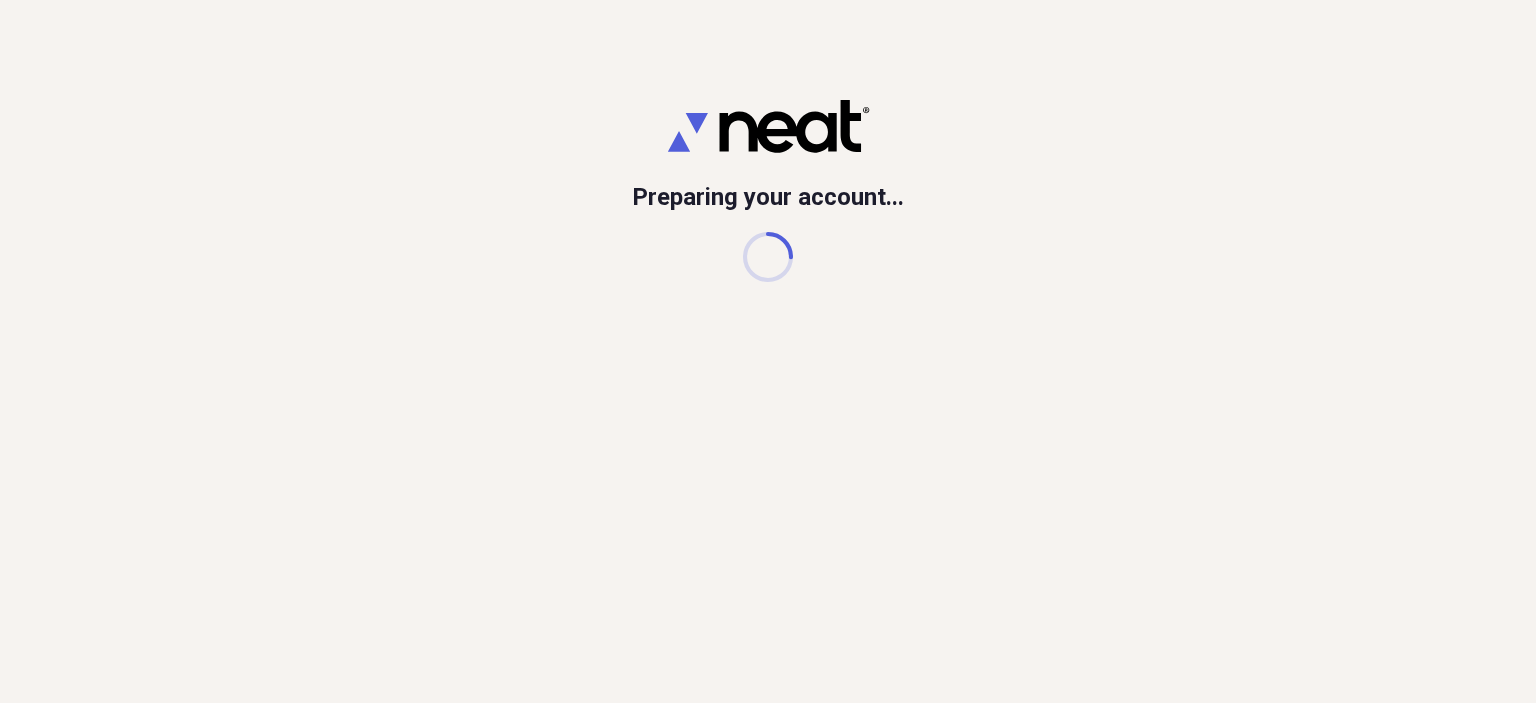 scroll, scrollTop: 0, scrollLeft: 0, axis: both 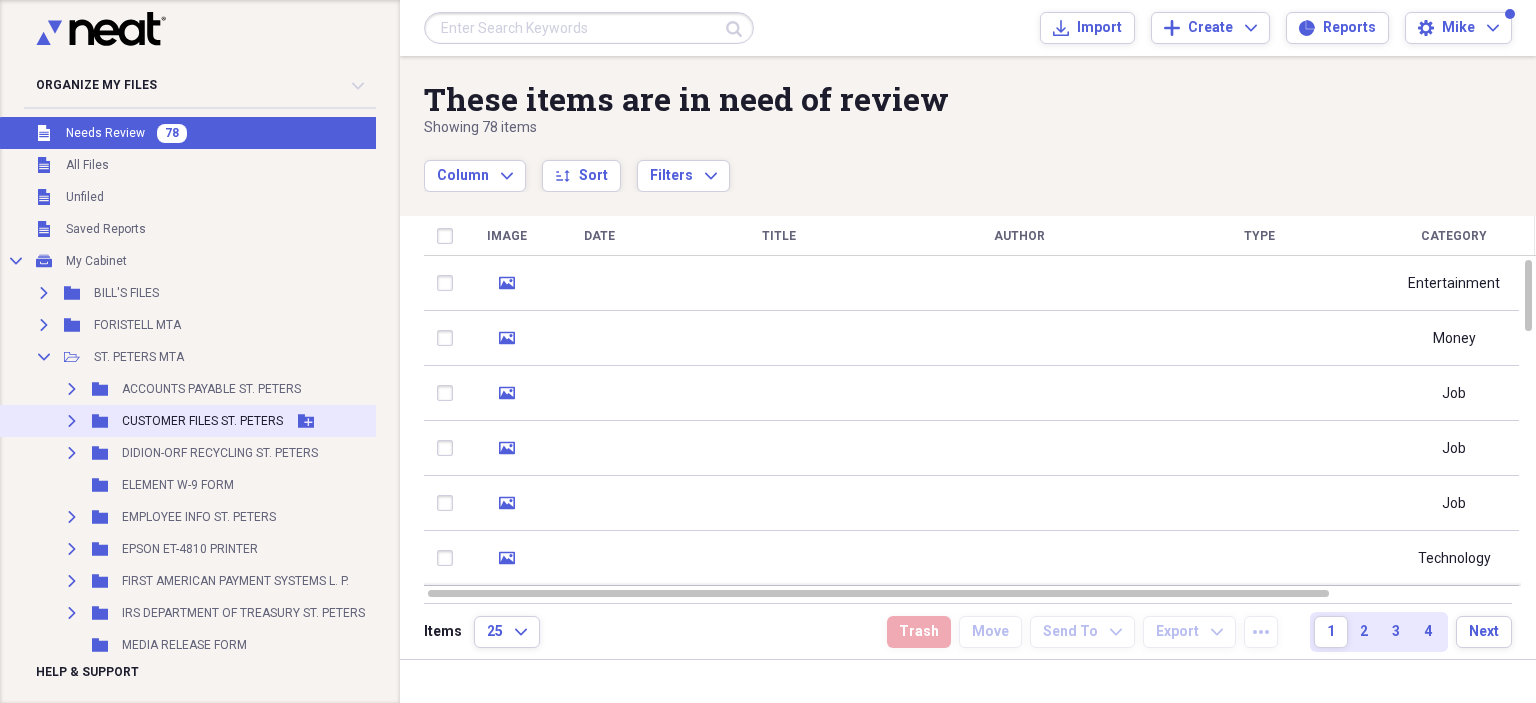 click on "Expand" 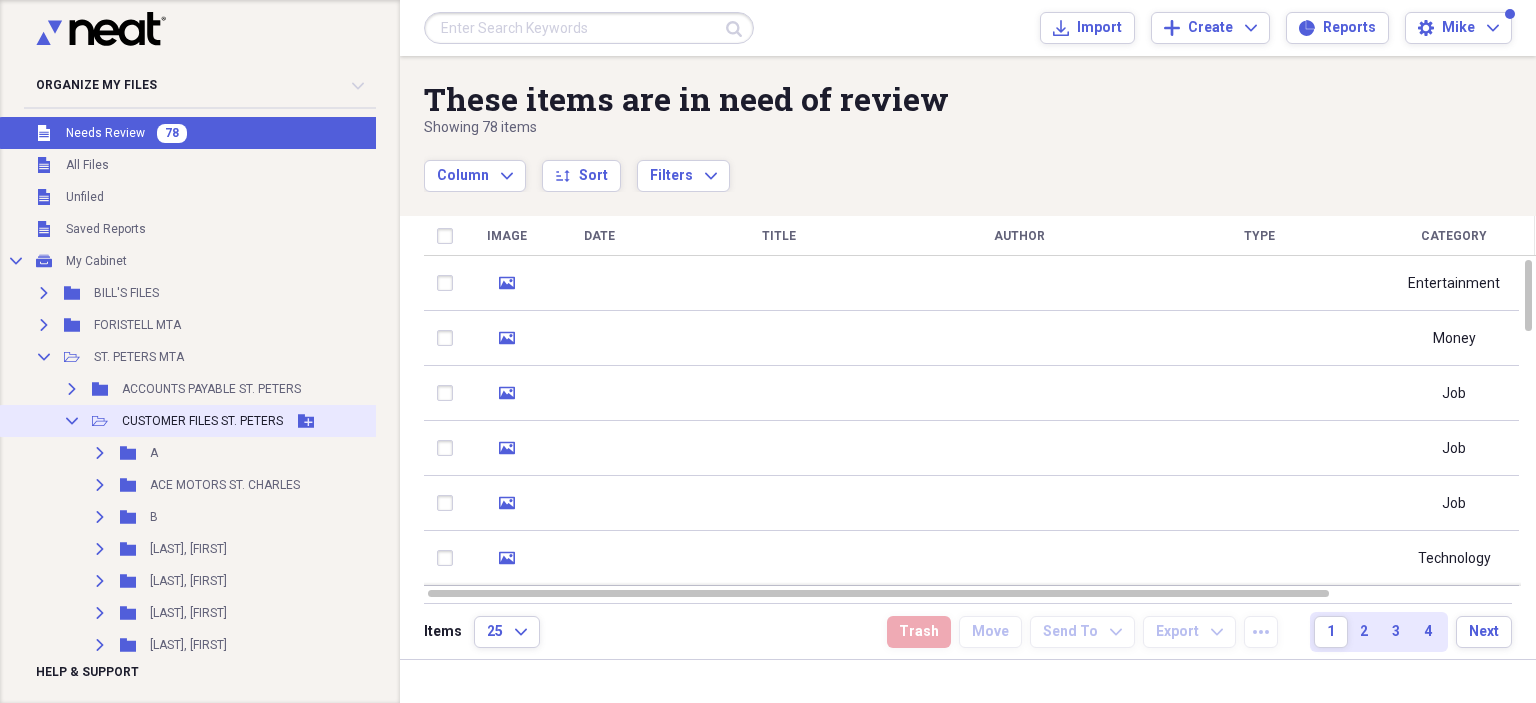 click on "CUSTOMER FILES ST. PETERS" at bounding box center (202, 421) 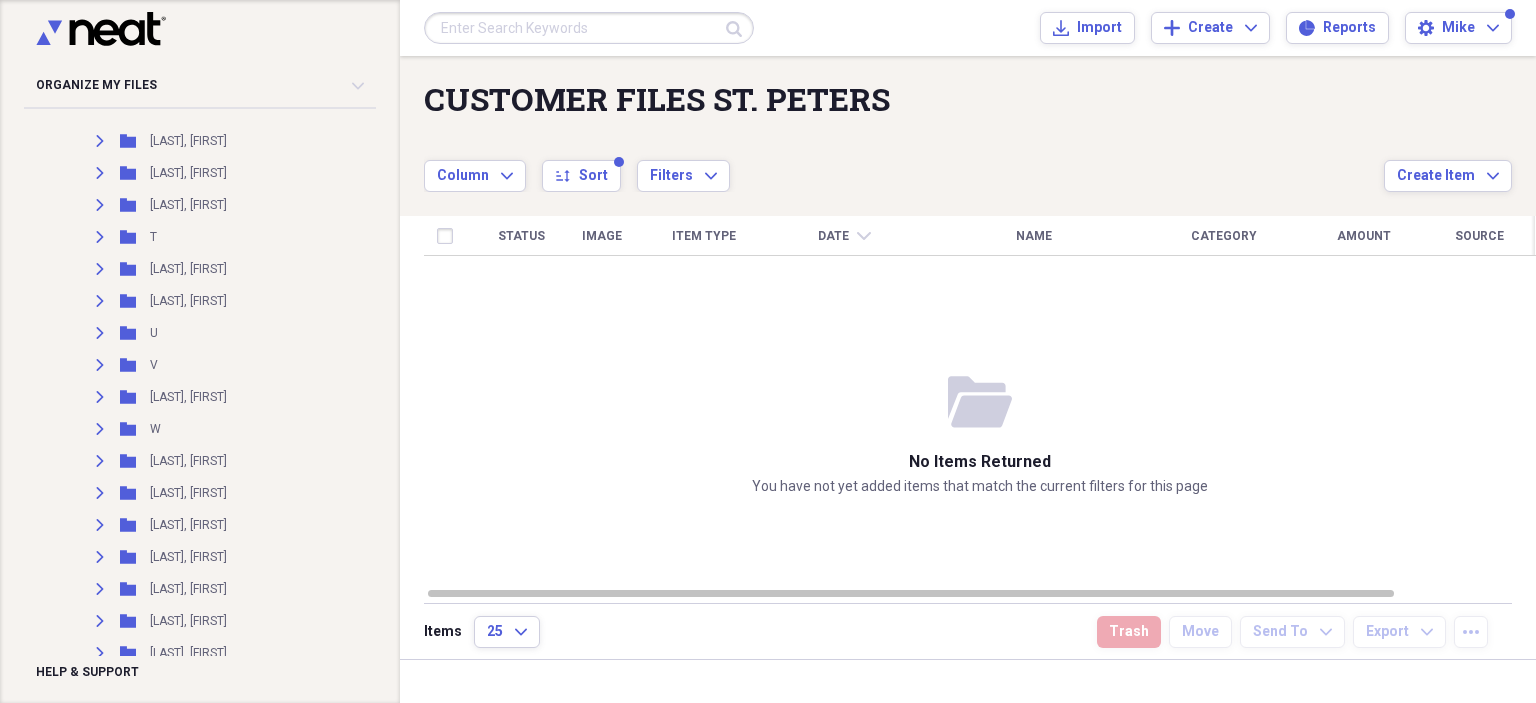 scroll, scrollTop: 2400, scrollLeft: 0, axis: vertical 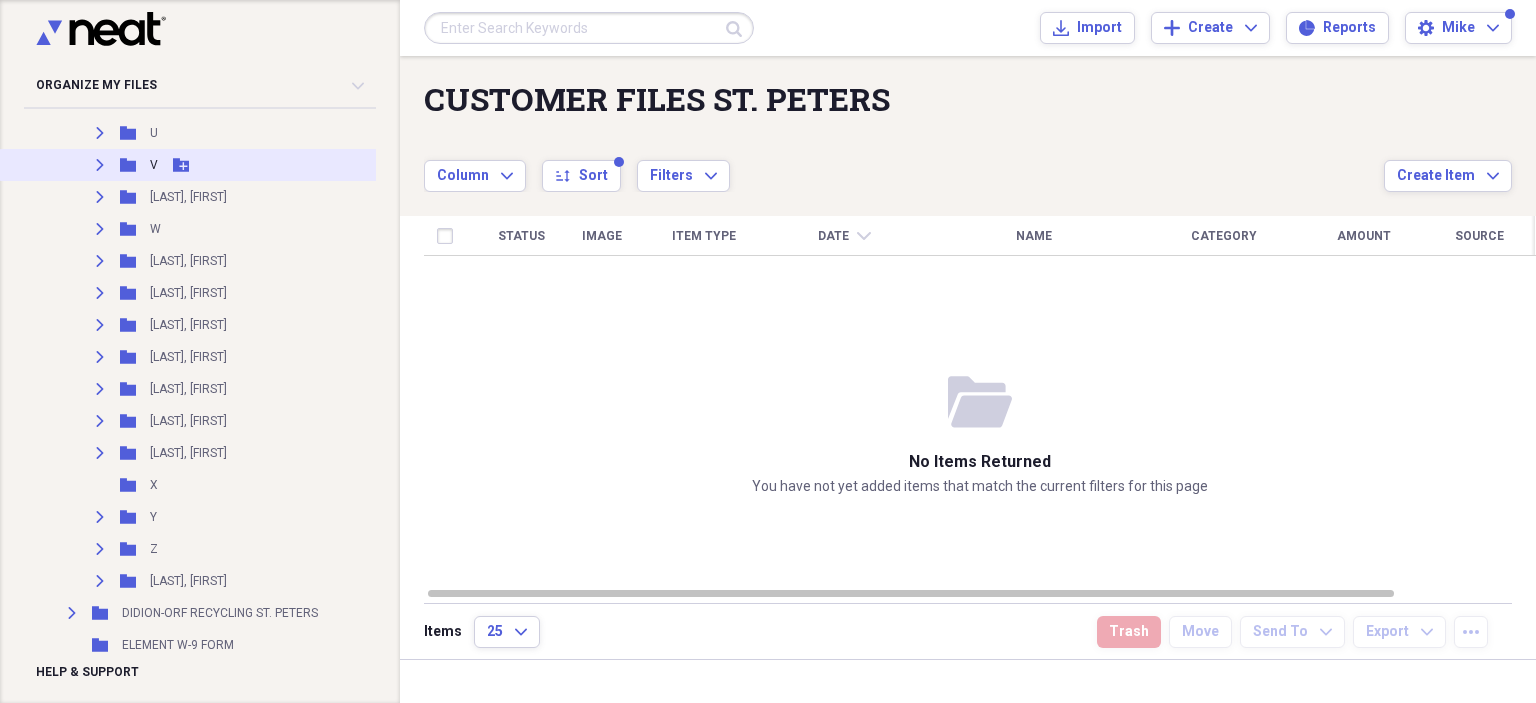 click 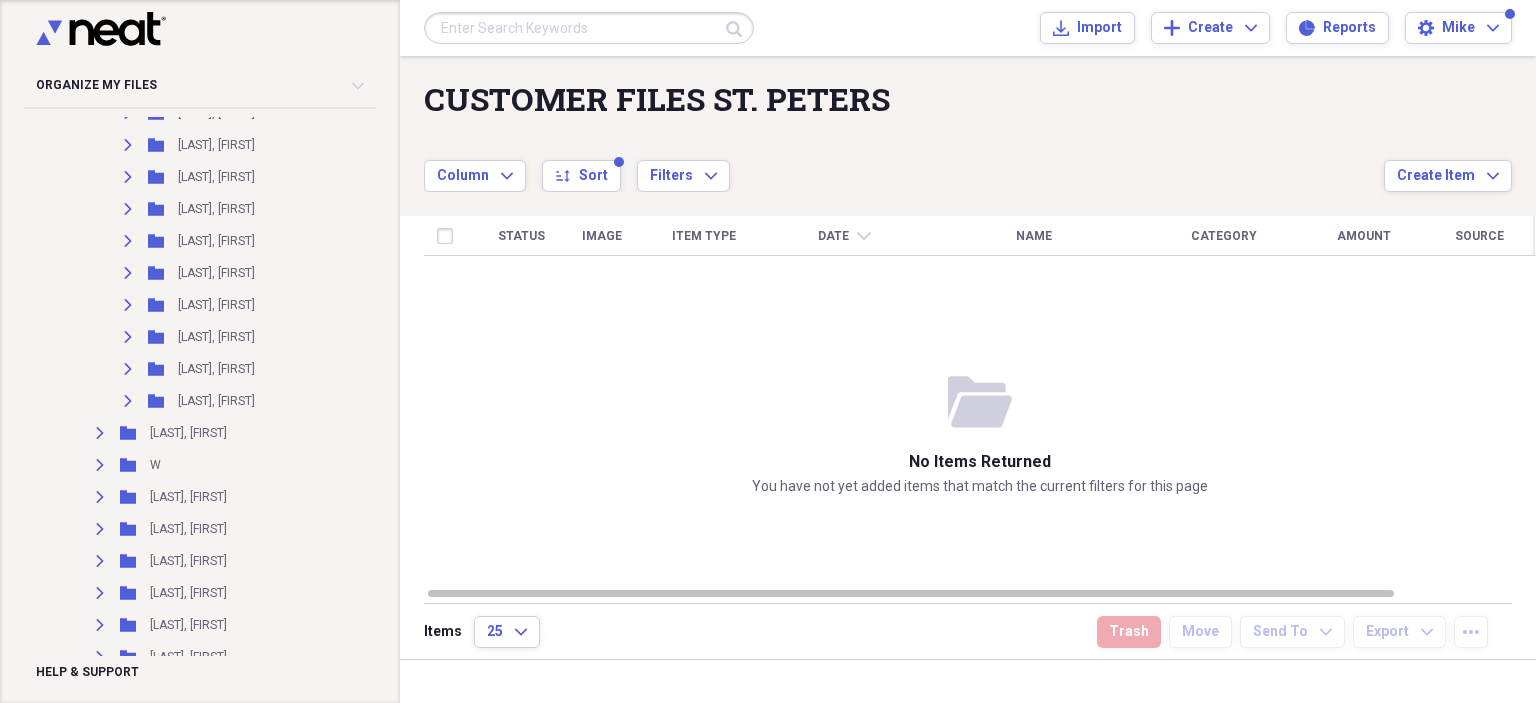 scroll, scrollTop: 3300, scrollLeft: 0, axis: vertical 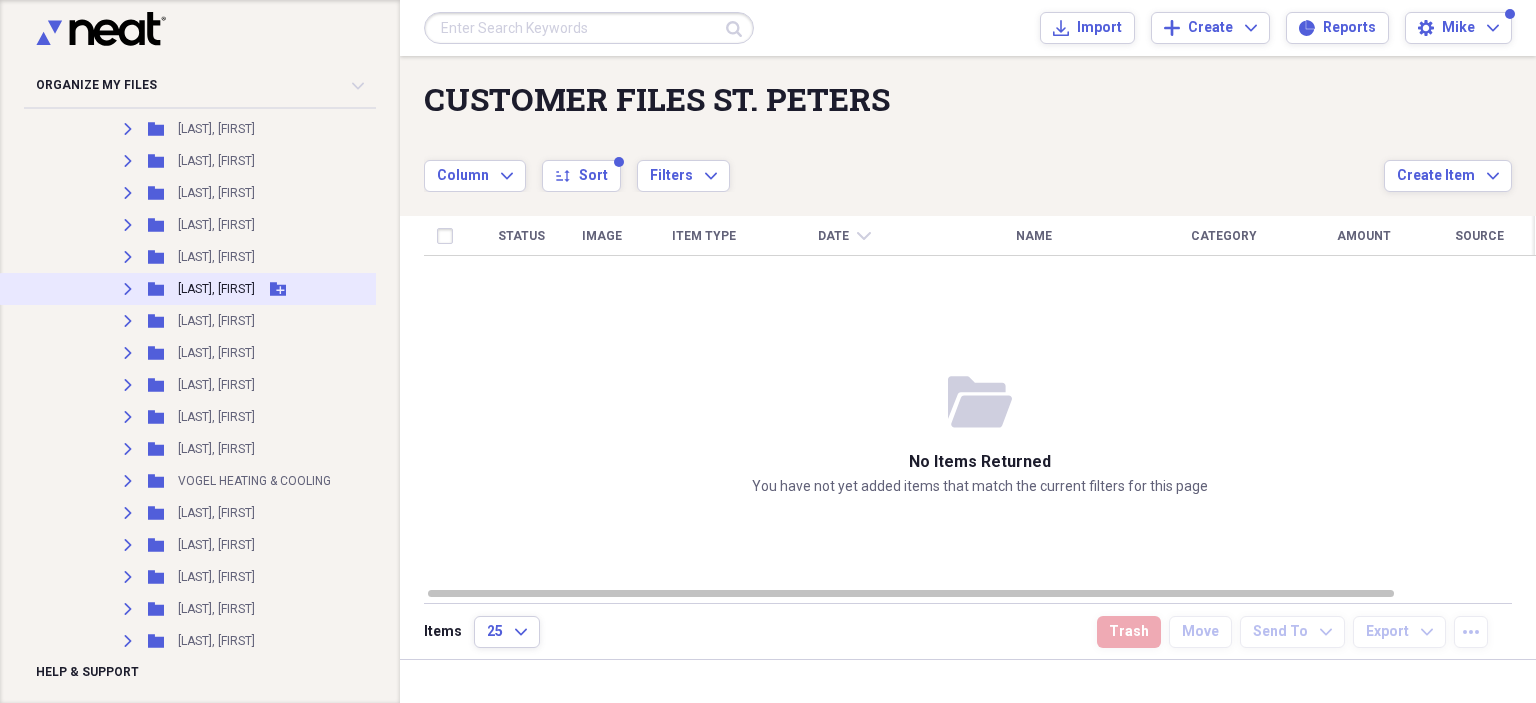 click on "Expand" 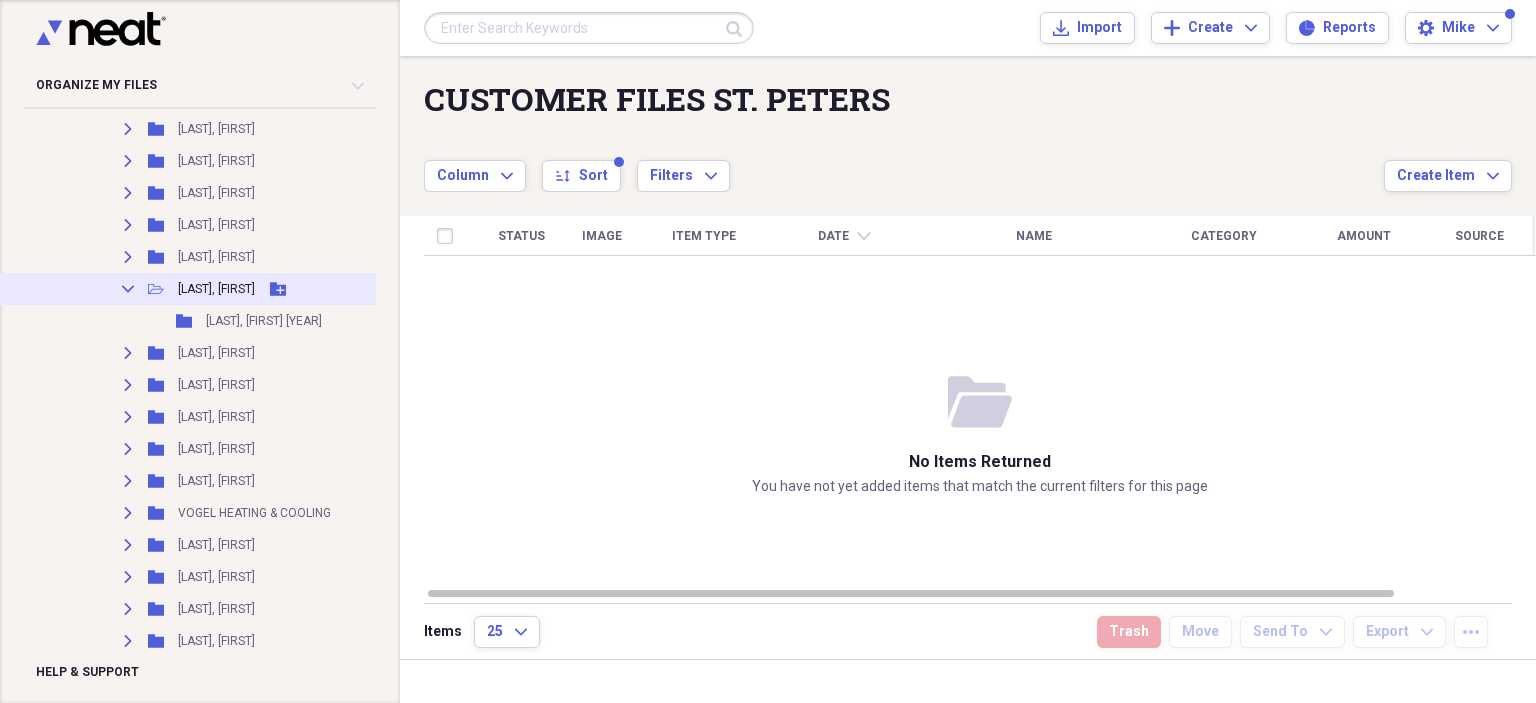 drag, startPoint x: 235, startPoint y: 313, endPoint x: 272, endPoint y: 302, distance: 38.600517 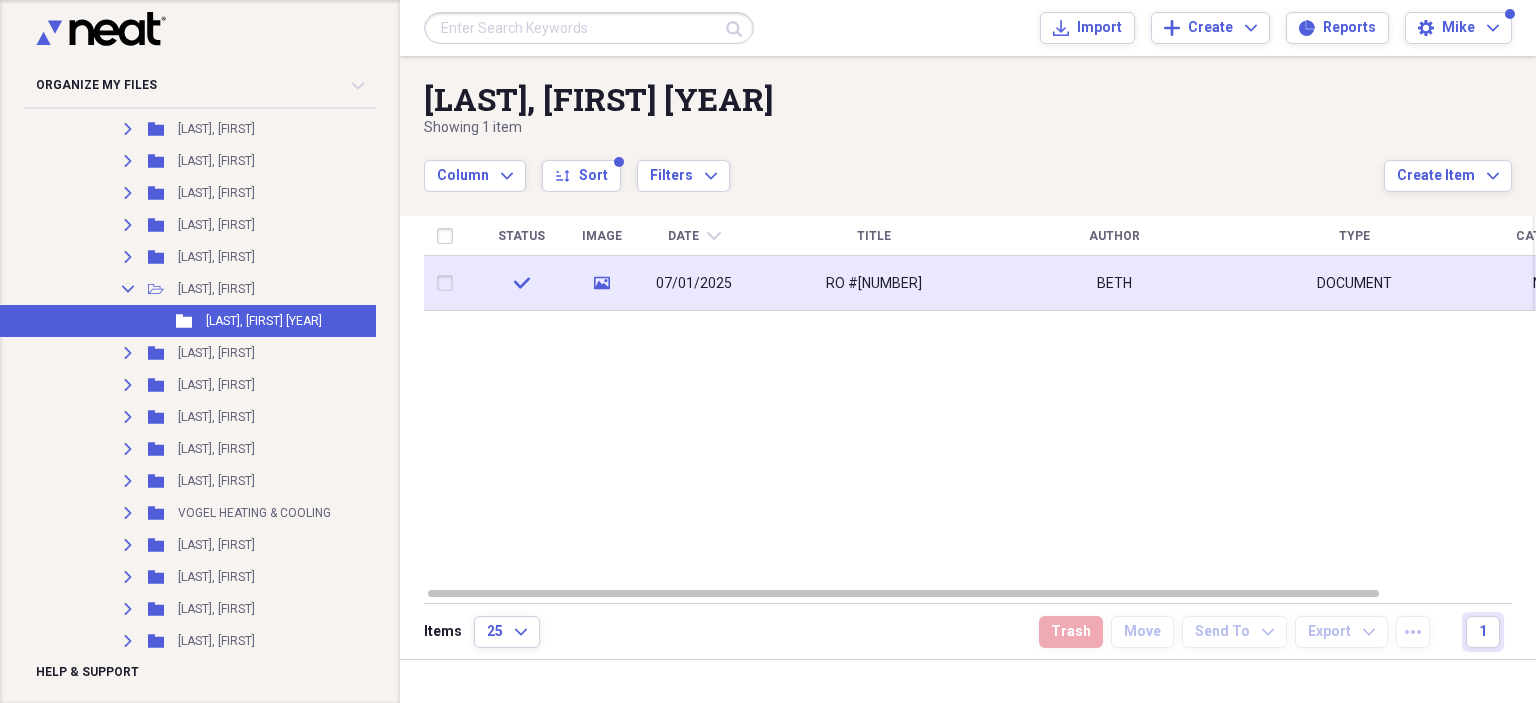 click on "07/01/2025" at bounding box center [694, 283] 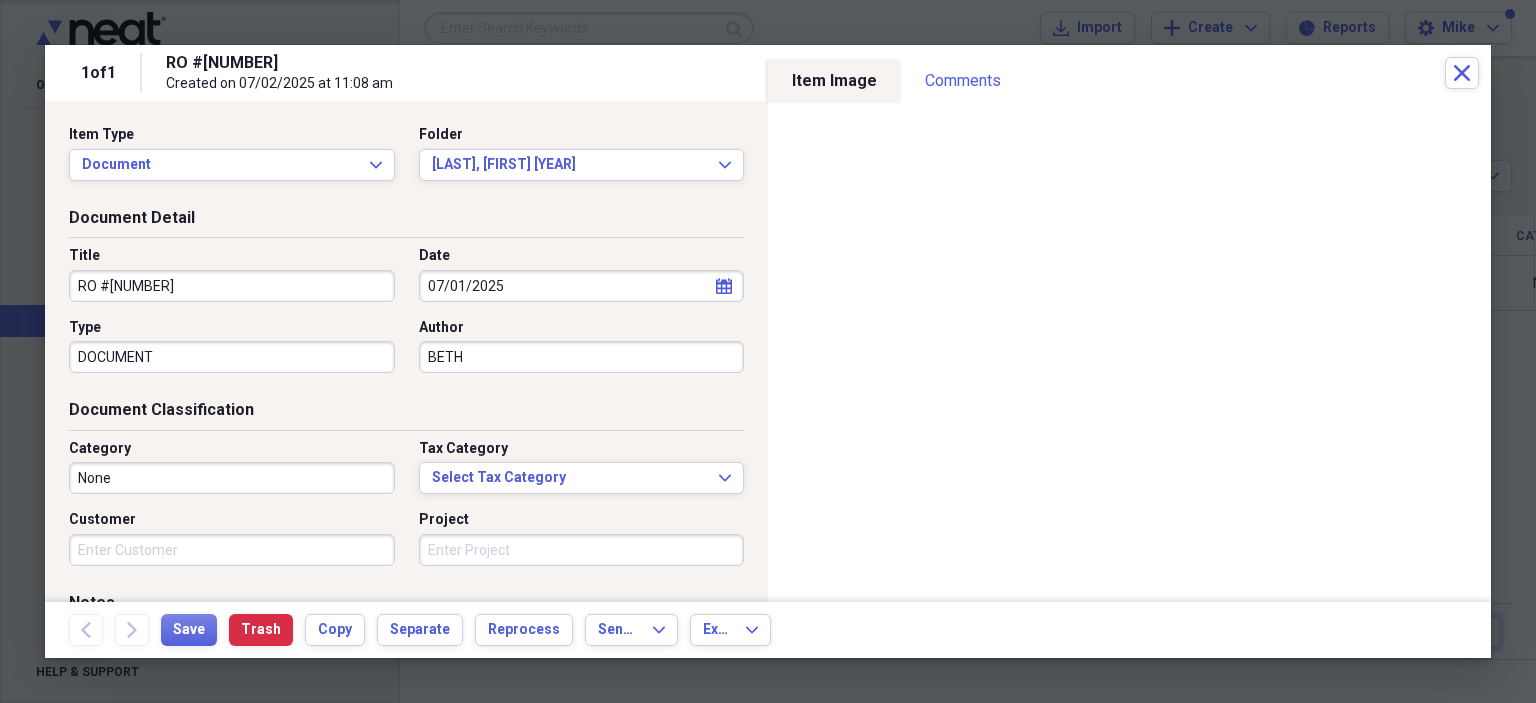 click on "RO #[NUMBER]" at bounding box center (232, 286) 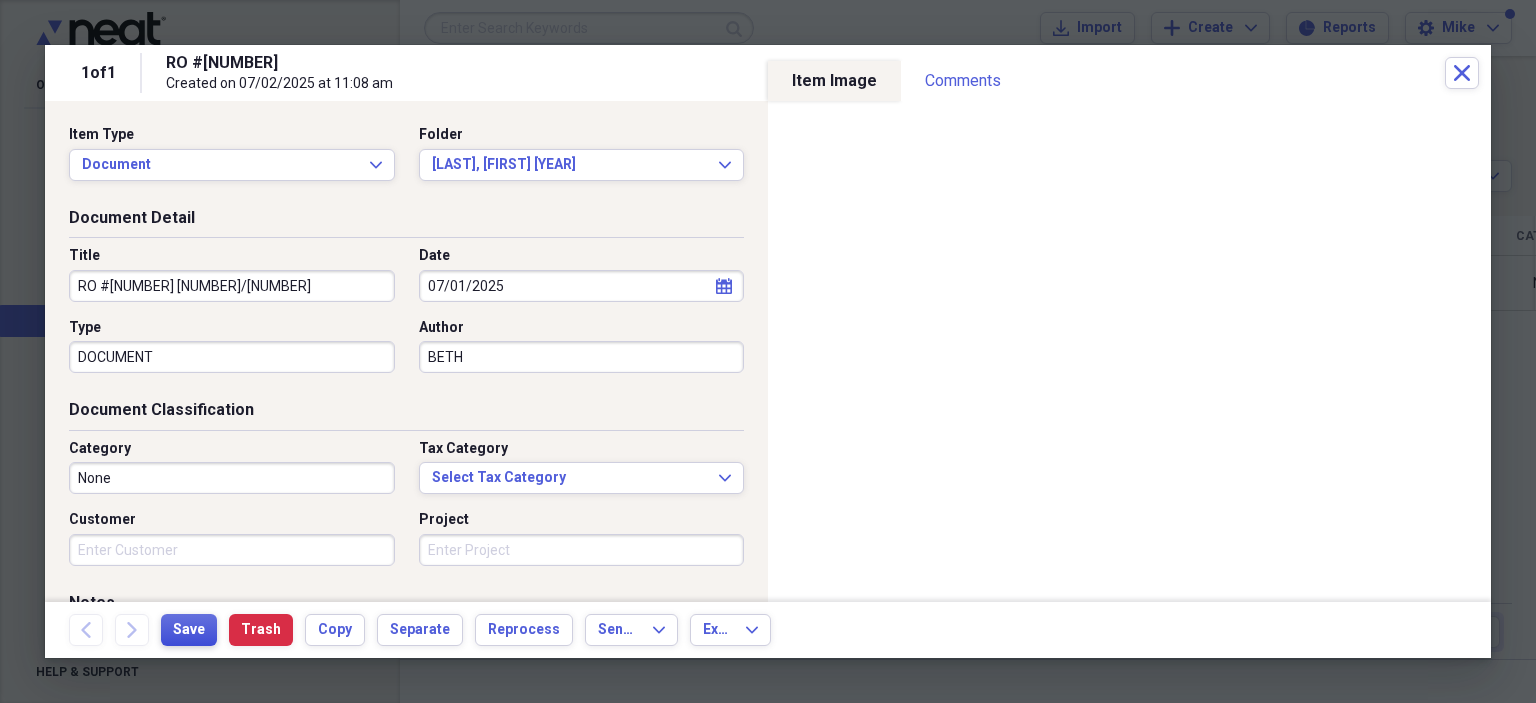 type on "RO #[NUMBER] [NUMBER]/[NUMBER]" 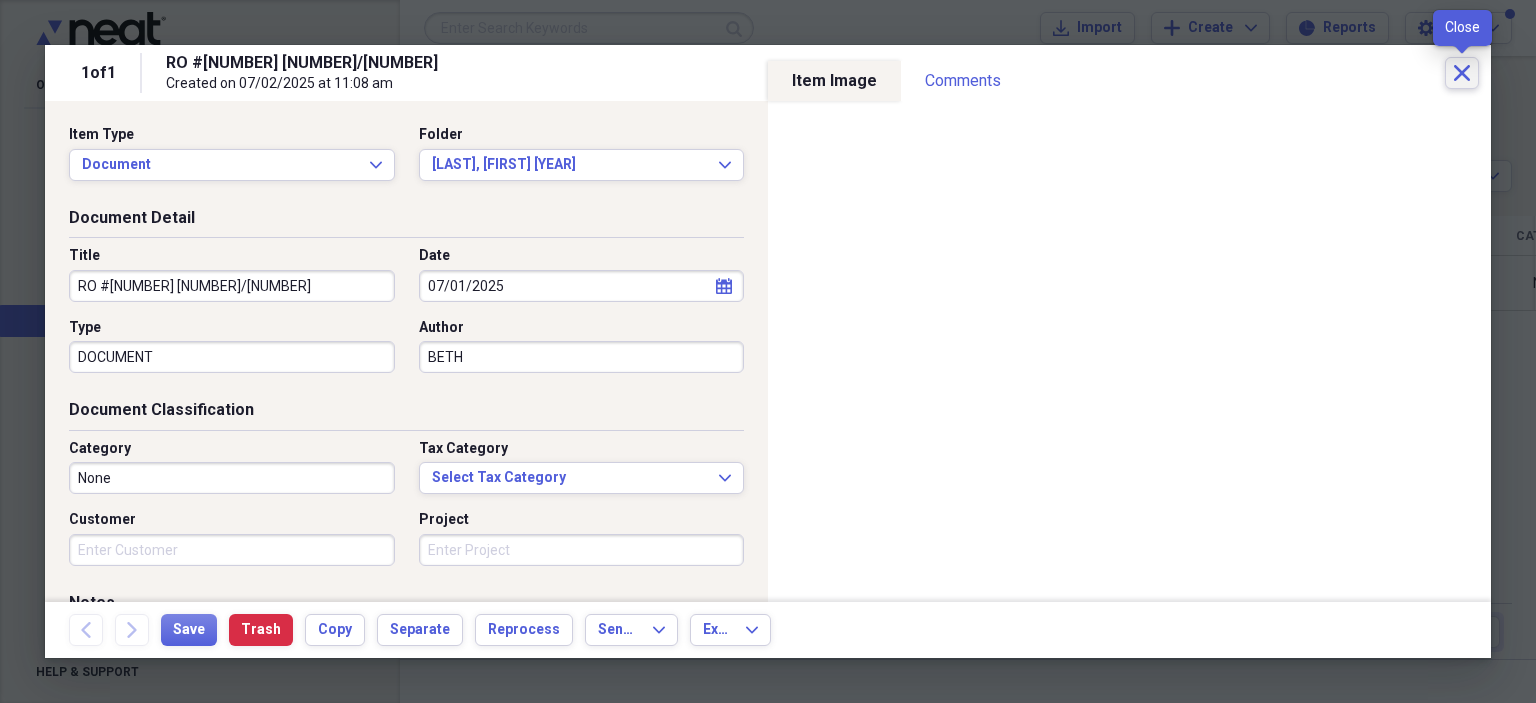 click on "Close" 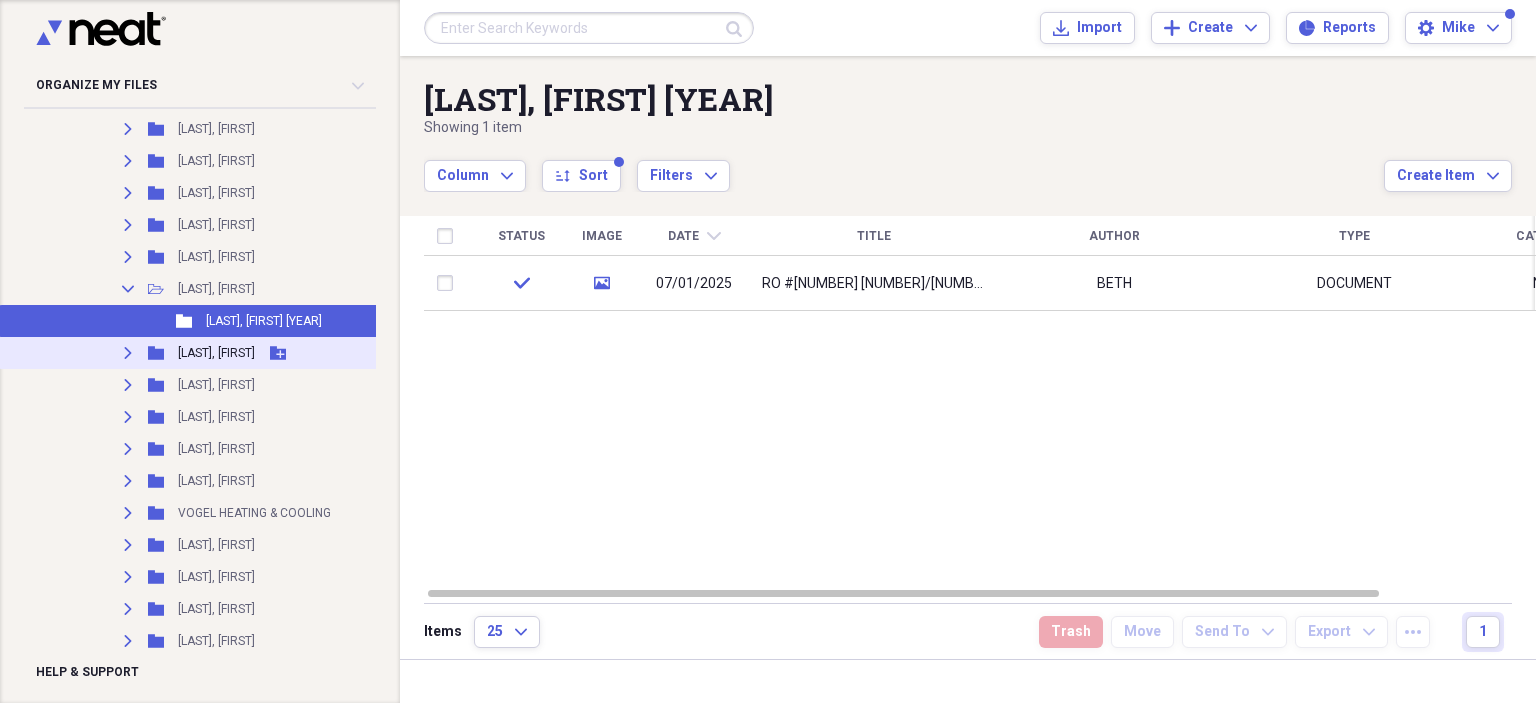 scroll, scrollTop: 3200, scrollLeft: 0, axis: vertical 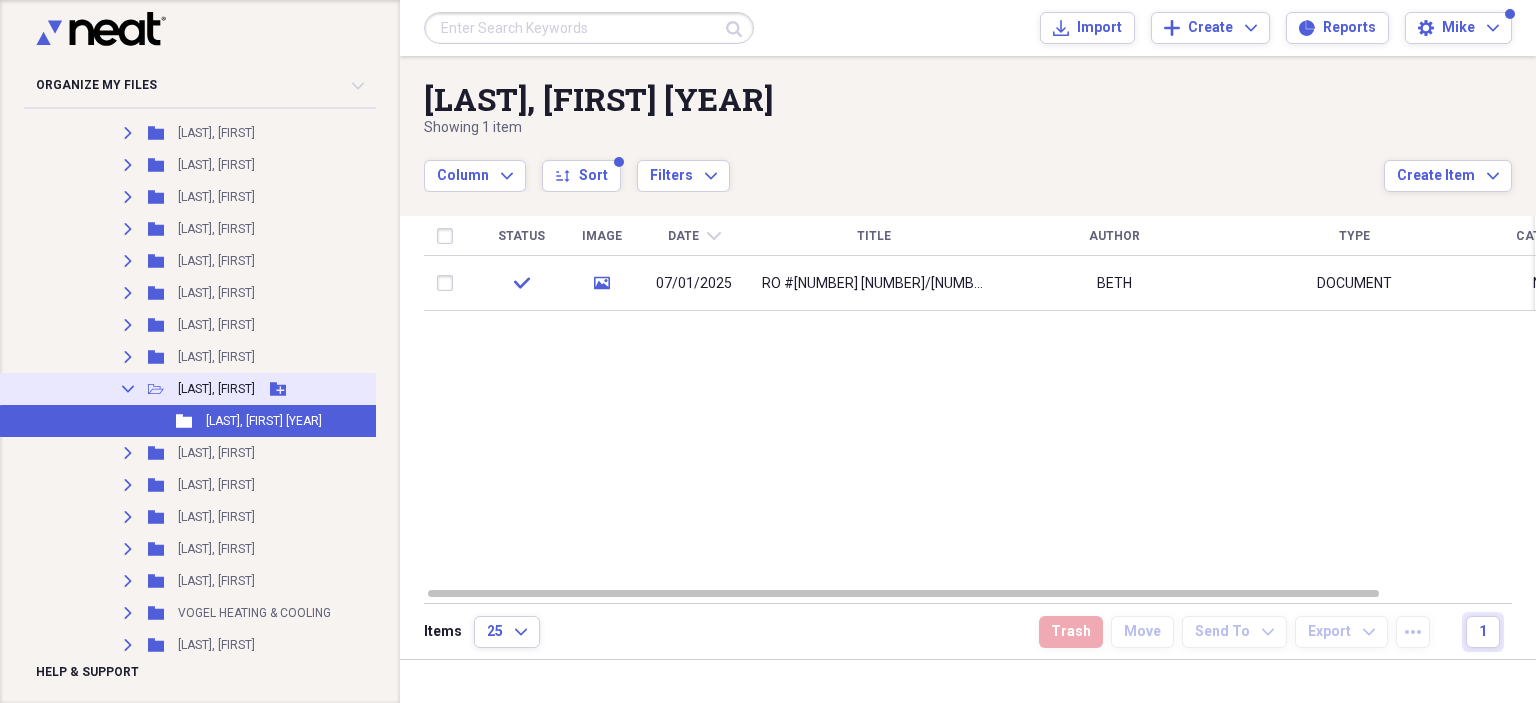 click 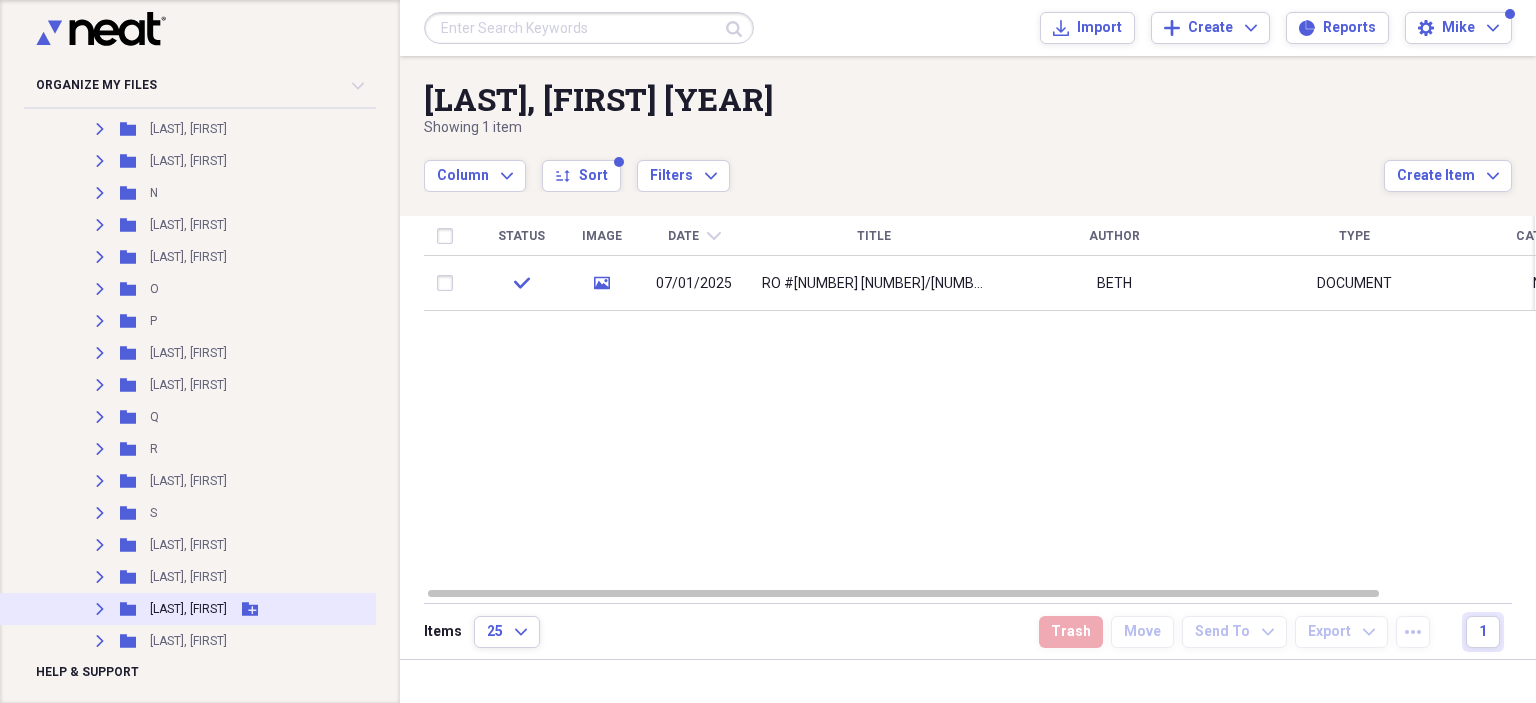 scroll, scrollTop: 2000, scrollLeft: 0, axis: vertical 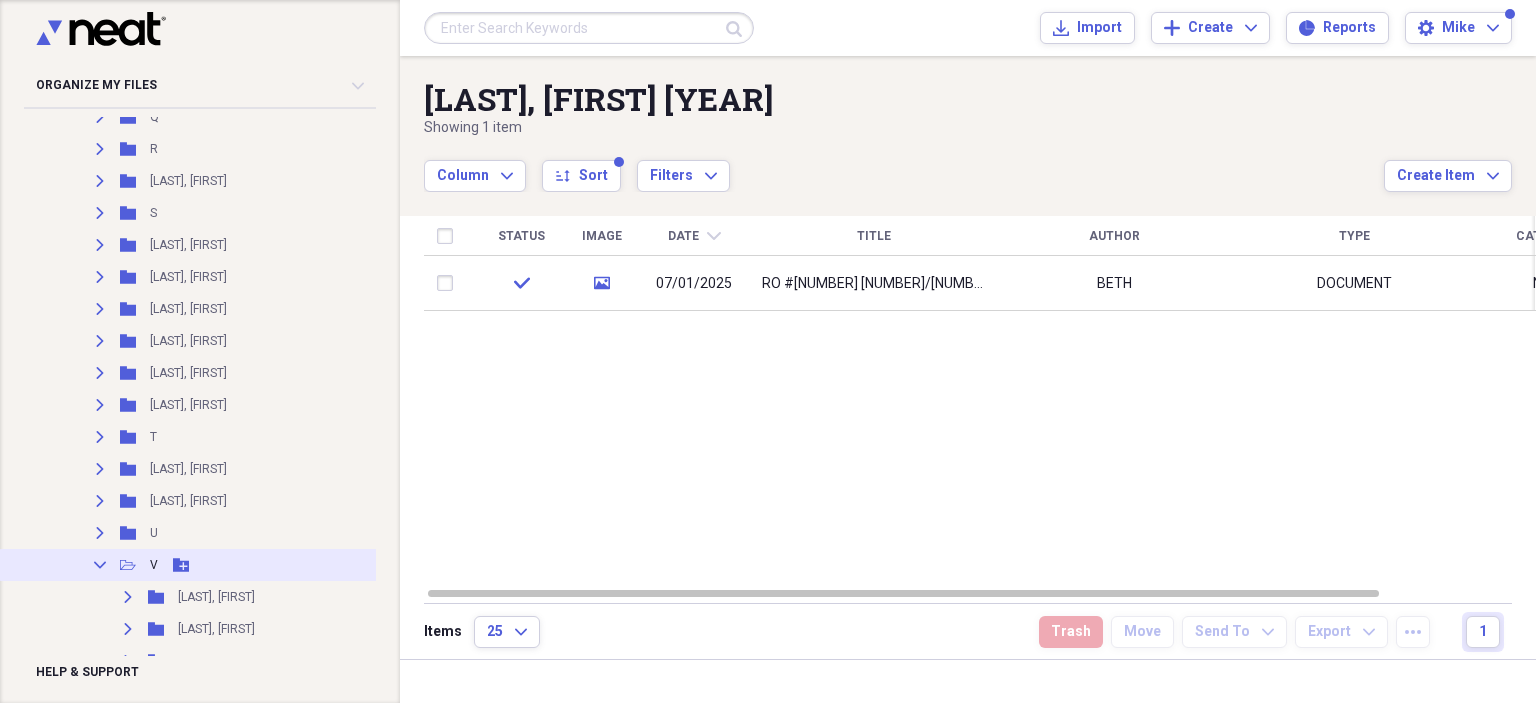 click 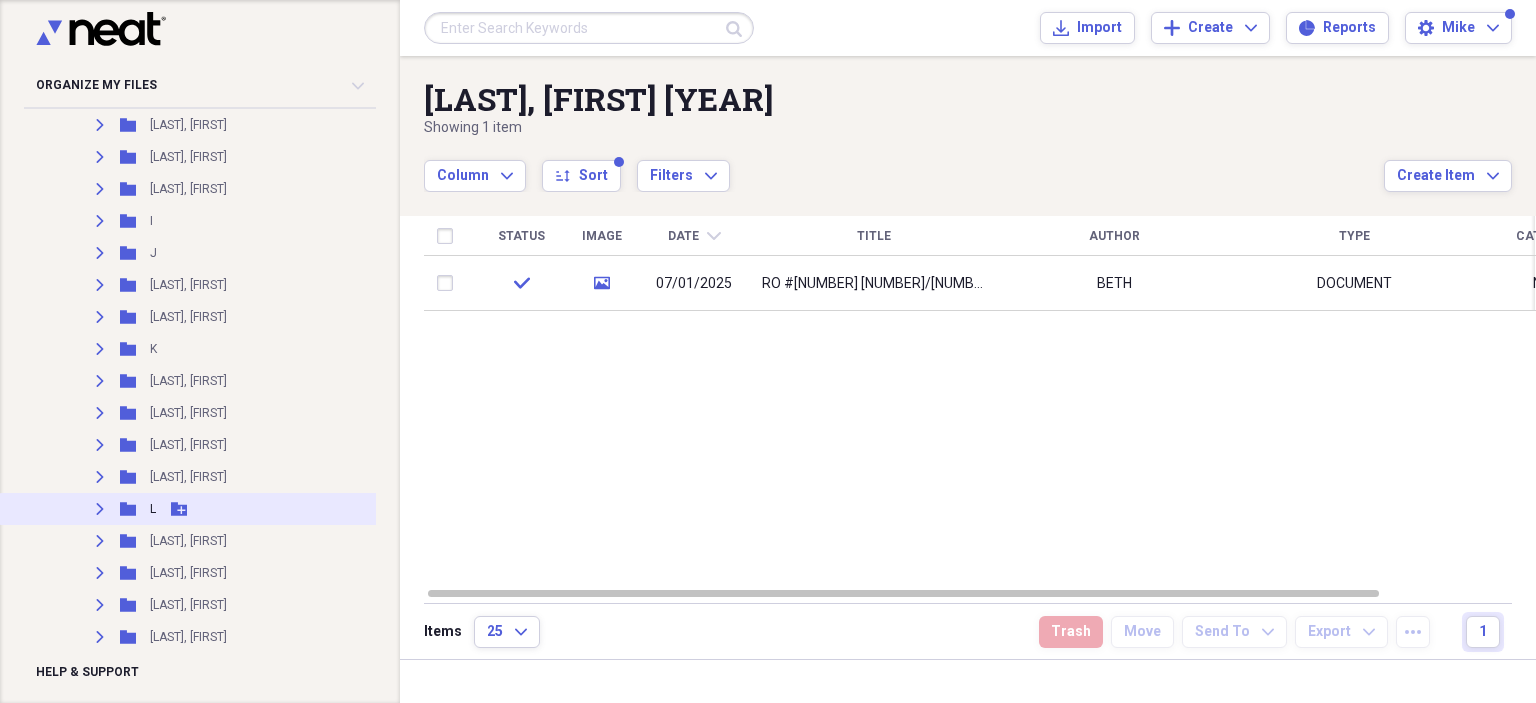 scroll, scrollTop: 900, scrollLeft: 0, axis: vertical 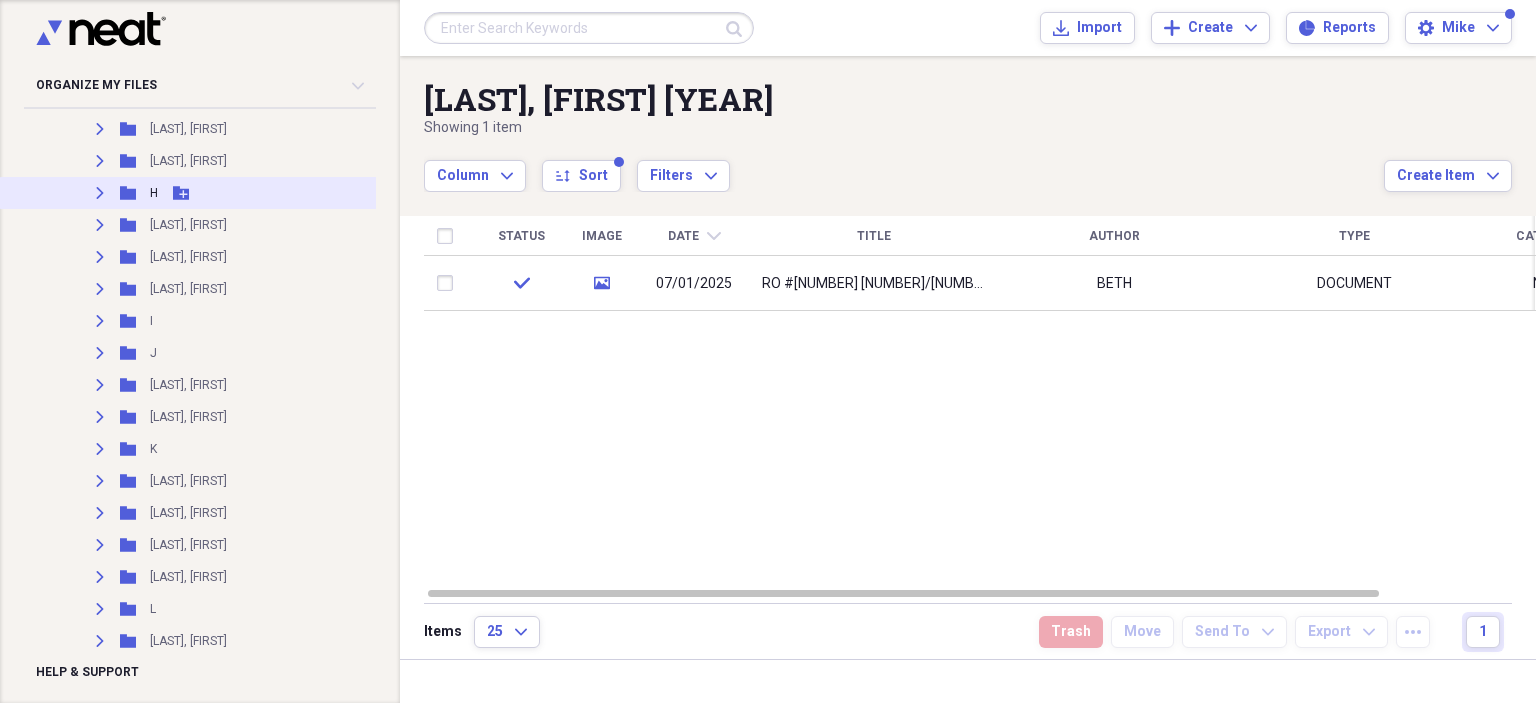 click on "Expand" at bounding box center (100, 193) 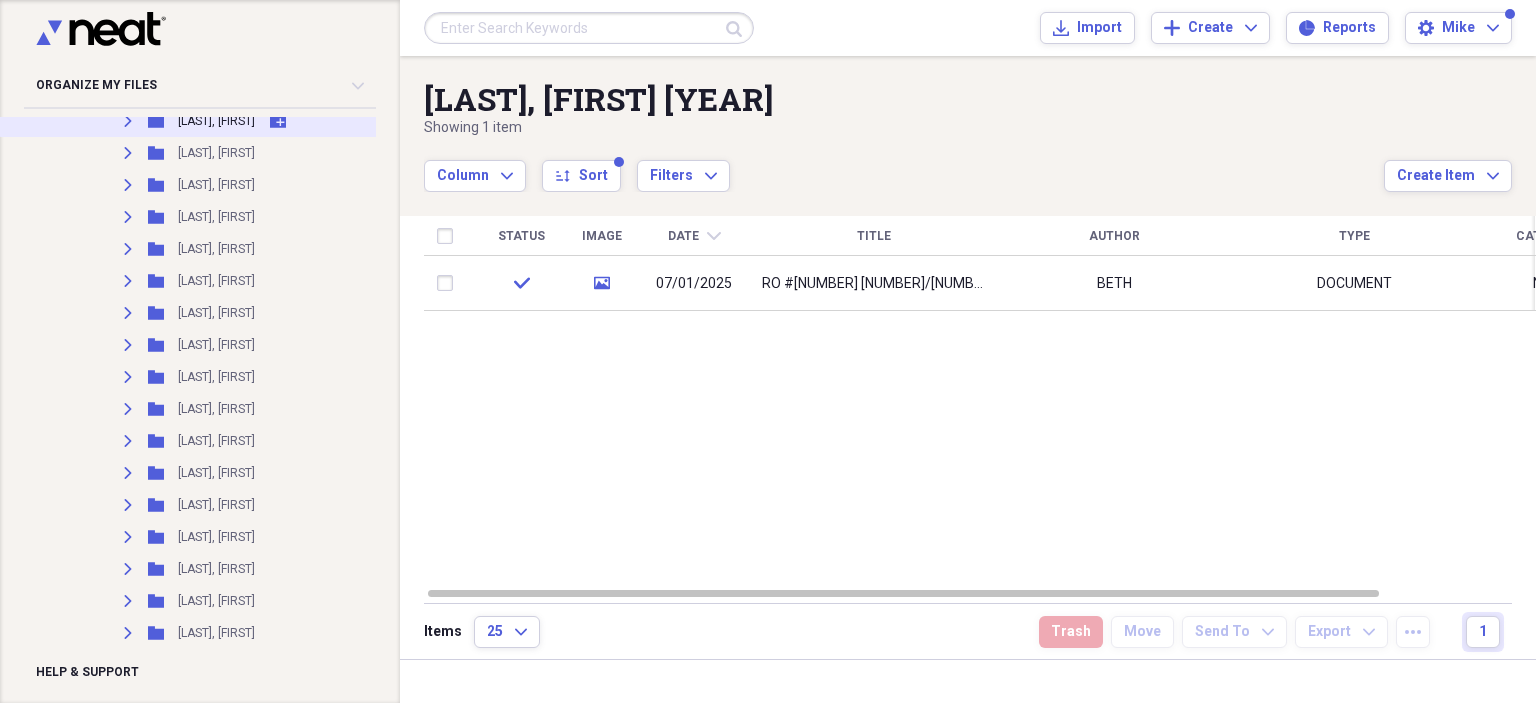 scroll, scrollTop: 4600, scrollLeft: 0, axis: vertical 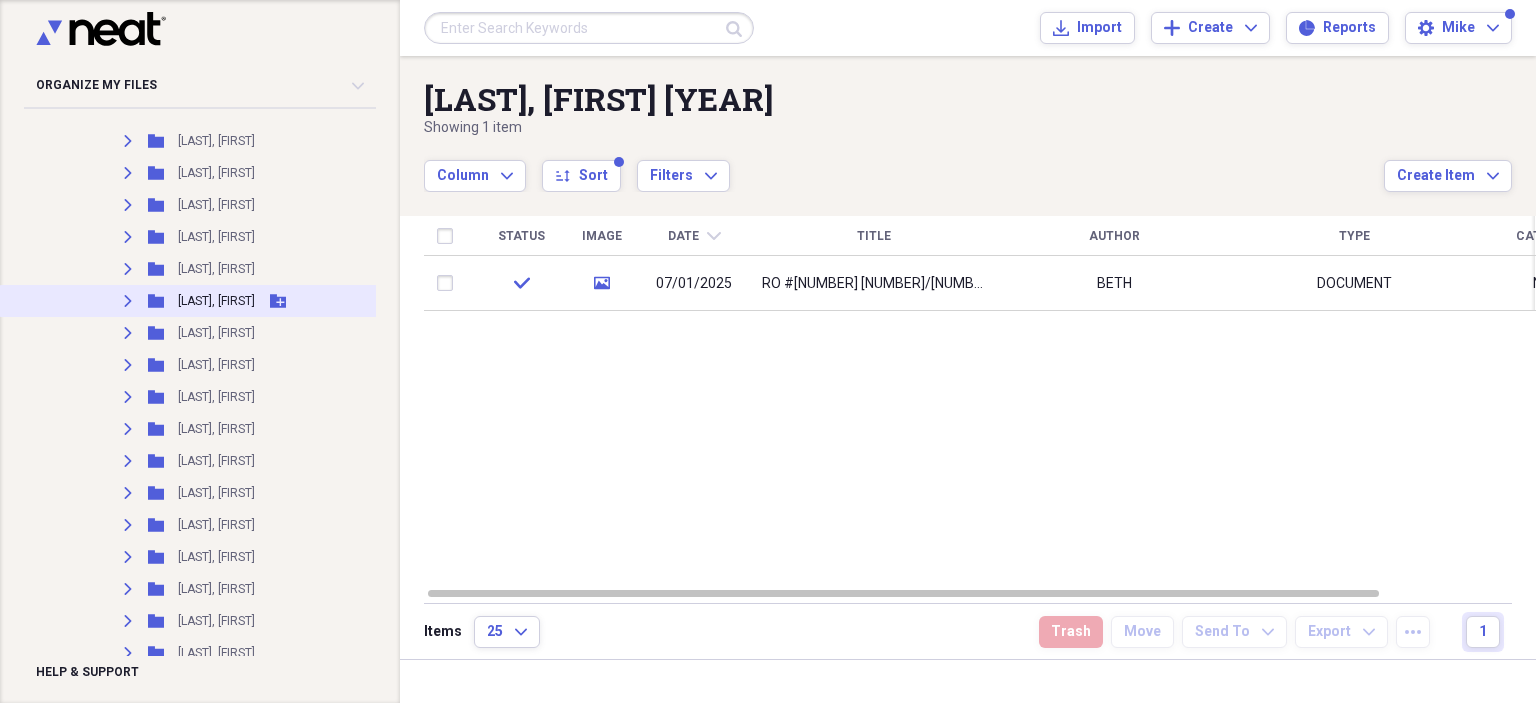 click on "Expand" 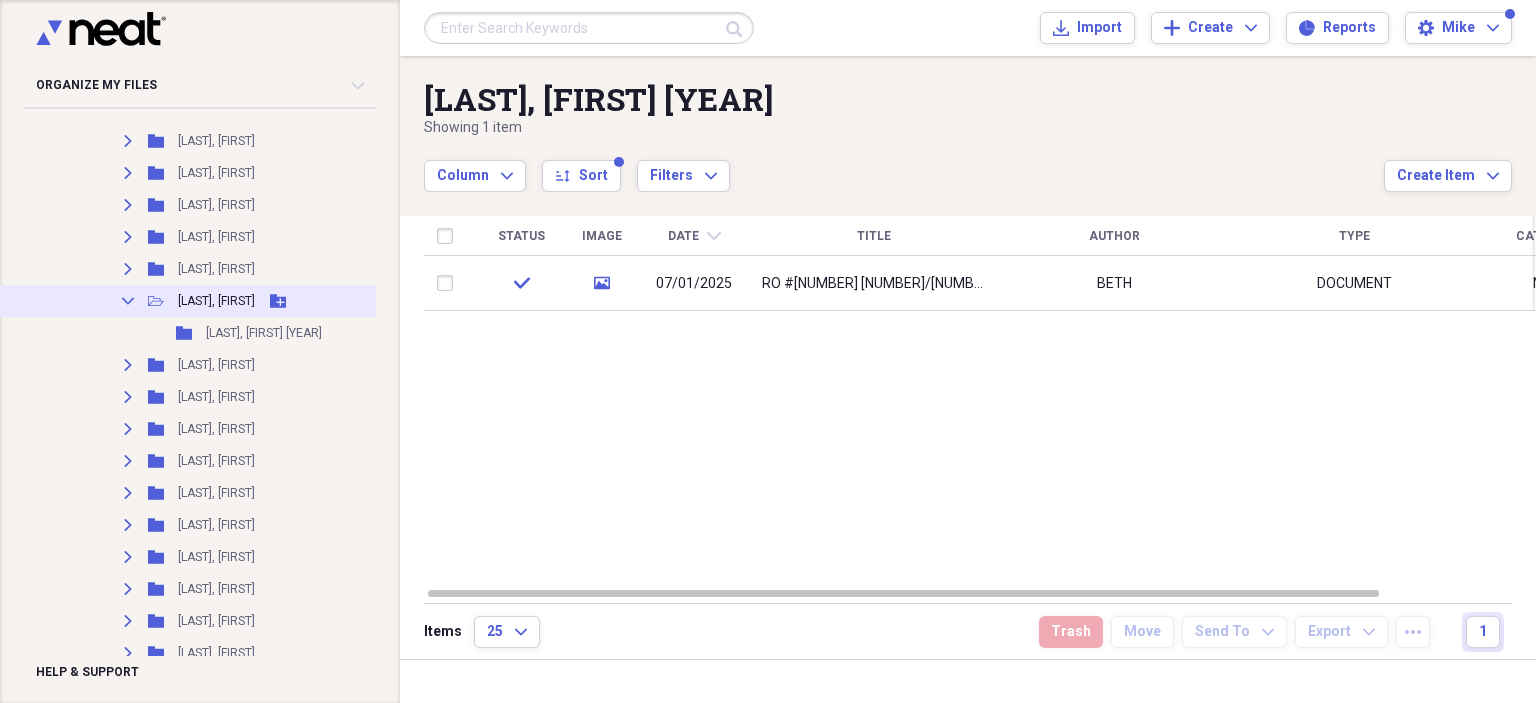 click 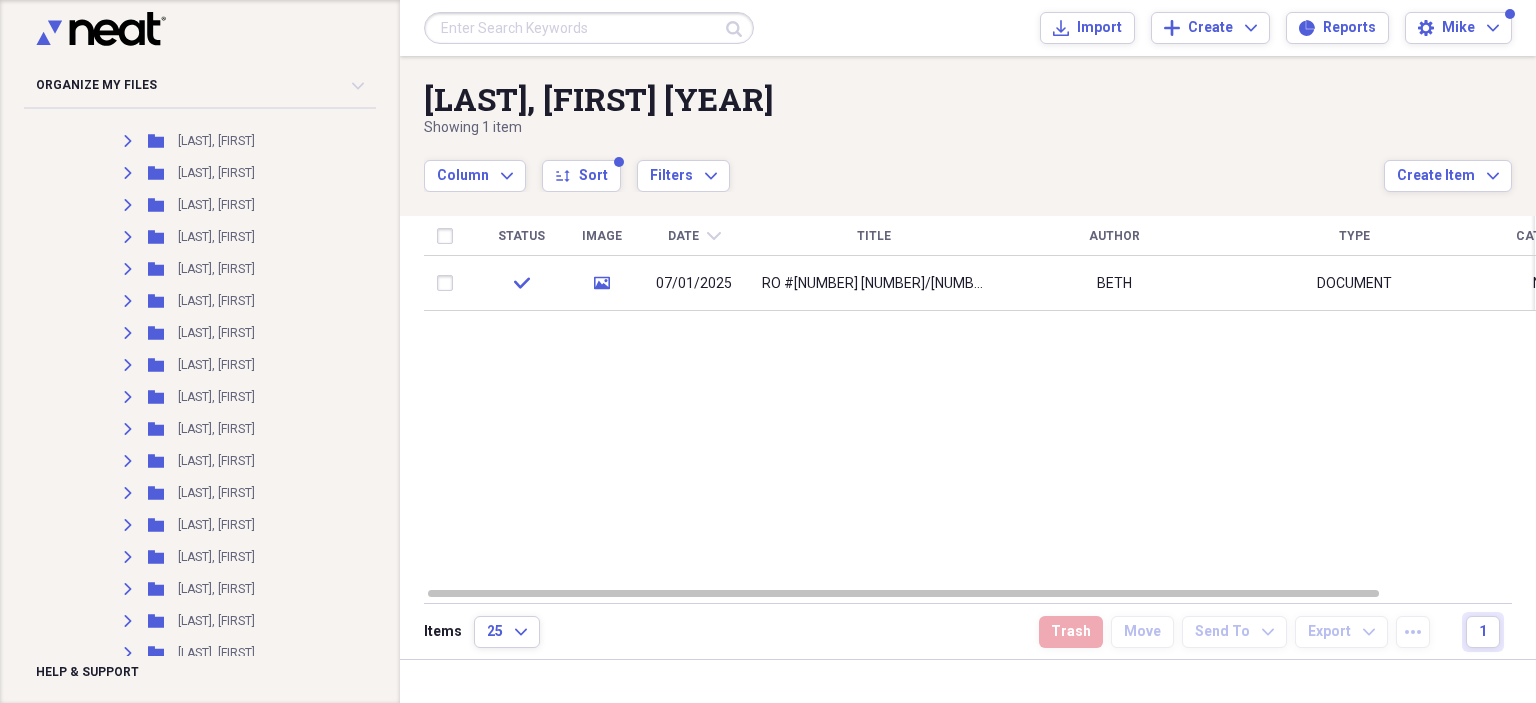 scroll, scrollTop: 2900, scrollLeft: 0, axis: vertical 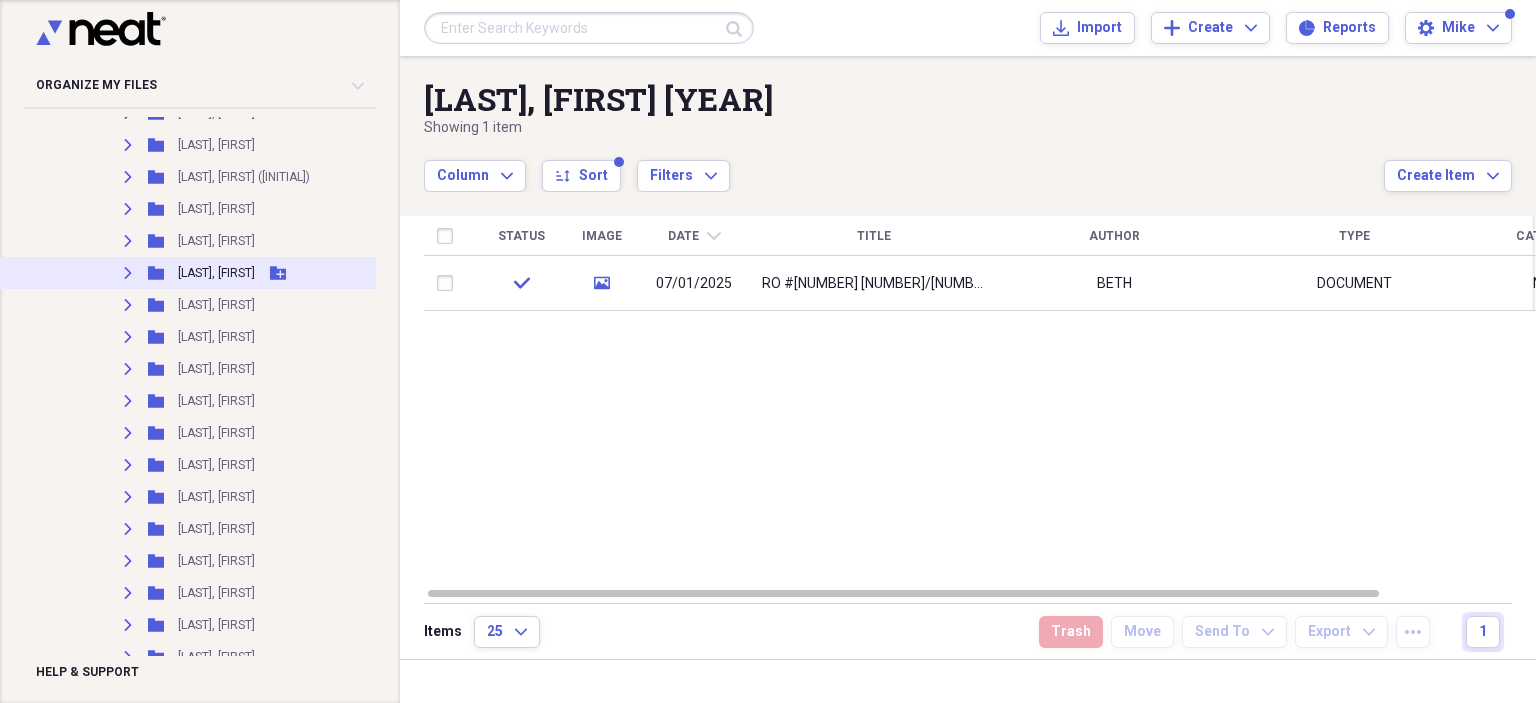 click on "Expand" 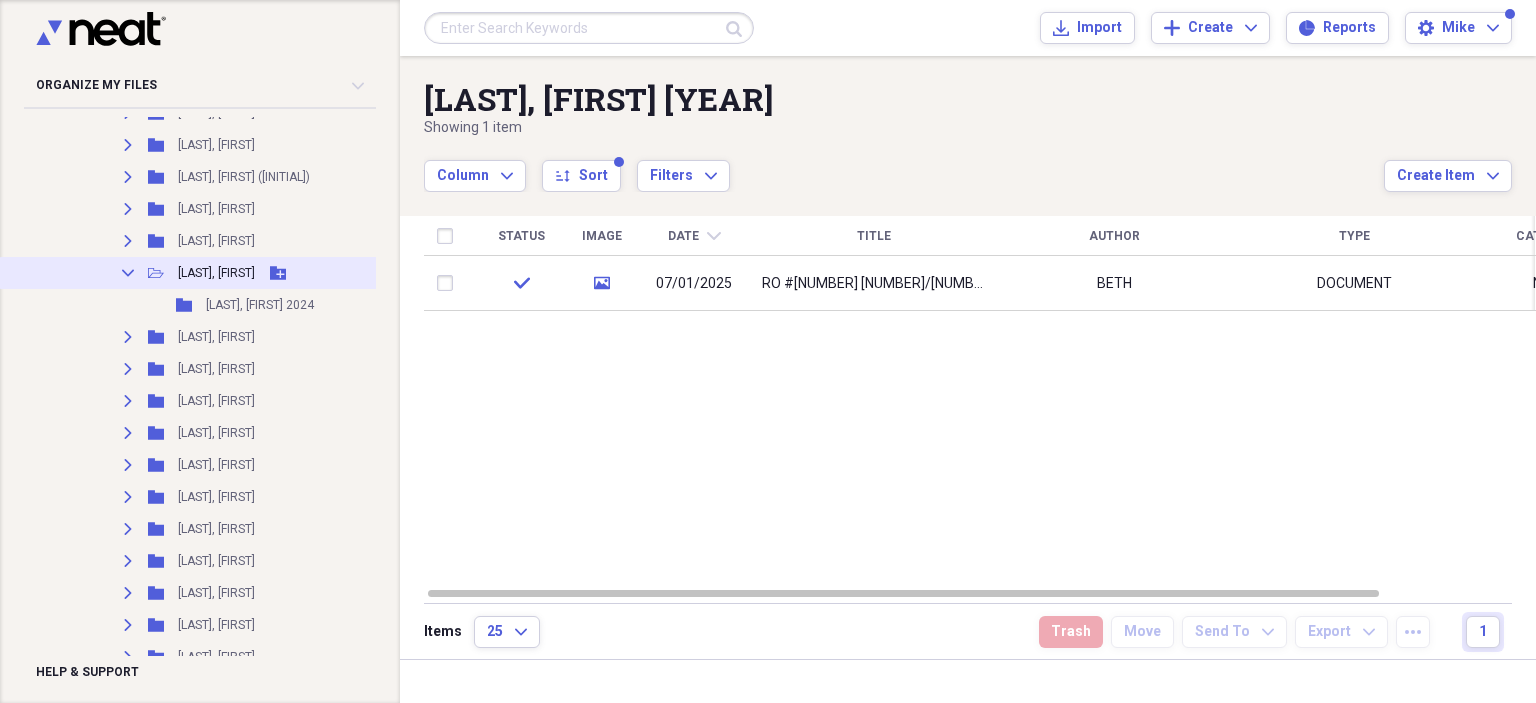 click 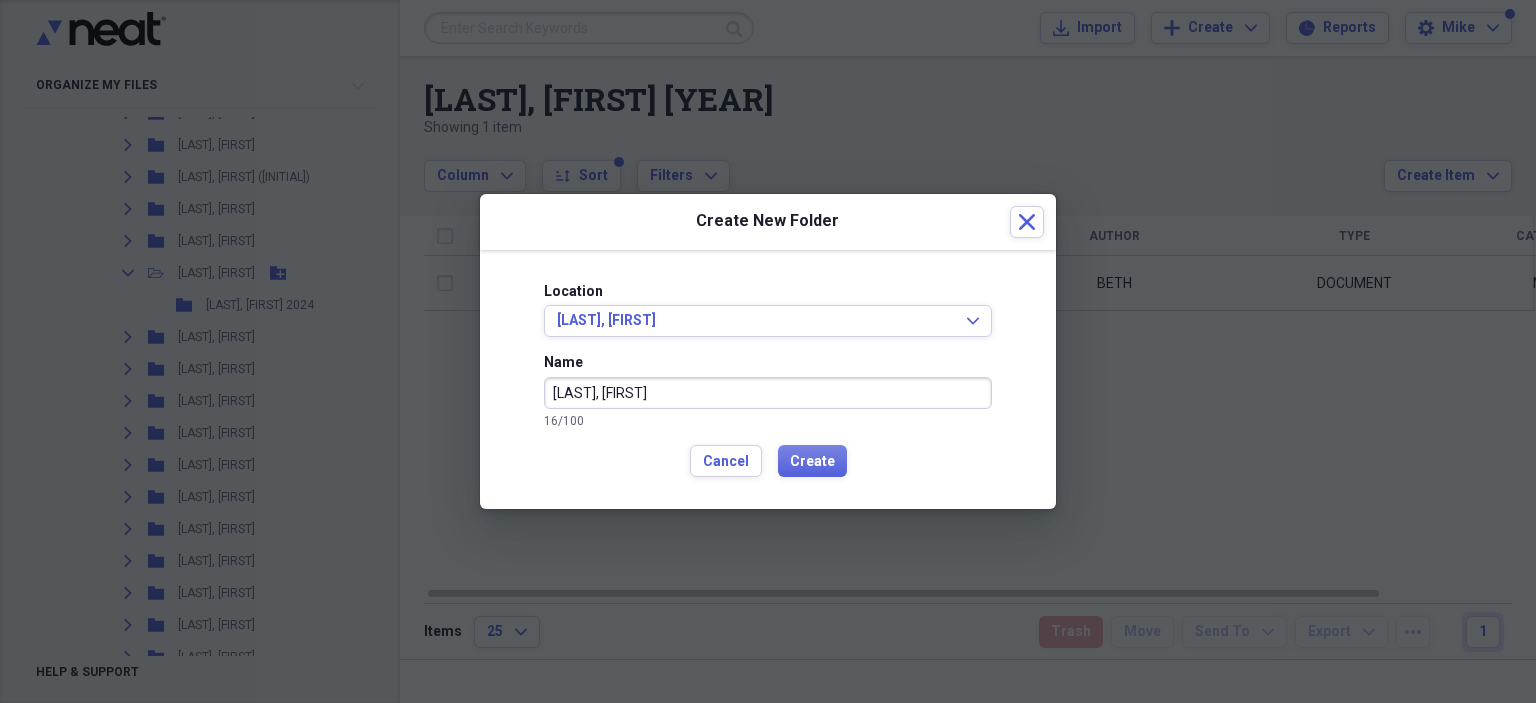 type on "[LAST], [FIRST]" 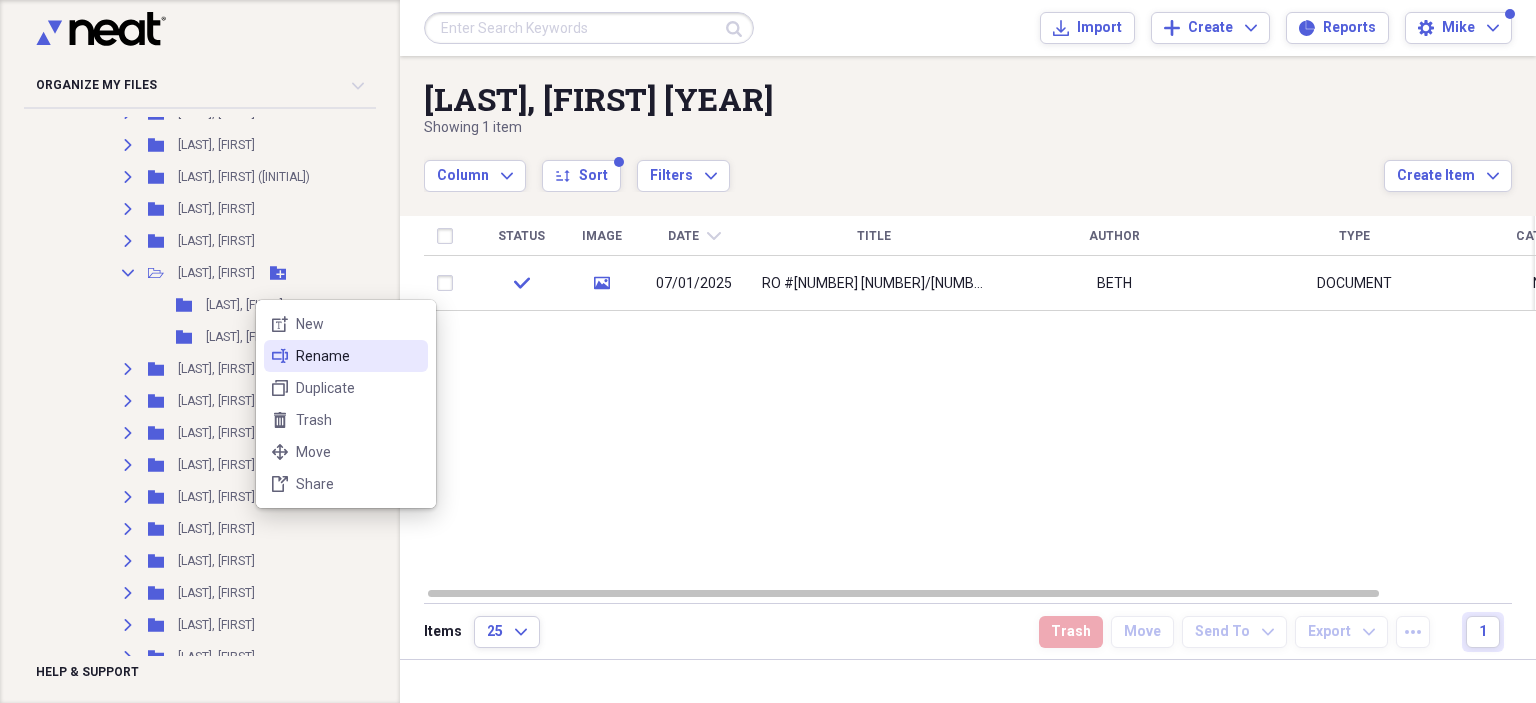 click on "Rename" at bounding box center (358, 356) 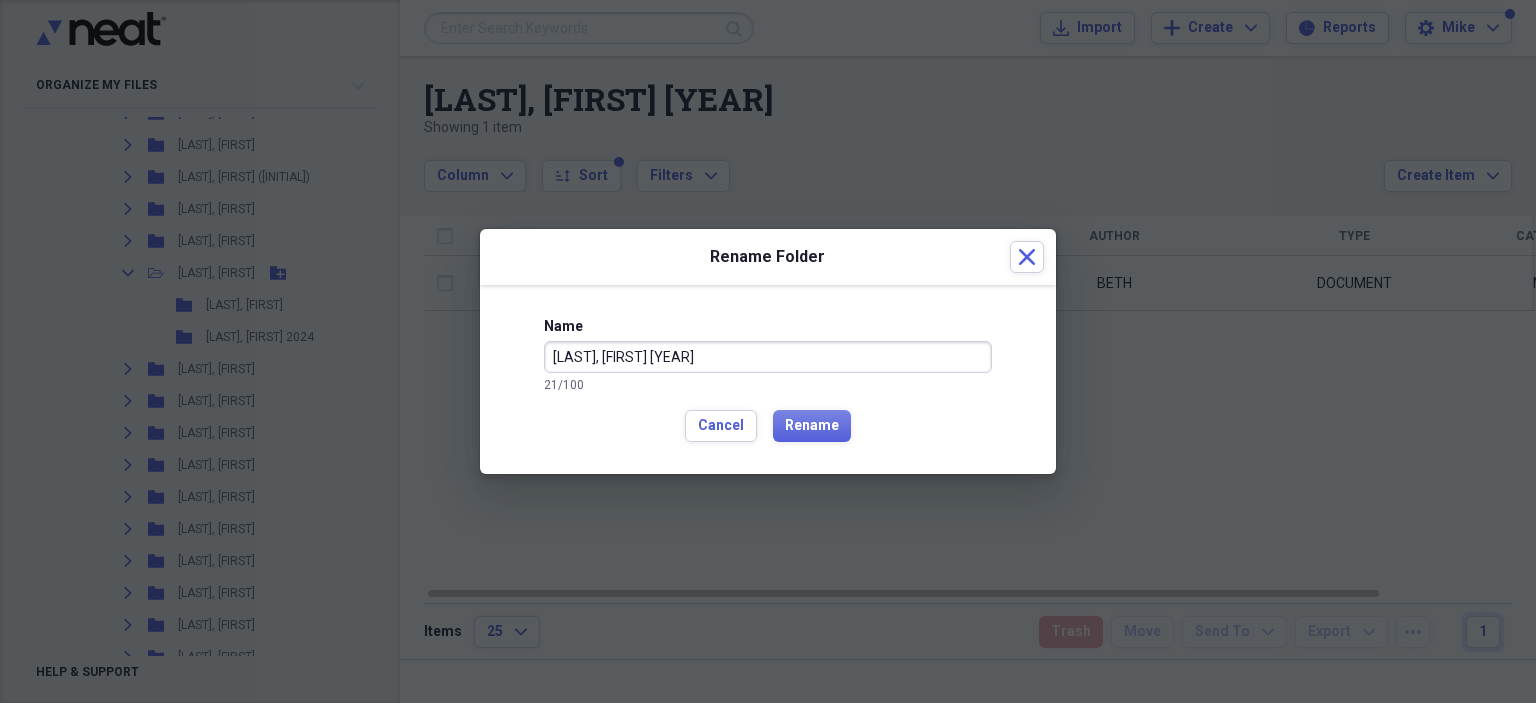 type on "[LAST], [FIRST] [YEAR]" 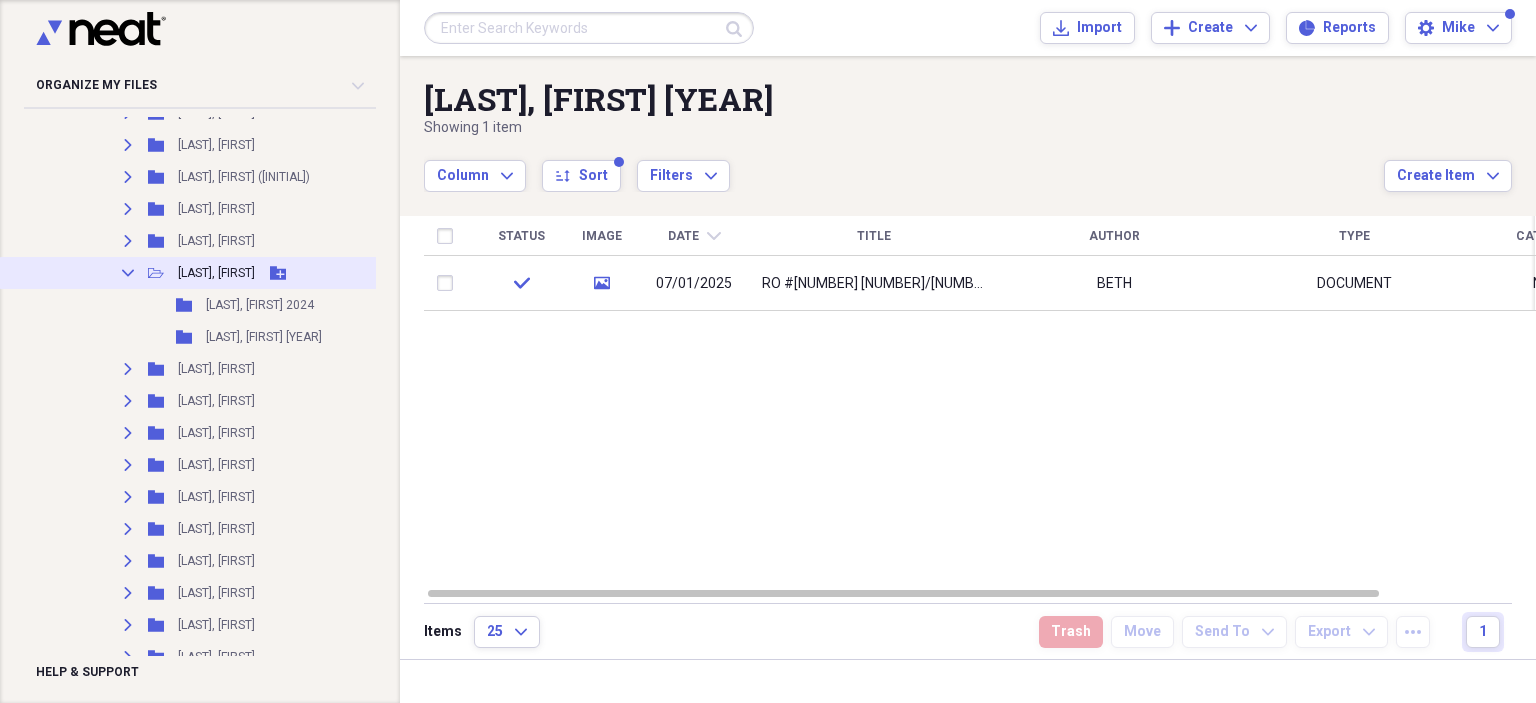 click 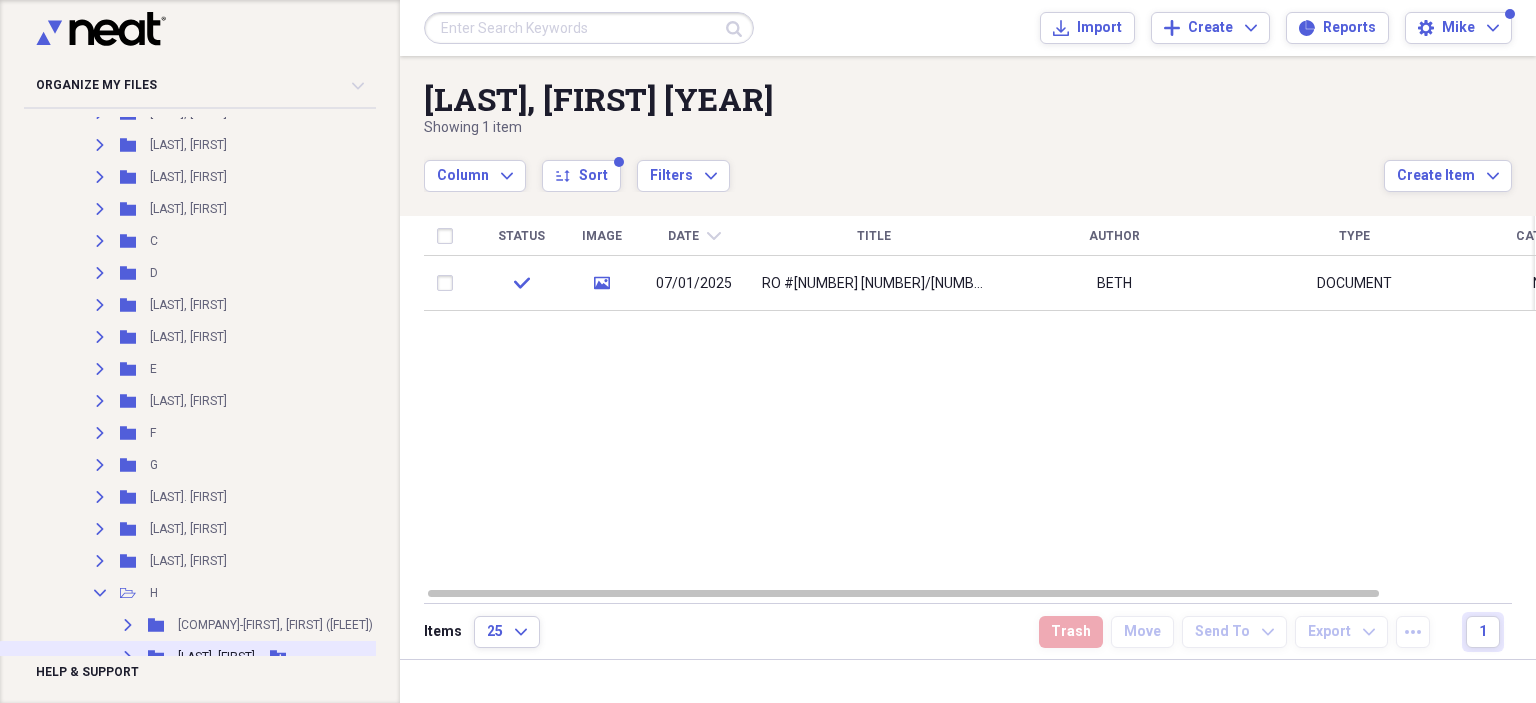 scroll, scrollTop: 700, scrollLeft: 0, axis: vertical 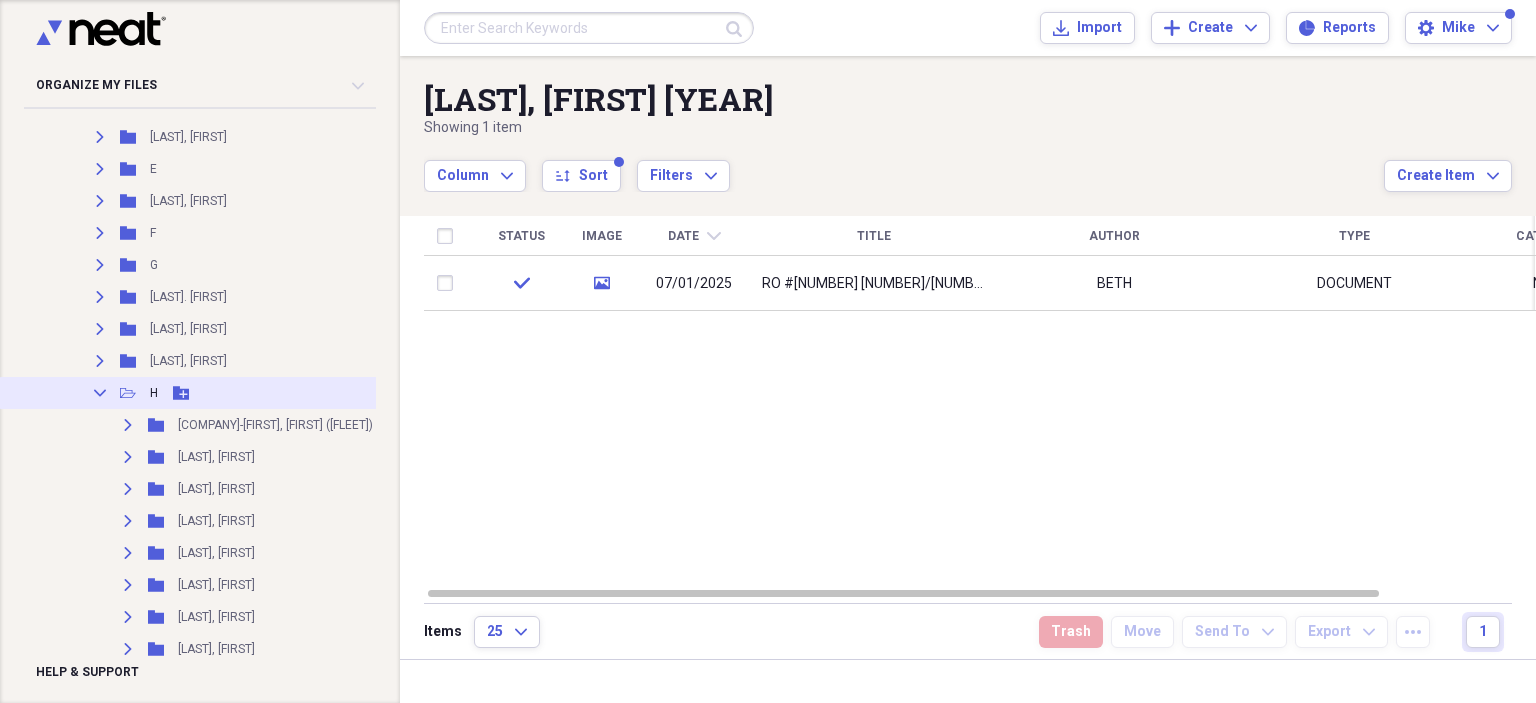 click on "Collapse" at bounding box center [100, 393] 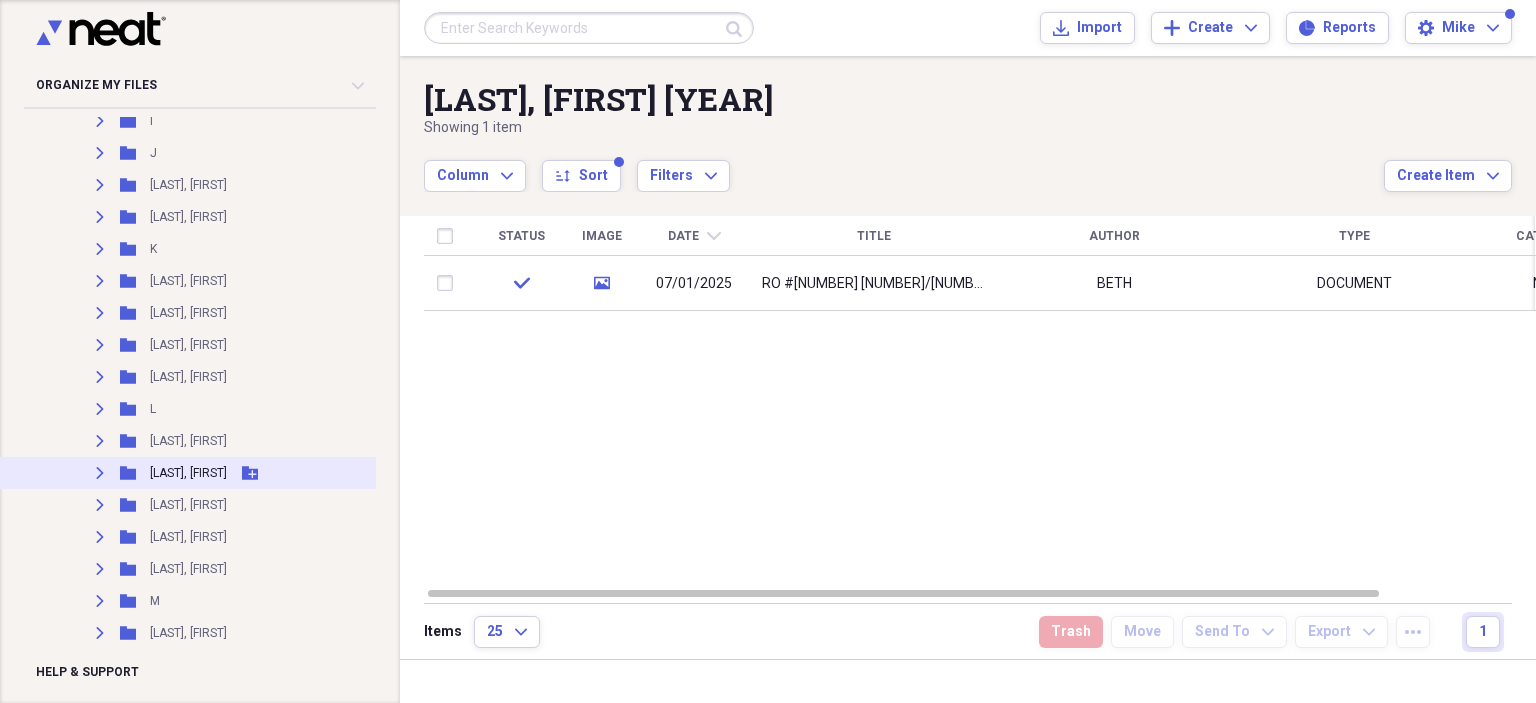 scroll, scrollTop: 1300, scrollLeft: 0, axis: vertical 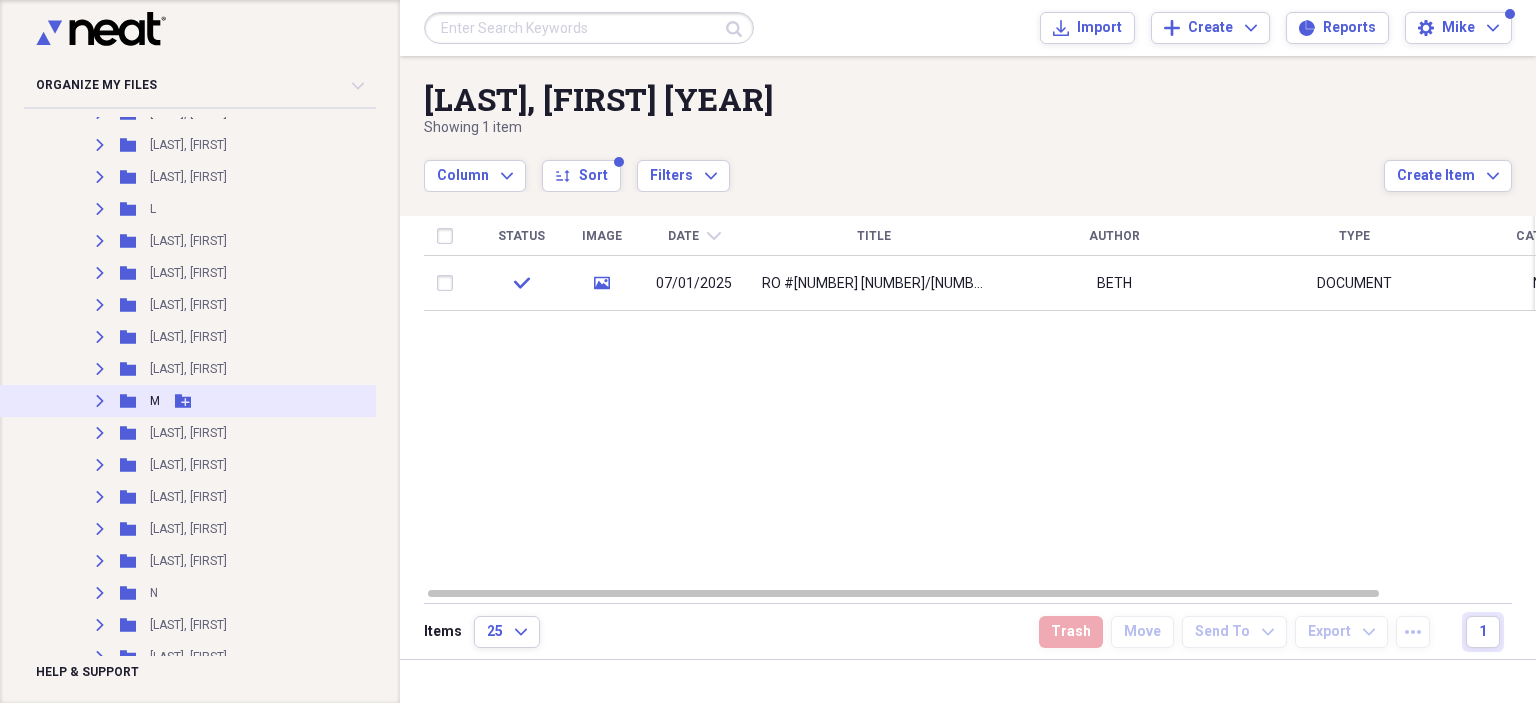 click on "Expand" 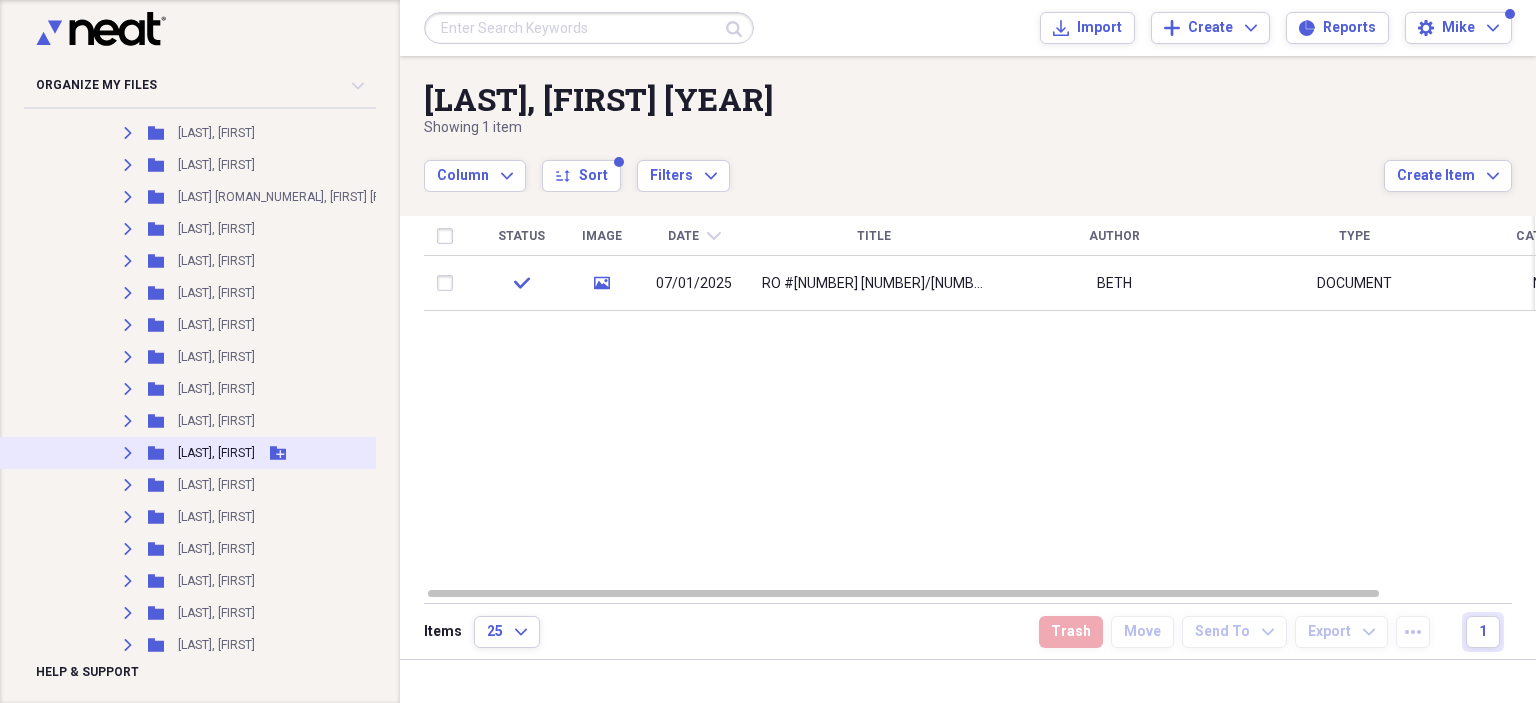 scroll, scrollTop: 9000, scrollLeft: 0, axis: vertical 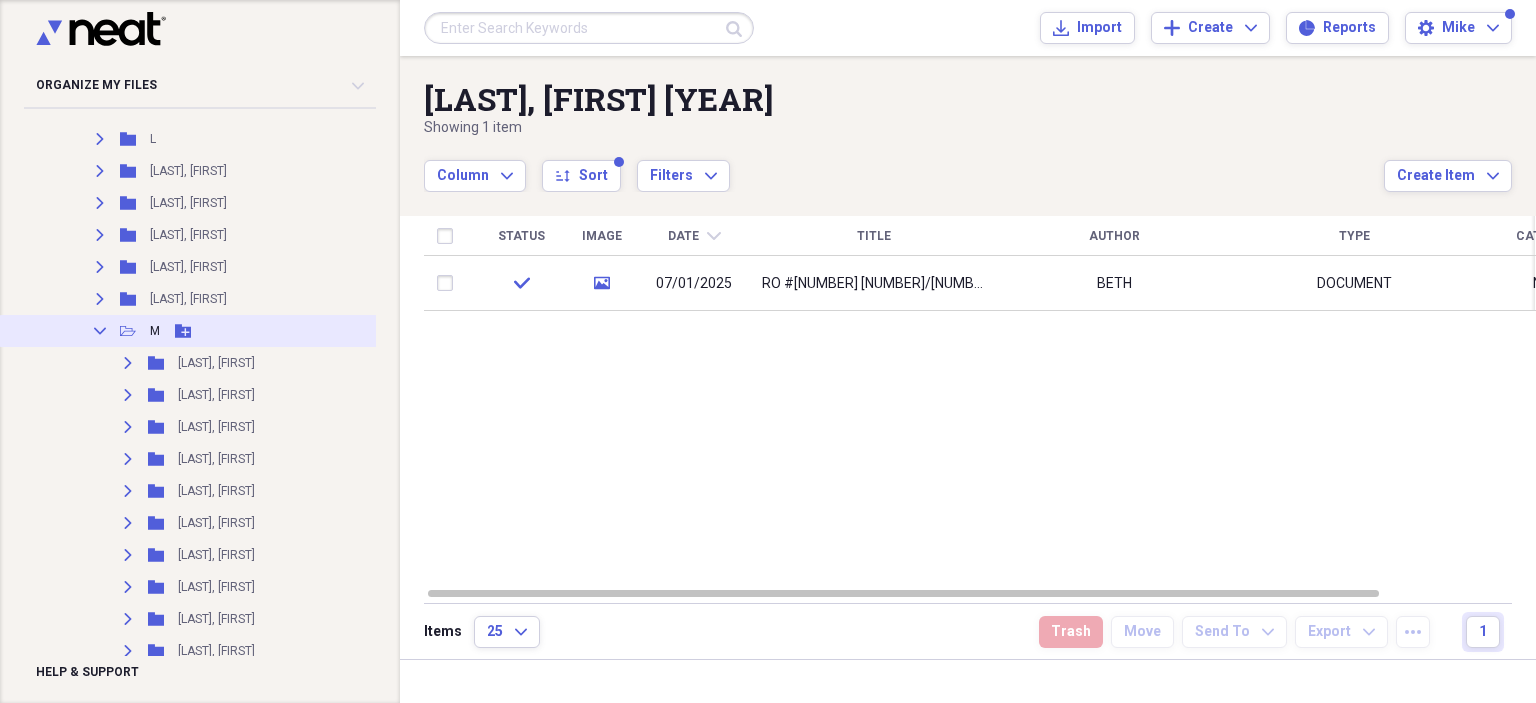 click on "Collapse" 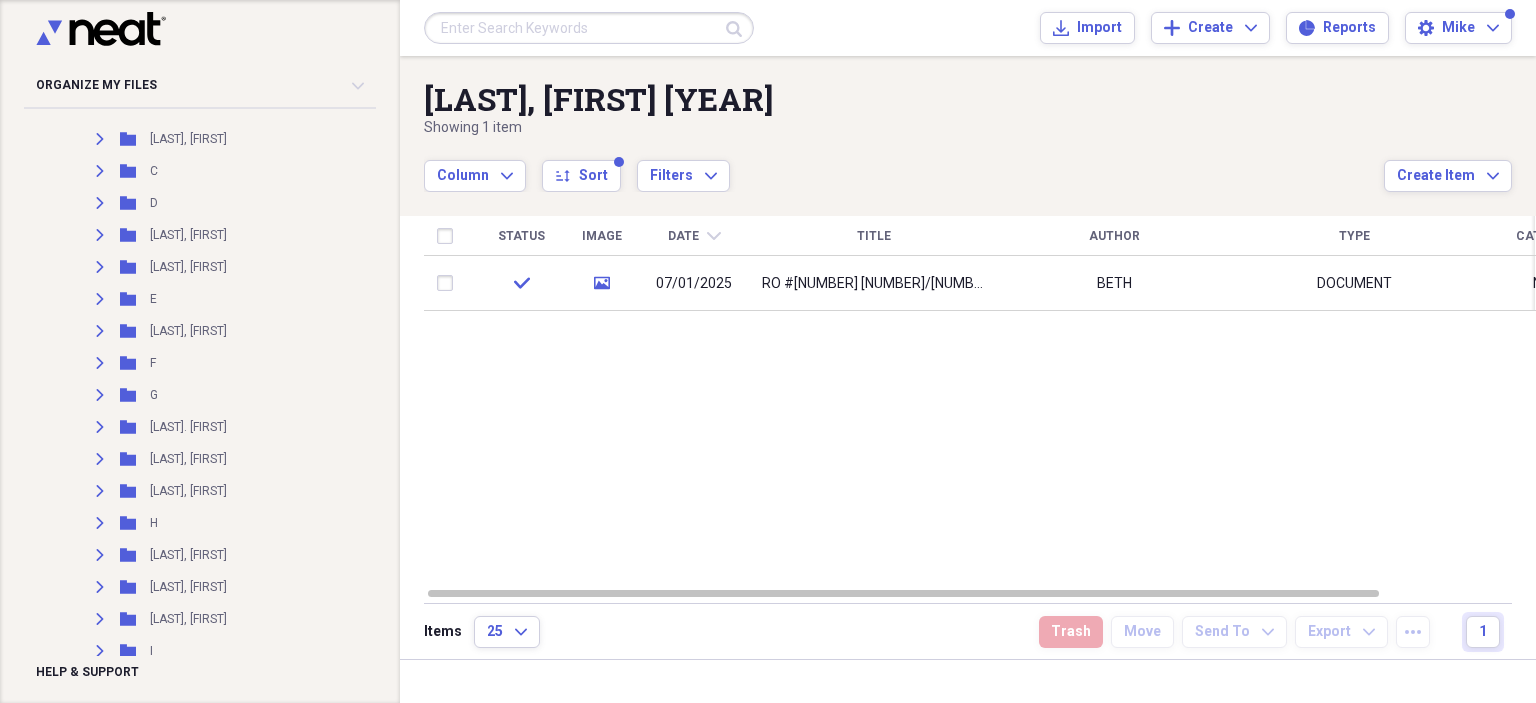 scroll, scrollTop: 270, scrollLeft: 0, axis: vertical 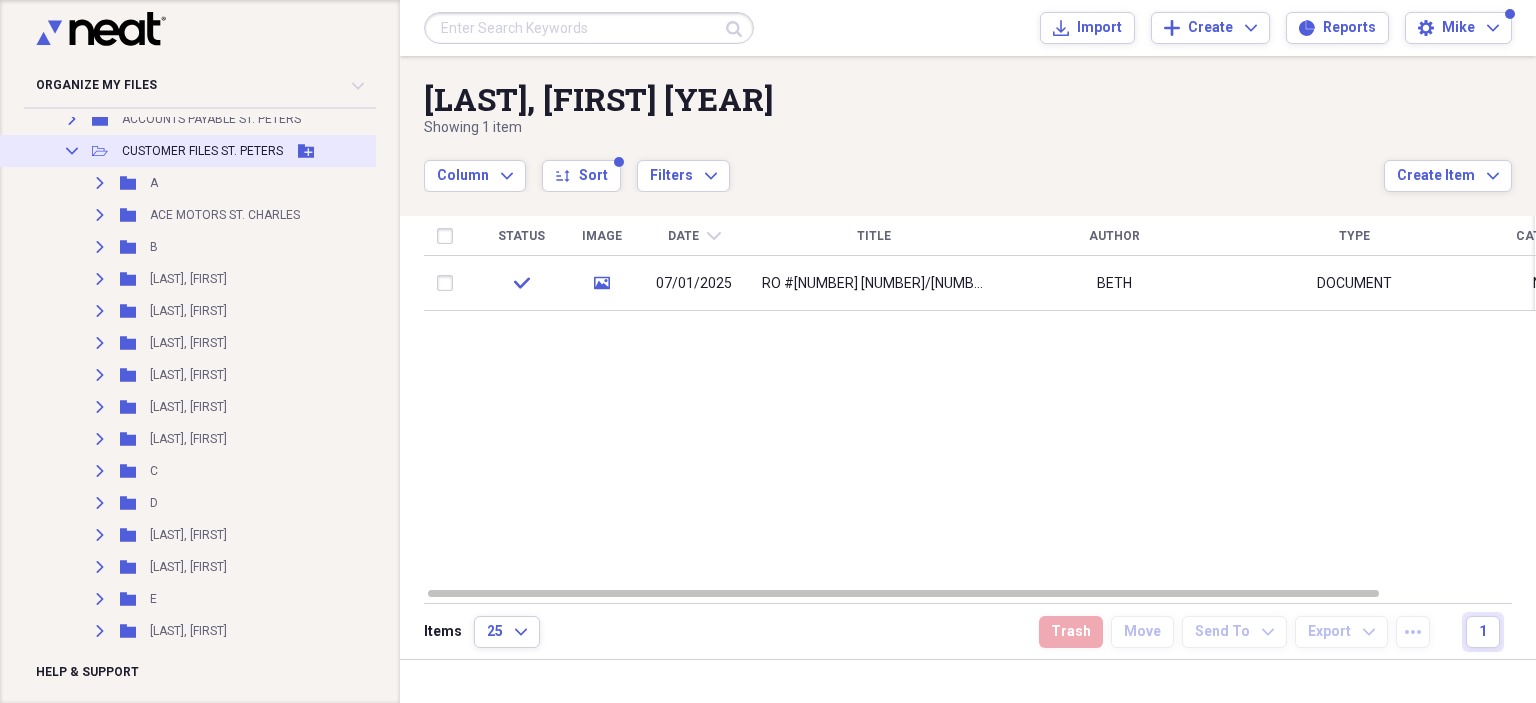 click 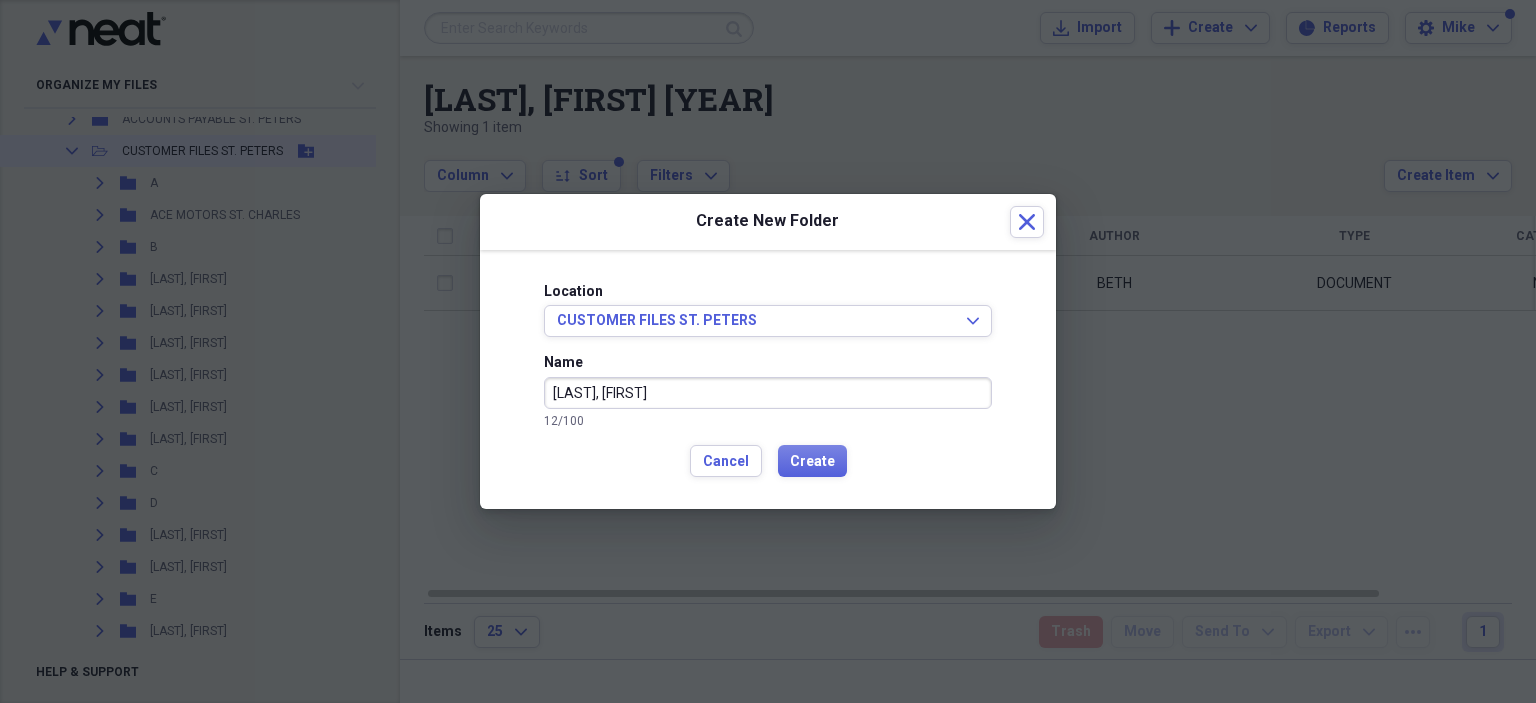 type on "[LAST], [FIRST]" 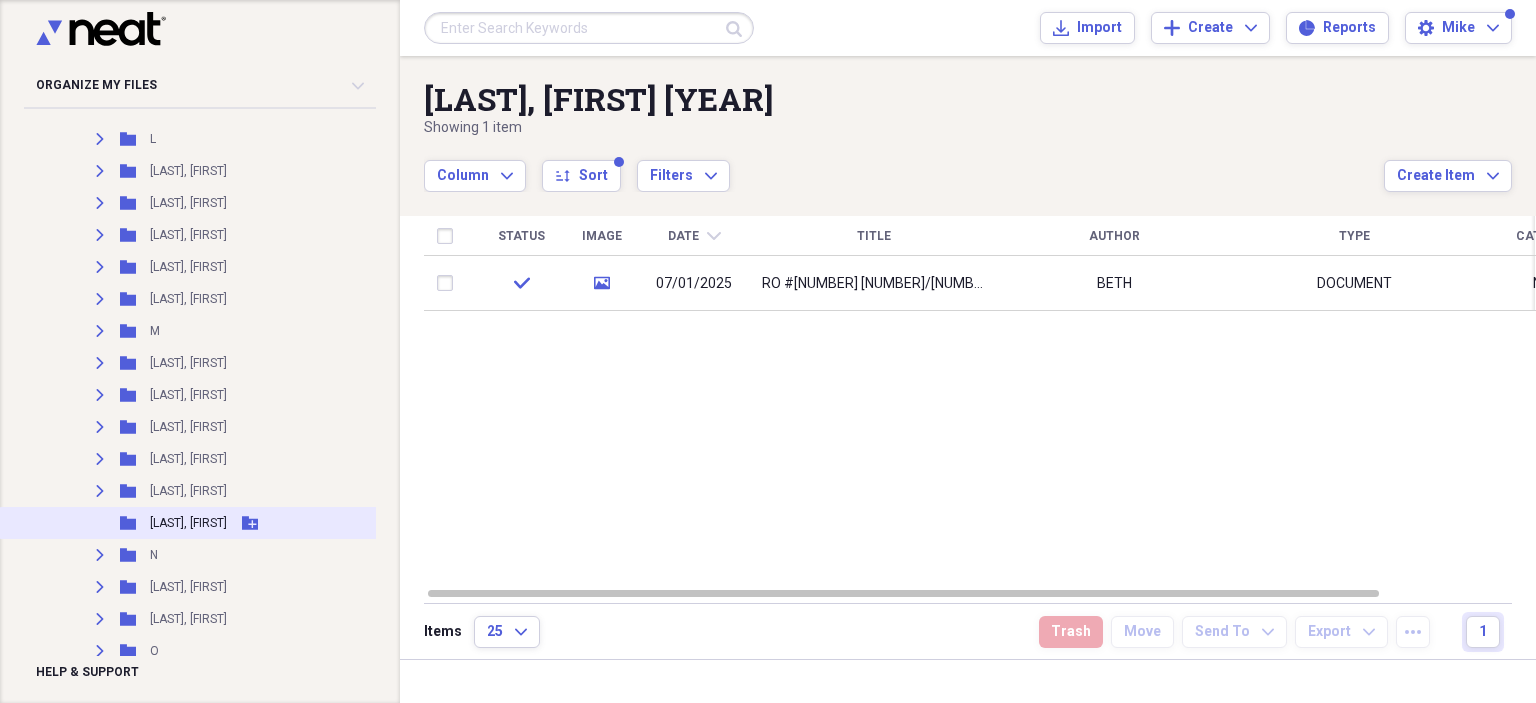 scroll, scrollTop: 1470, scrollLeft: 0, axis: vertical 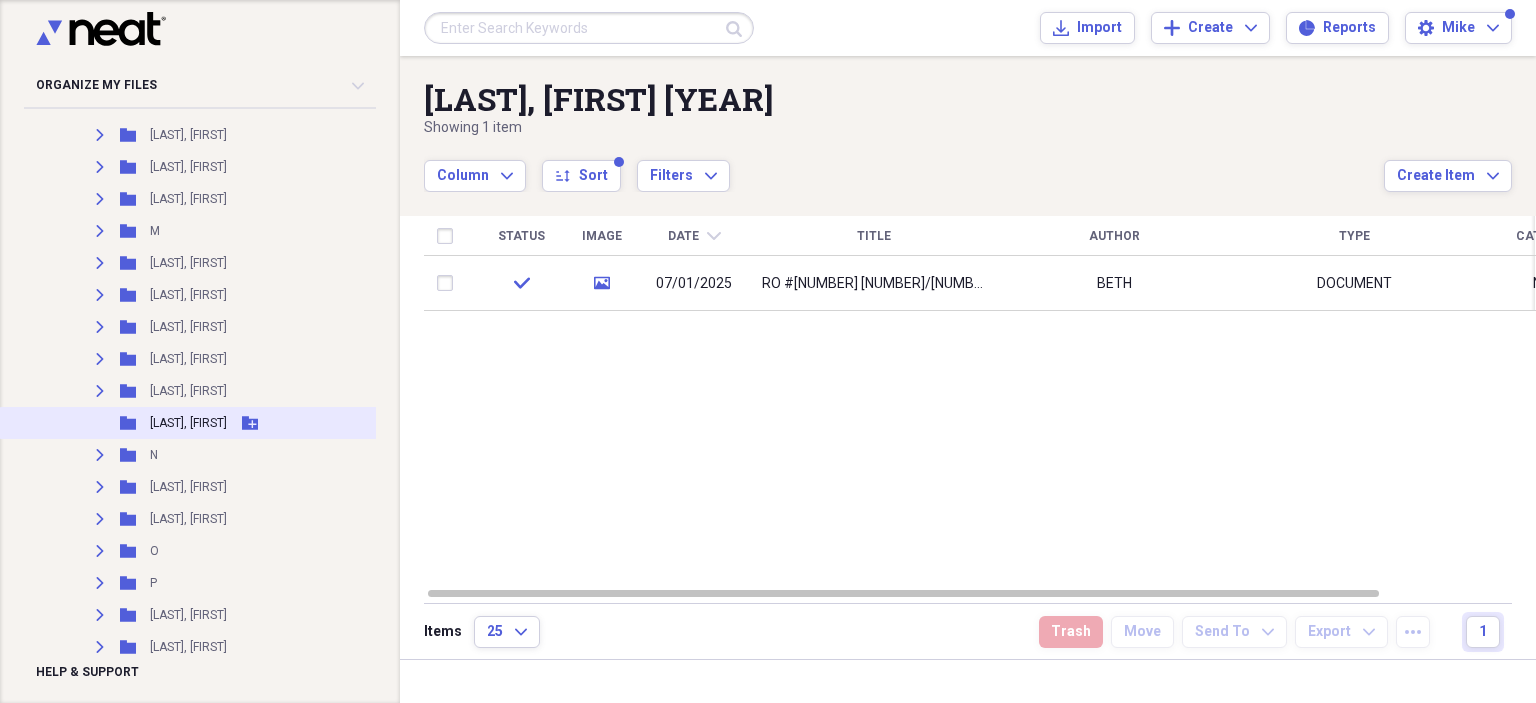 click on "Add Folder" 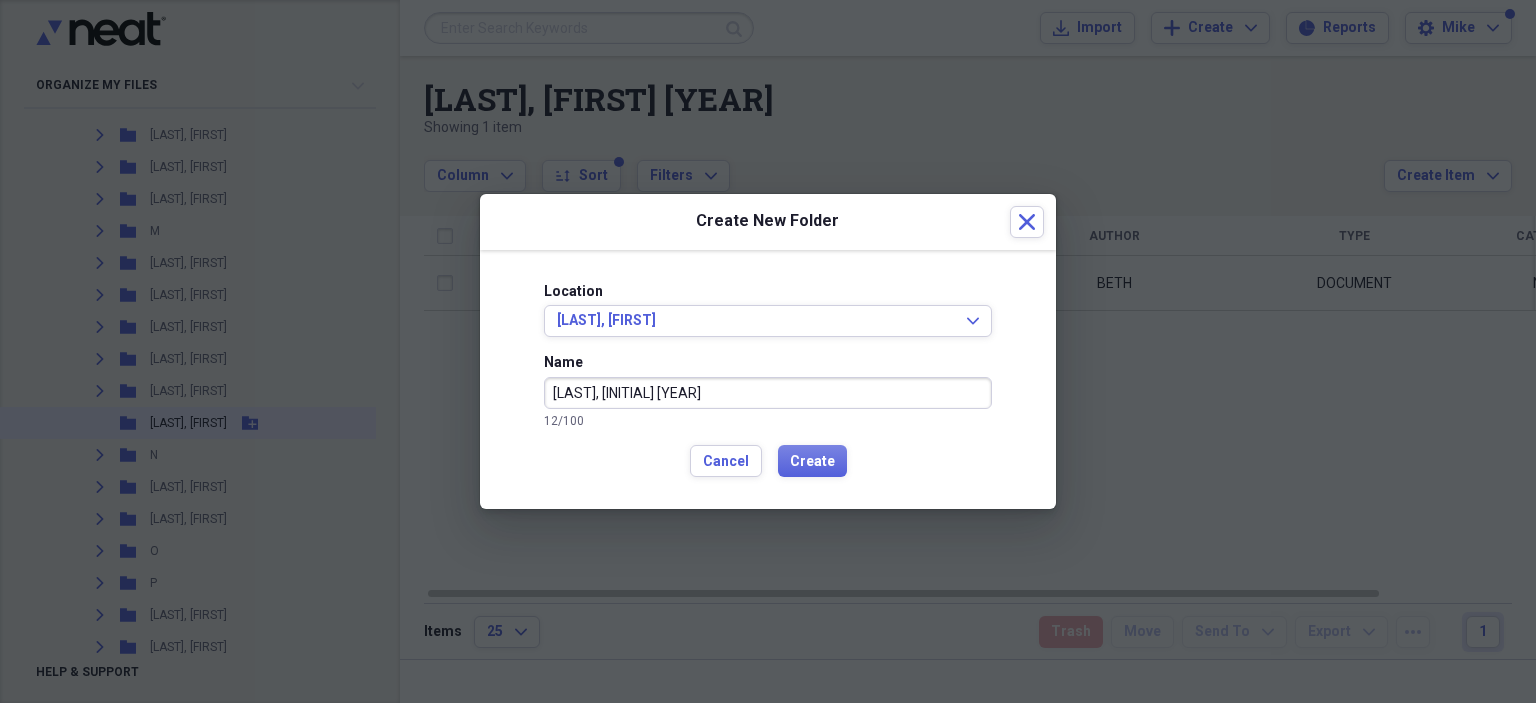type on "[LAST], [INITIAL] [YEAR]" 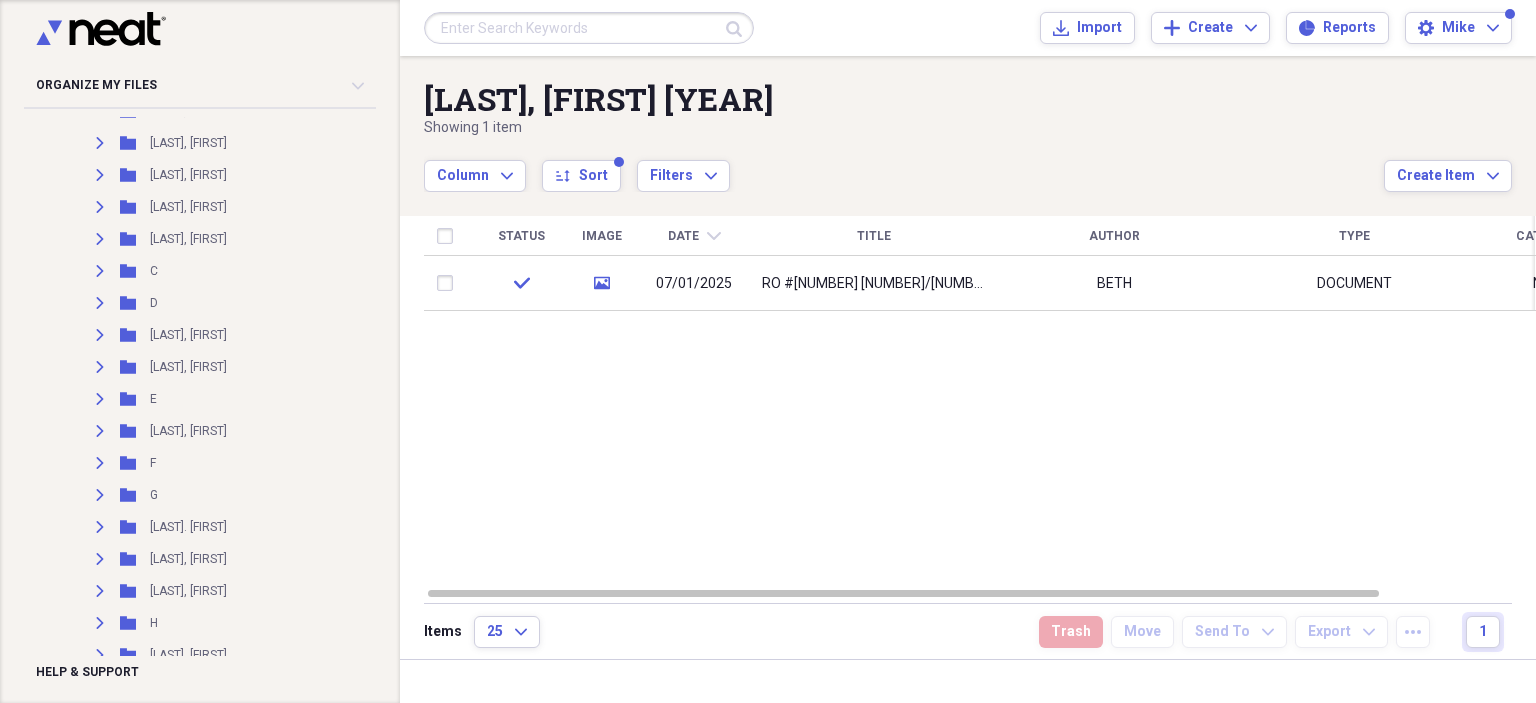 scroll, scrollTop: 370, scrollLeft: 0, axis: vertical 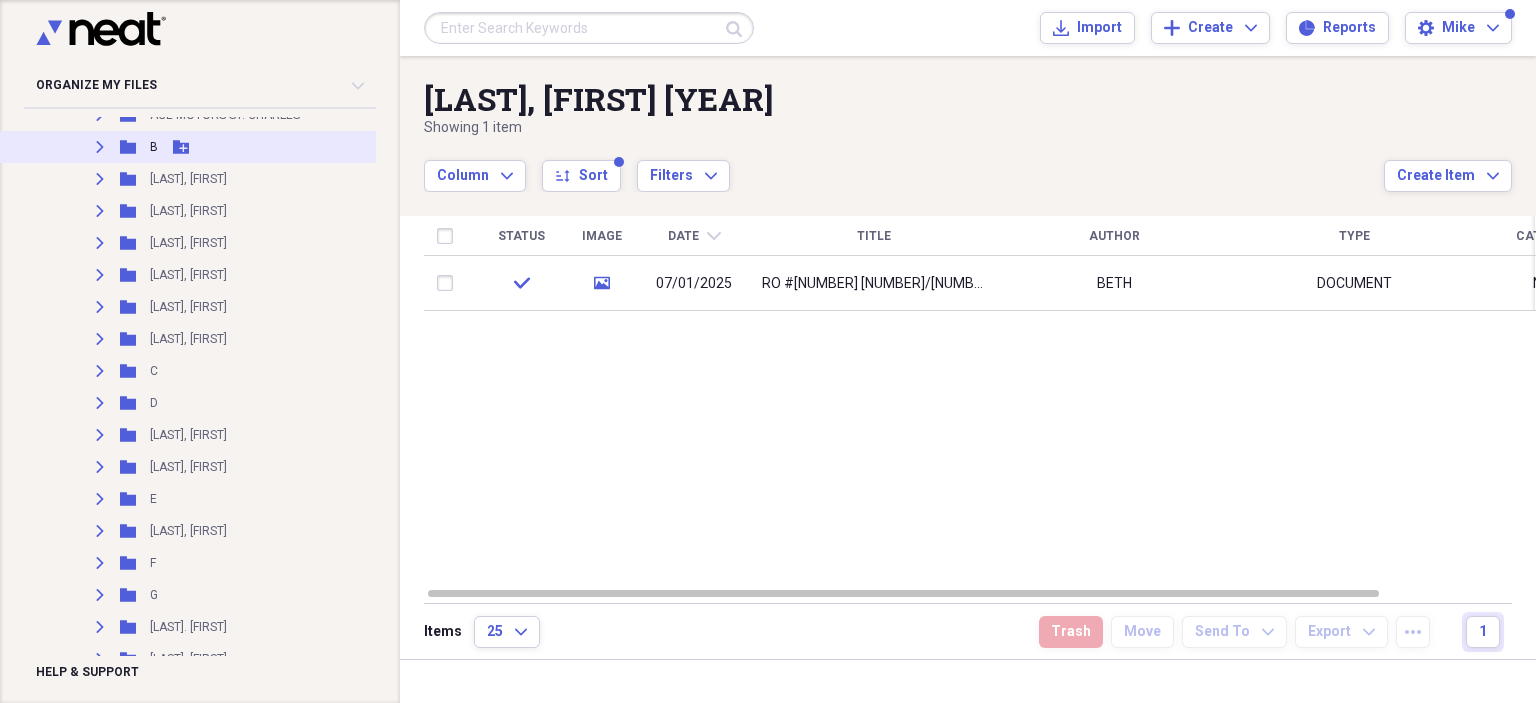click on "Expand" 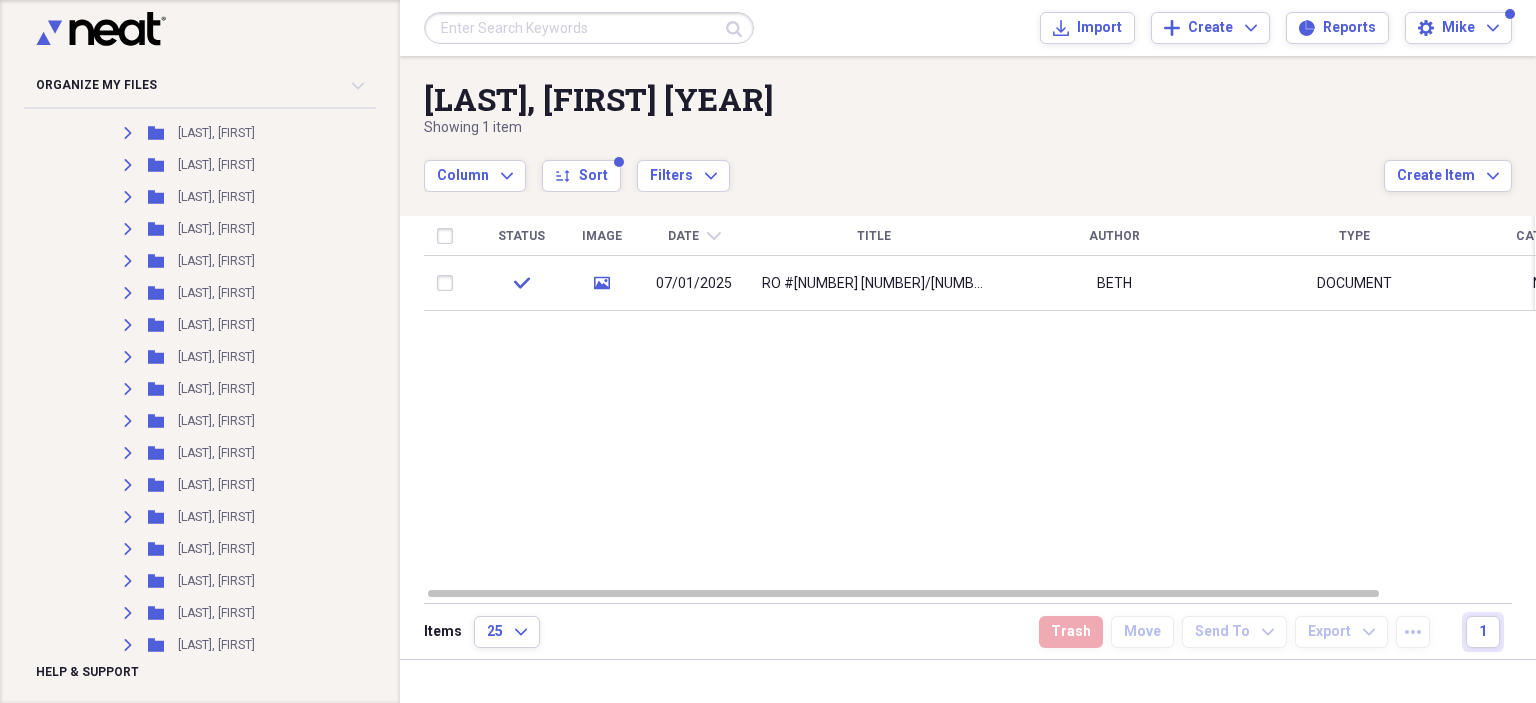 scroll, scrollTop: 9245, scrollLeft: 0, axis: vertical 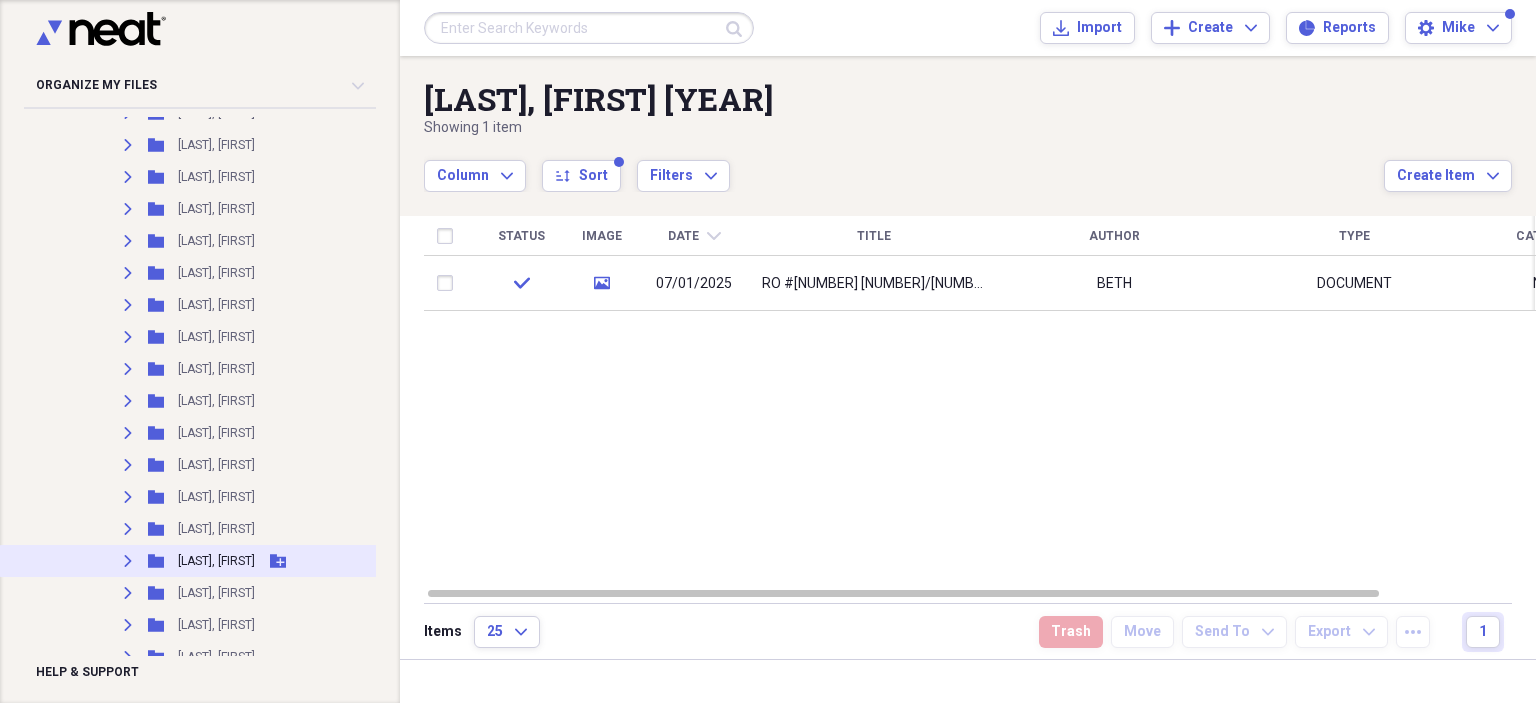 click on "Expand" 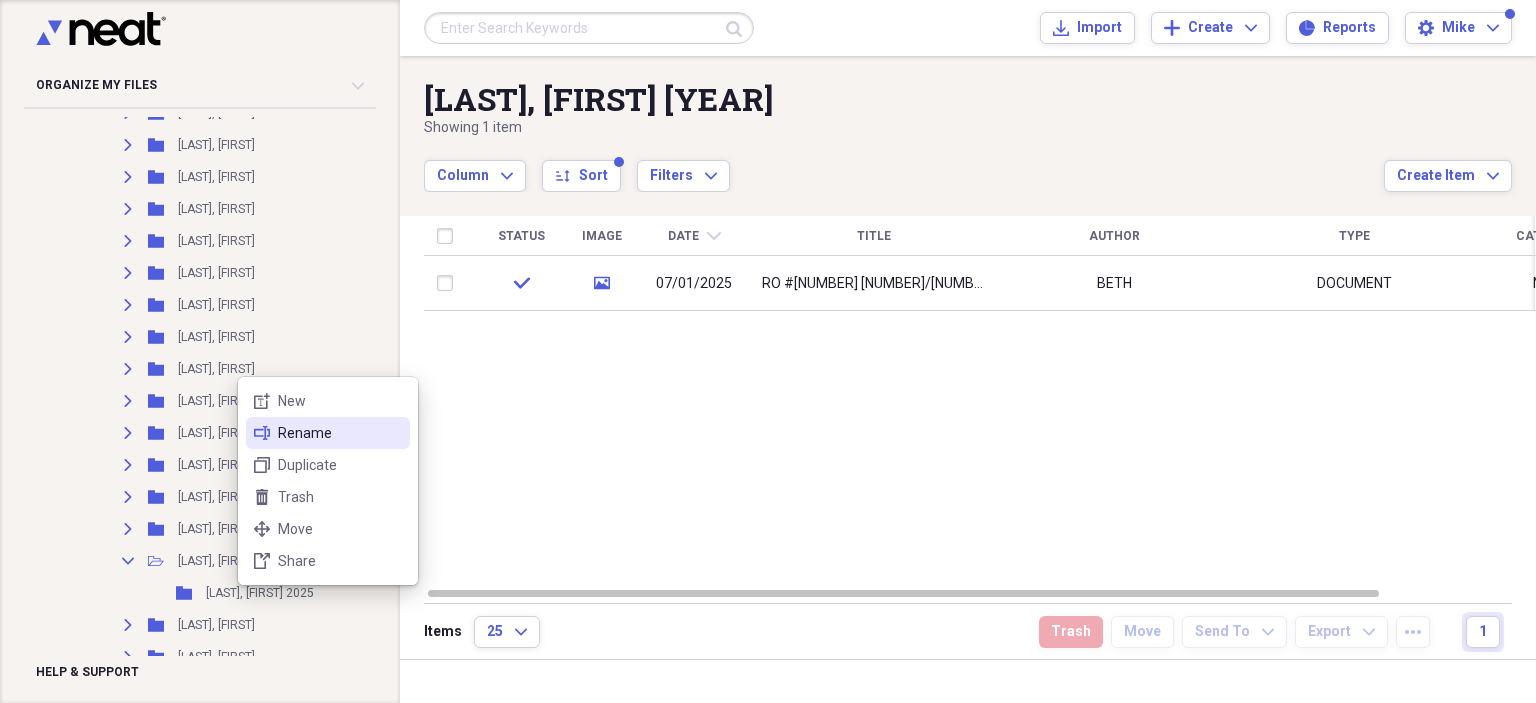 click on "Rename" at bounding box center (340, 433) 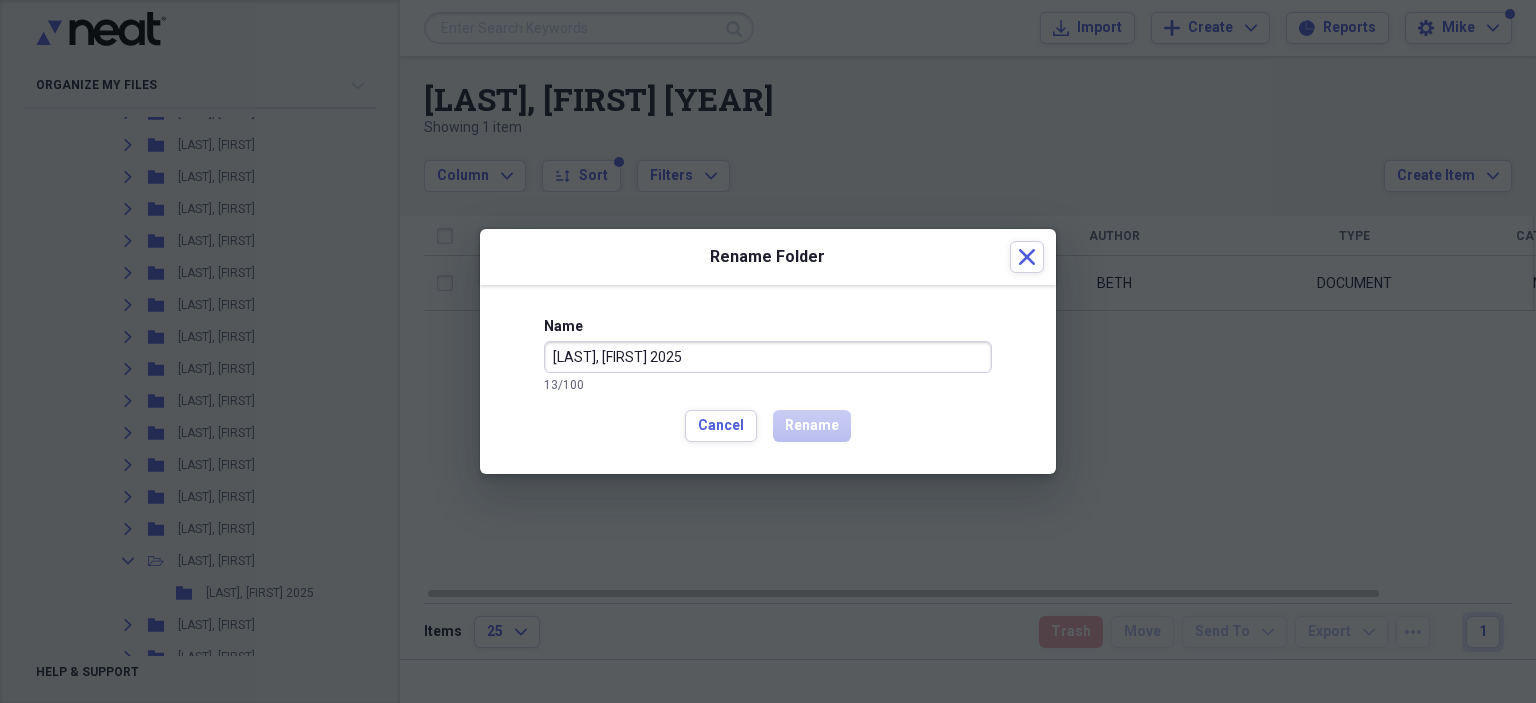 click on "[LAST], [FIRST] 2025" at bounding box center [768, 357] 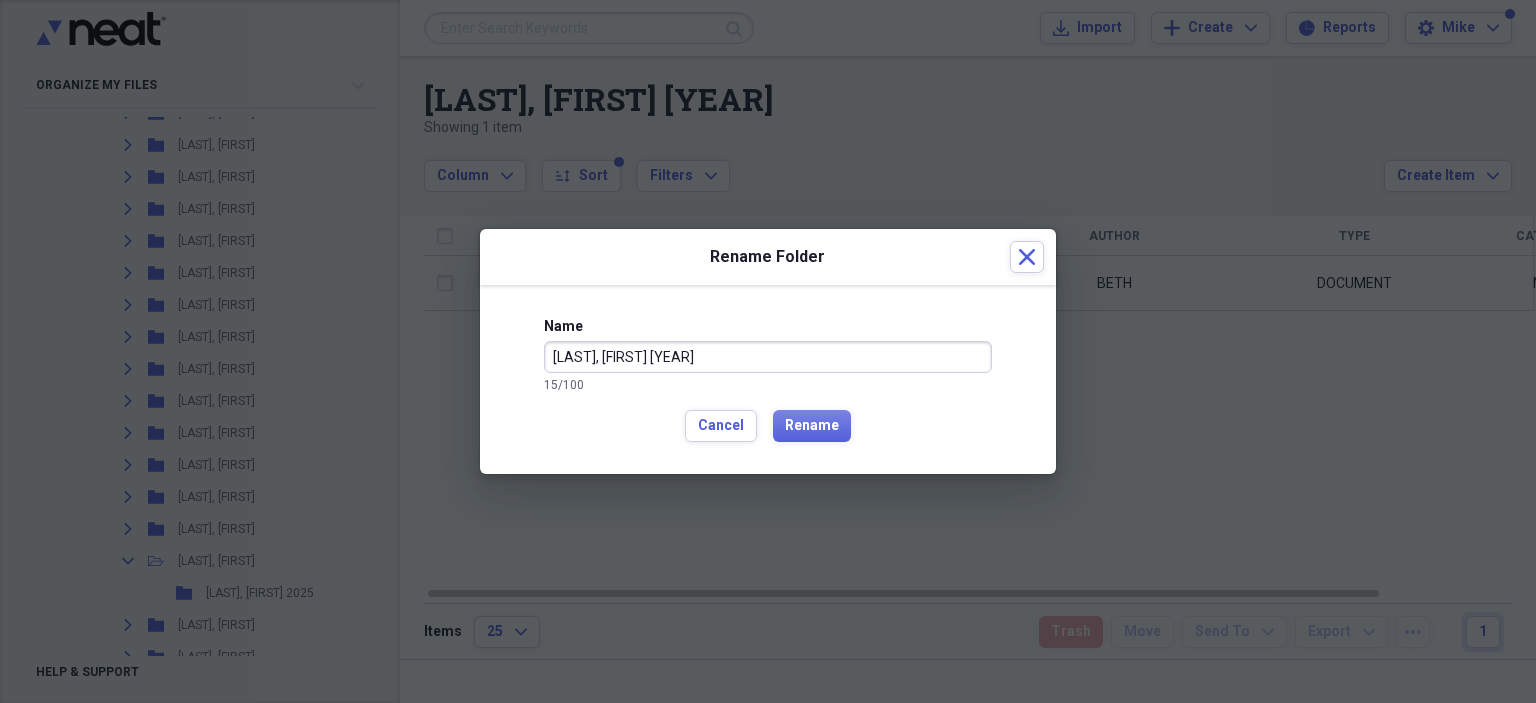 type on "[LAST], [FIRST] [YEAR]" 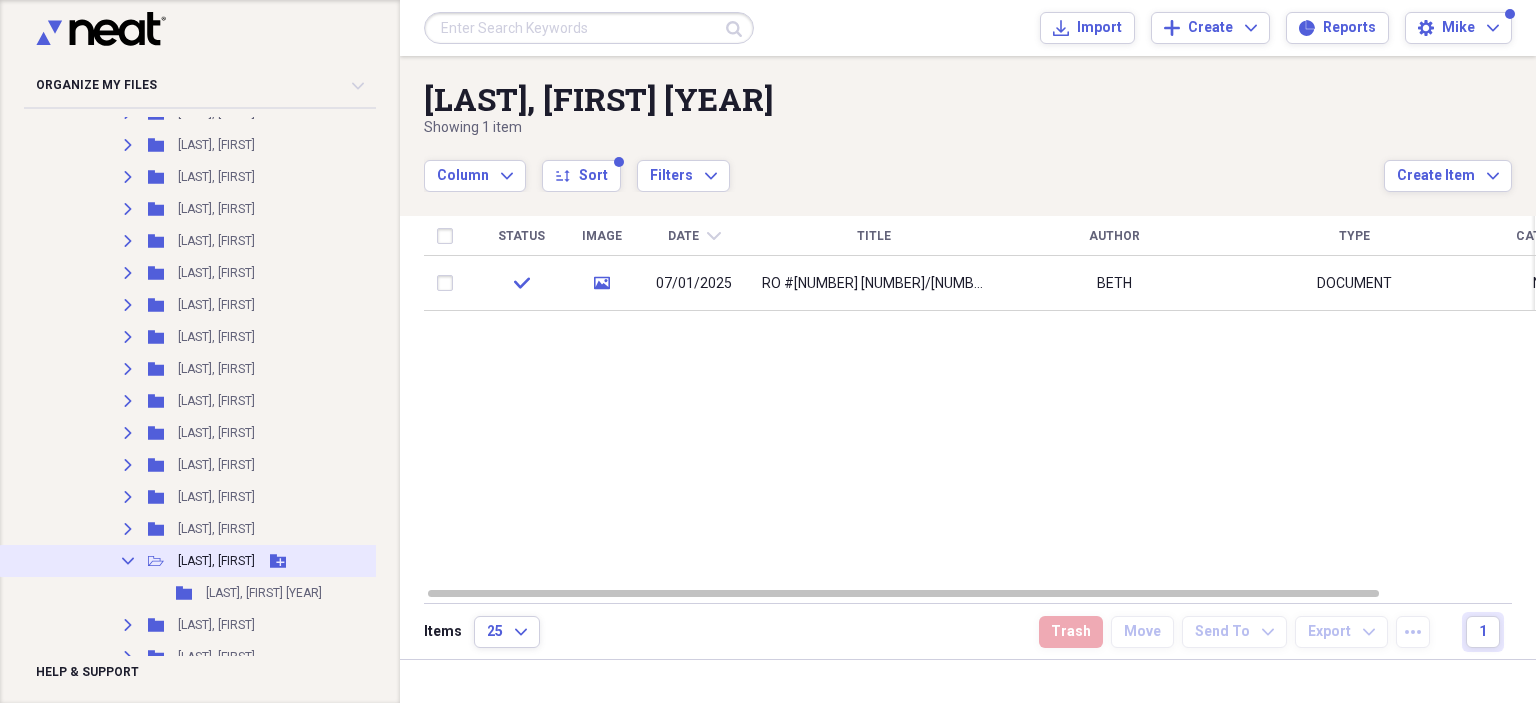 click on "Collapse" 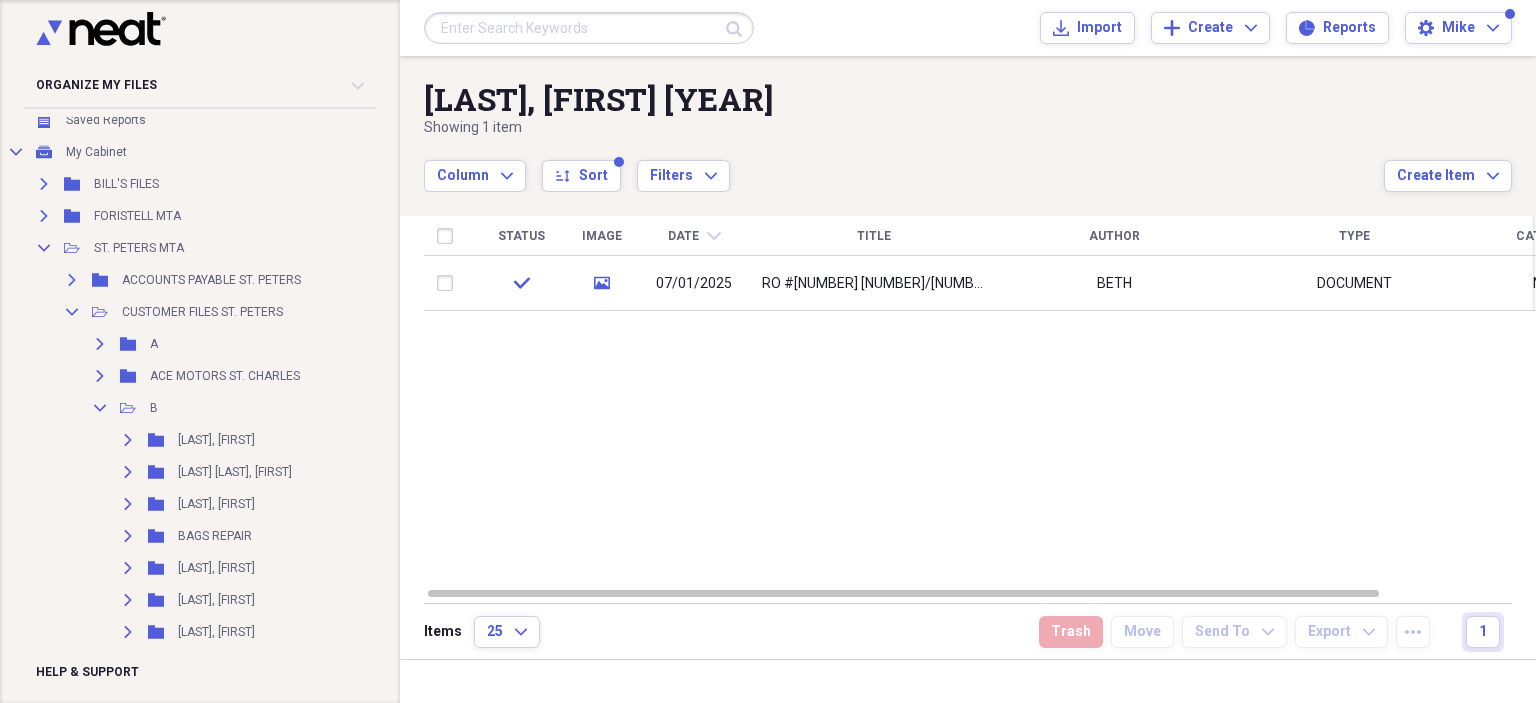 scroll, scrollTop: 0, scrollLeft: 0, axis: both 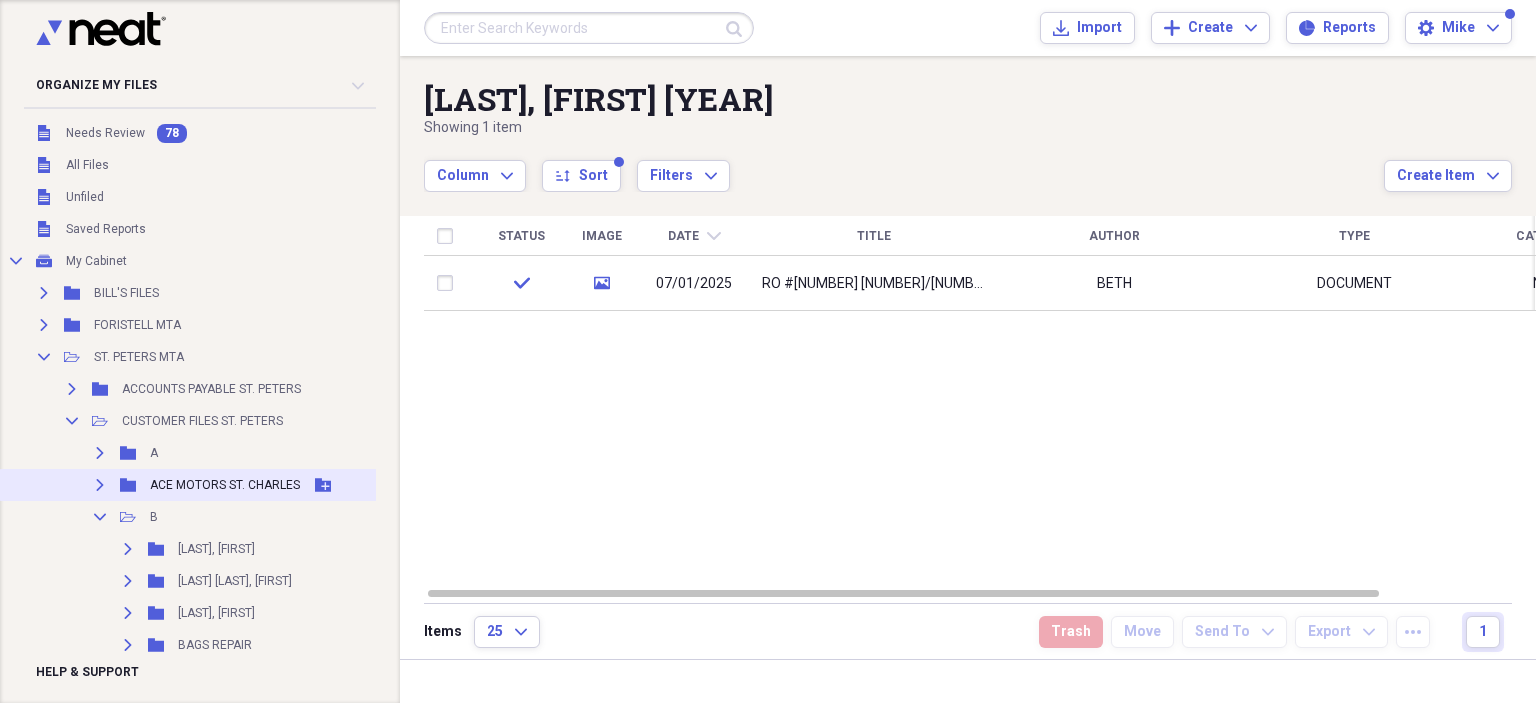 drag, startPoint x: 100, startPoint y: 512, endPoint x: 112, endPoint y: 491, distance: 24.186773 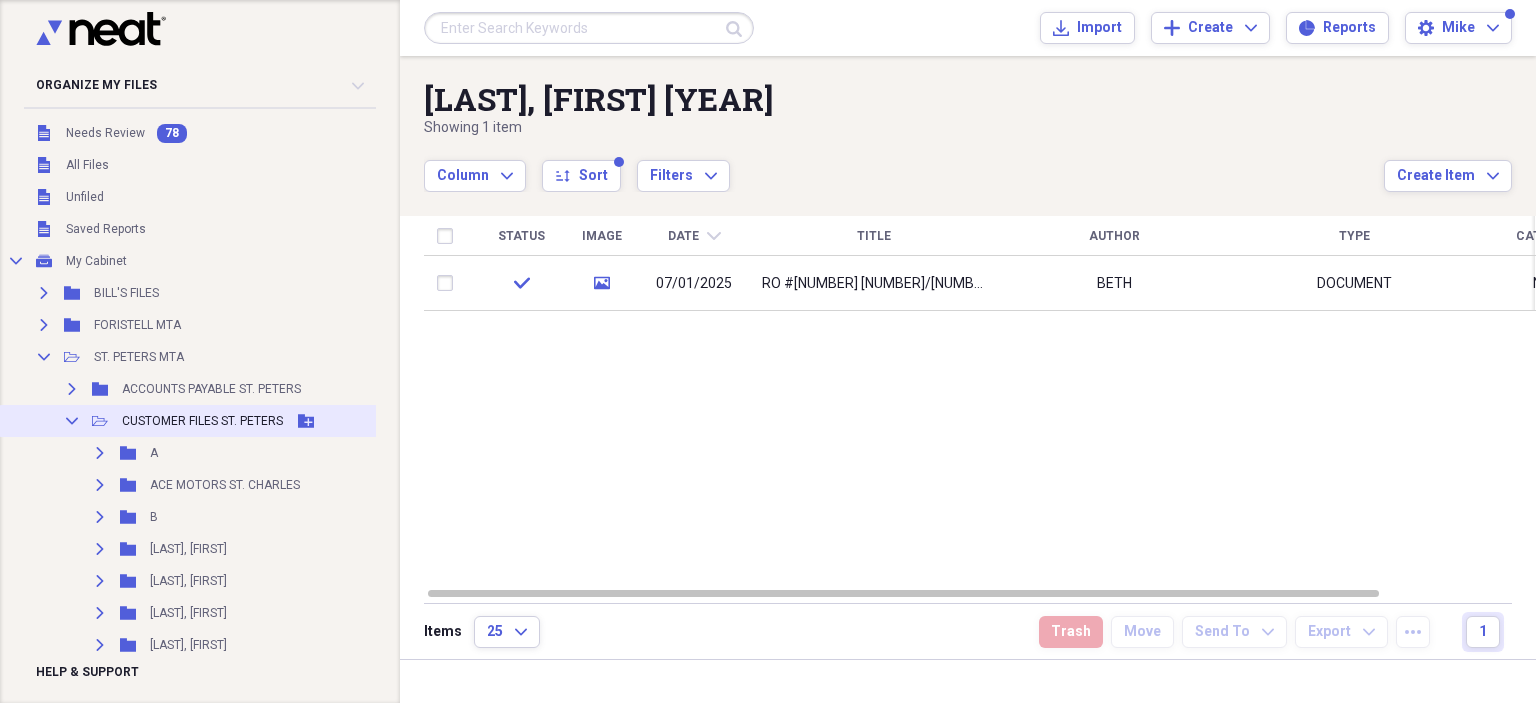 click 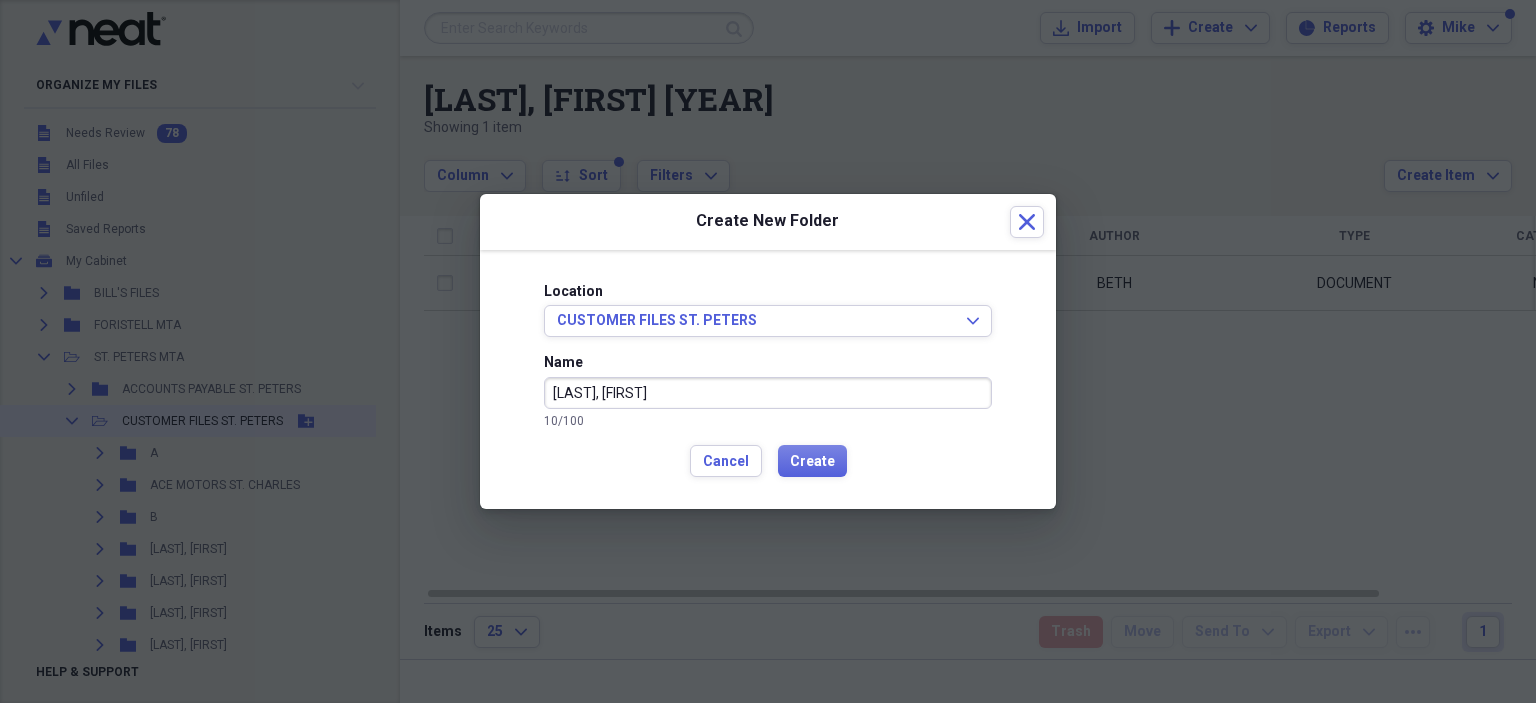 type on "[LAST], [FIRST]" 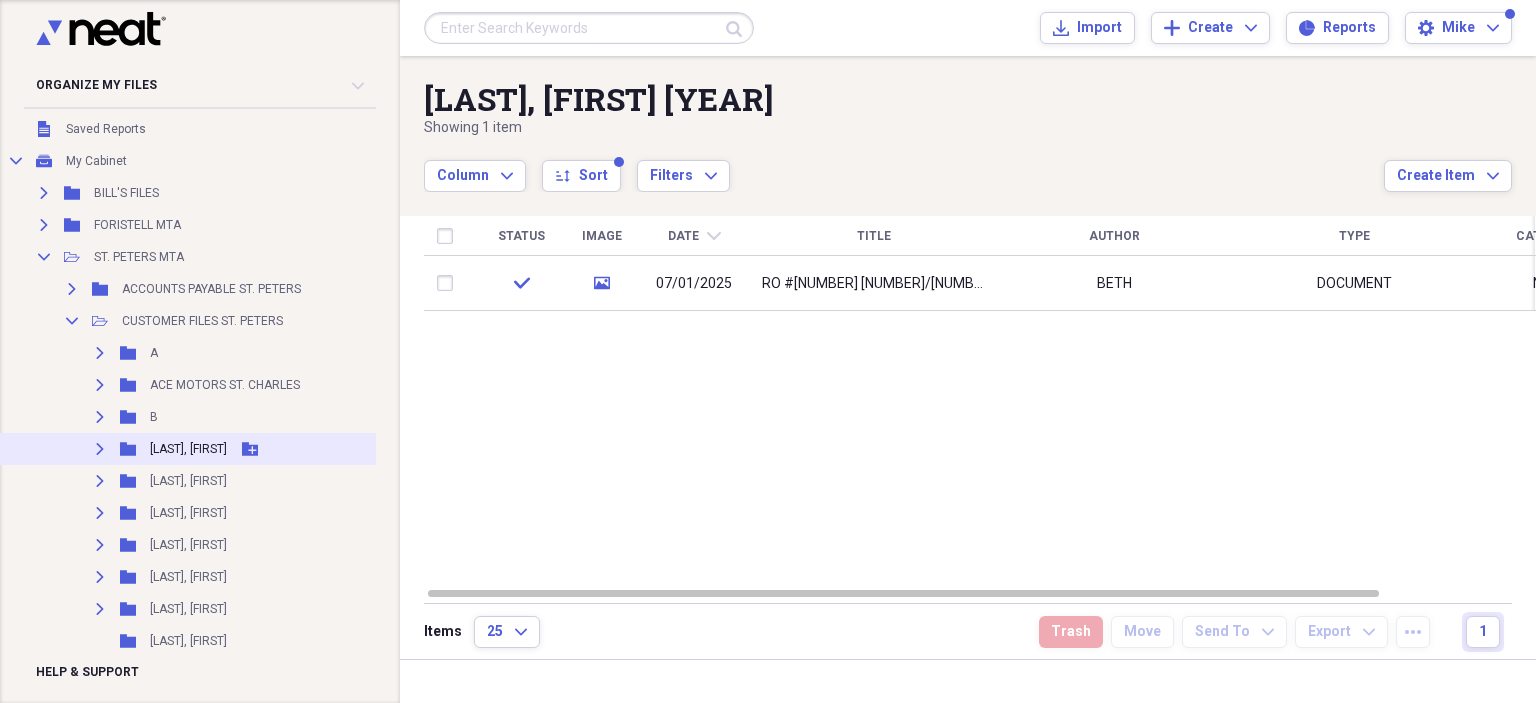 scroll, scrollTop: 200, scrollLeft: 0, axis: vertical 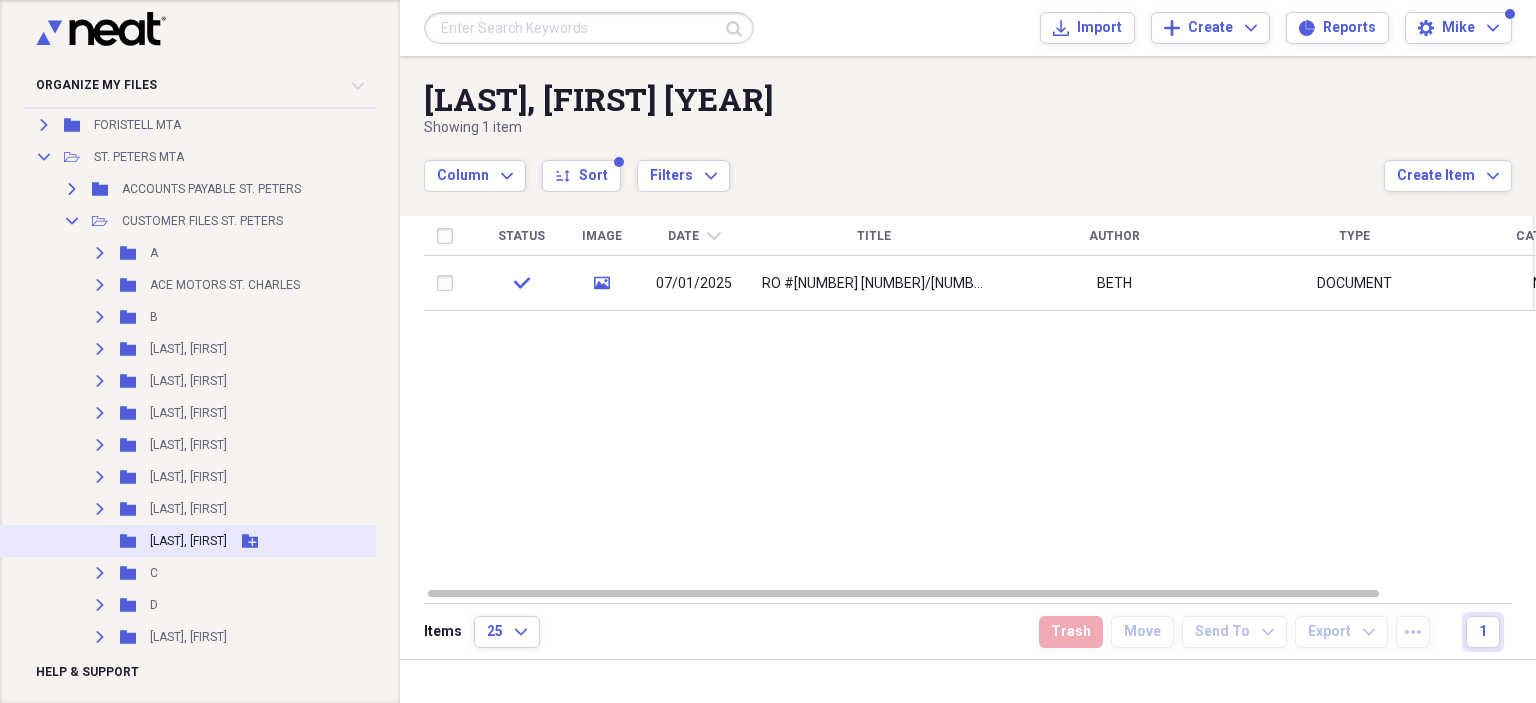 click 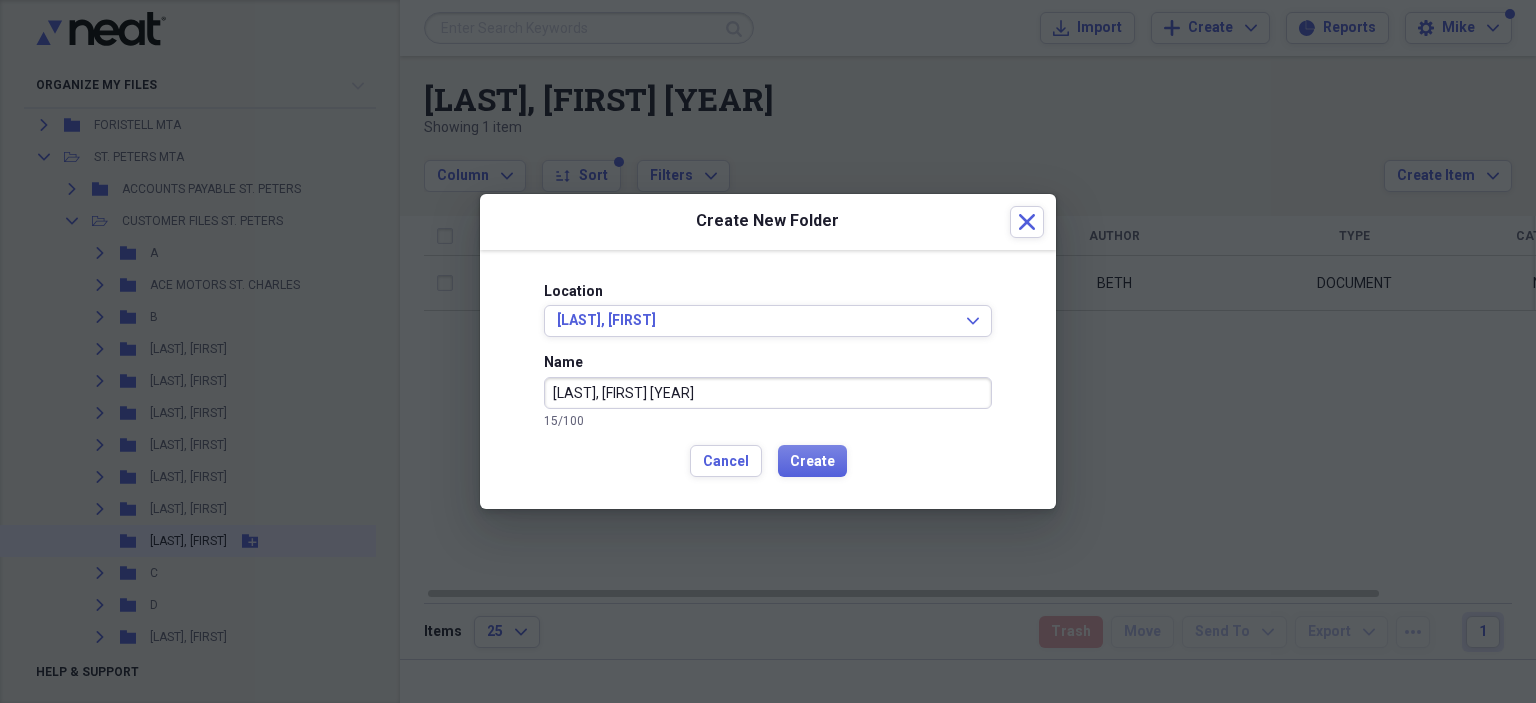 type on "[LAST], [FIRST] [YEAR]" 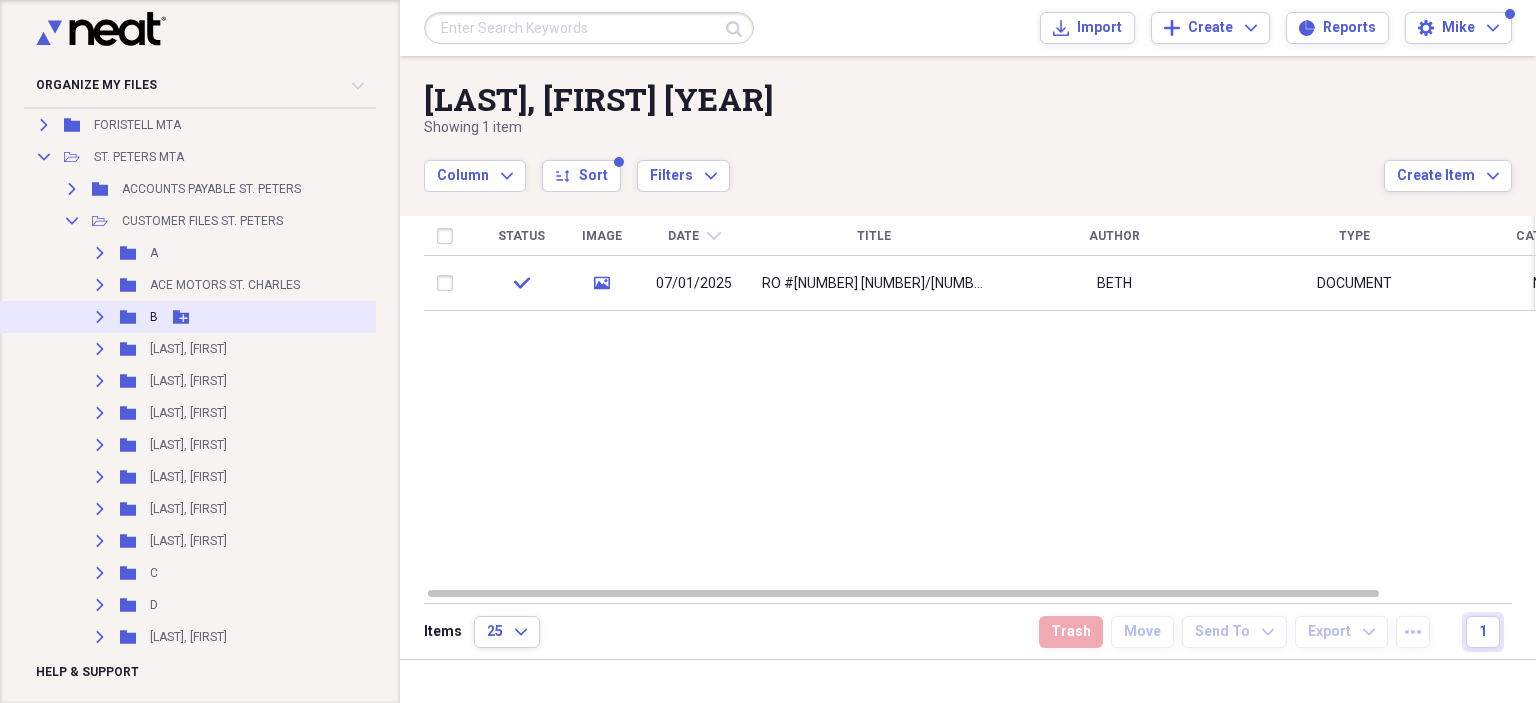 click 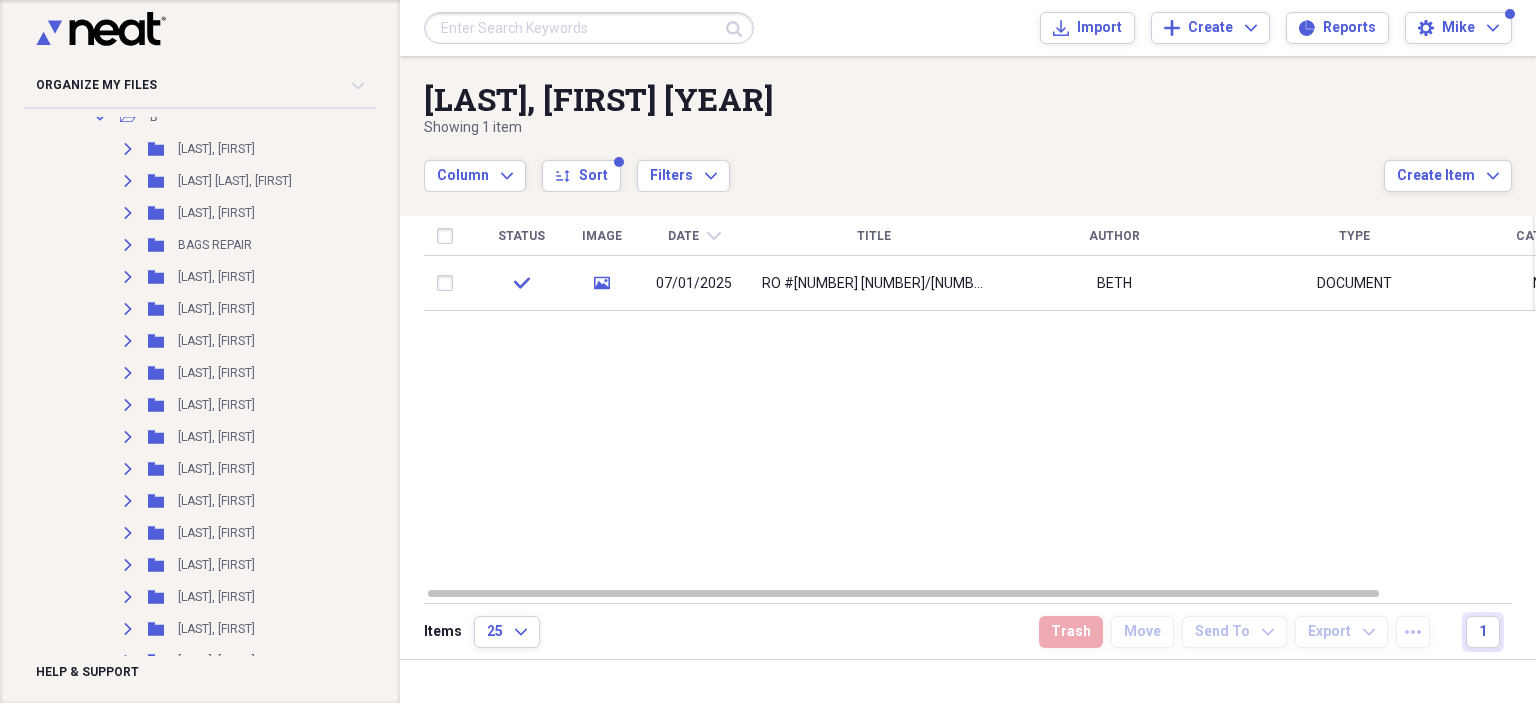 scroll, scrollTop: 100, scrollLeft: 0, axis: vertical 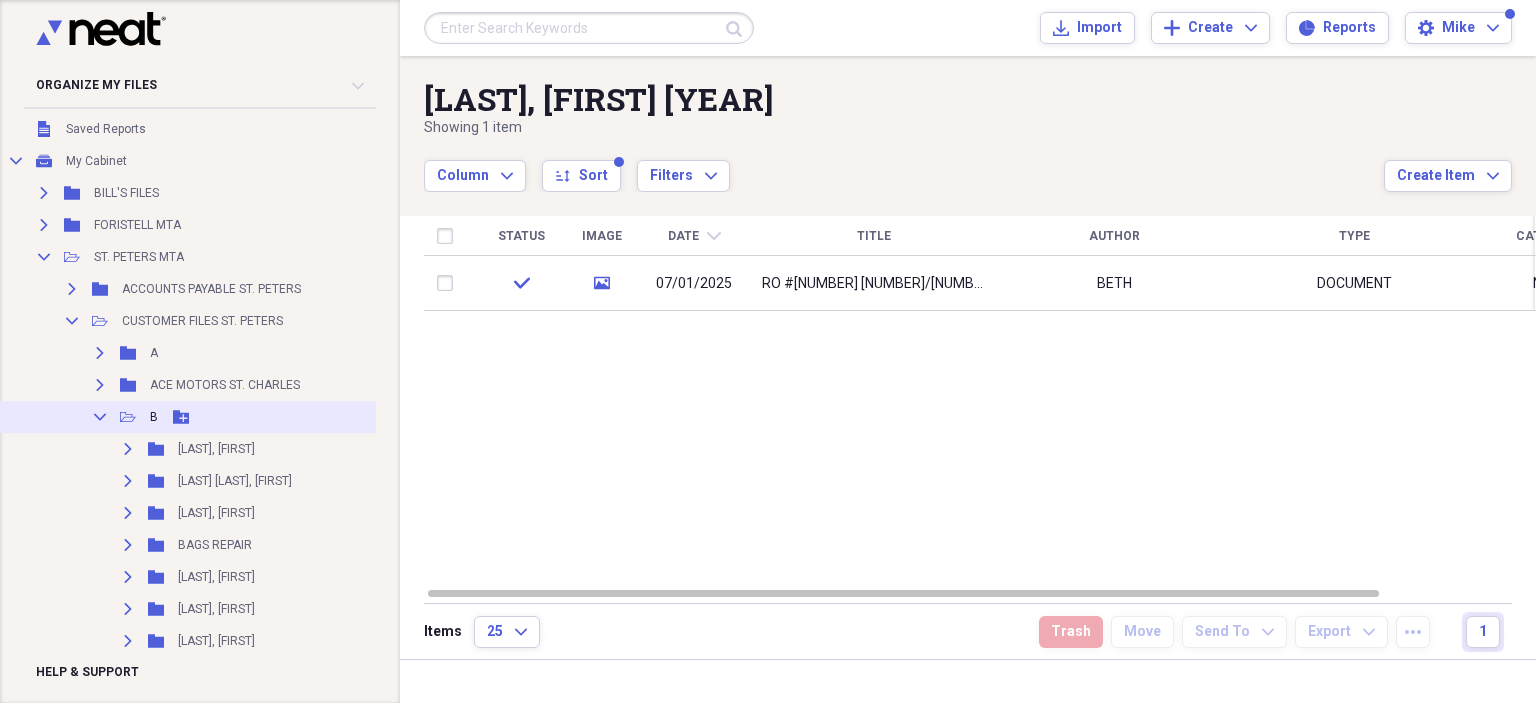 click on "Collapse" at bounding box center [100, 417] 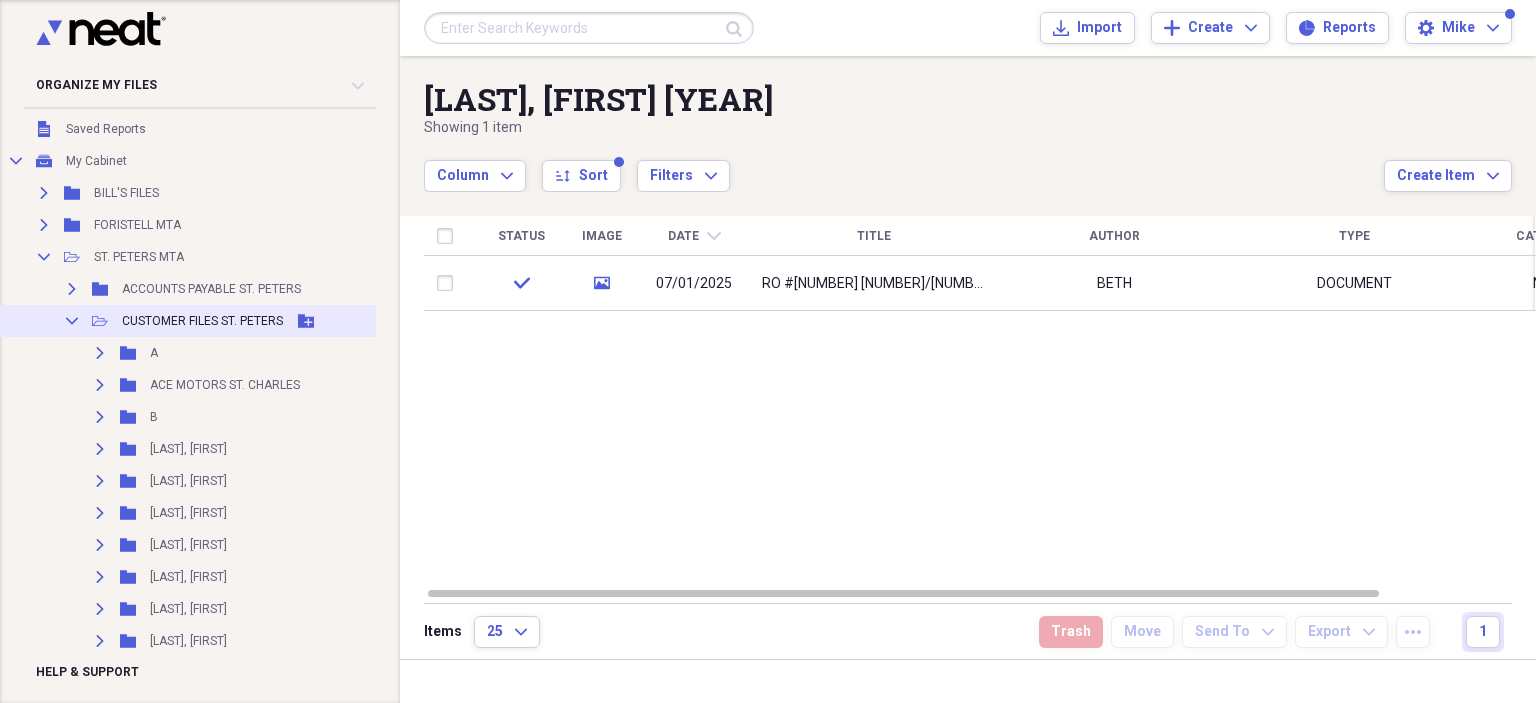 click on "Add Folder" 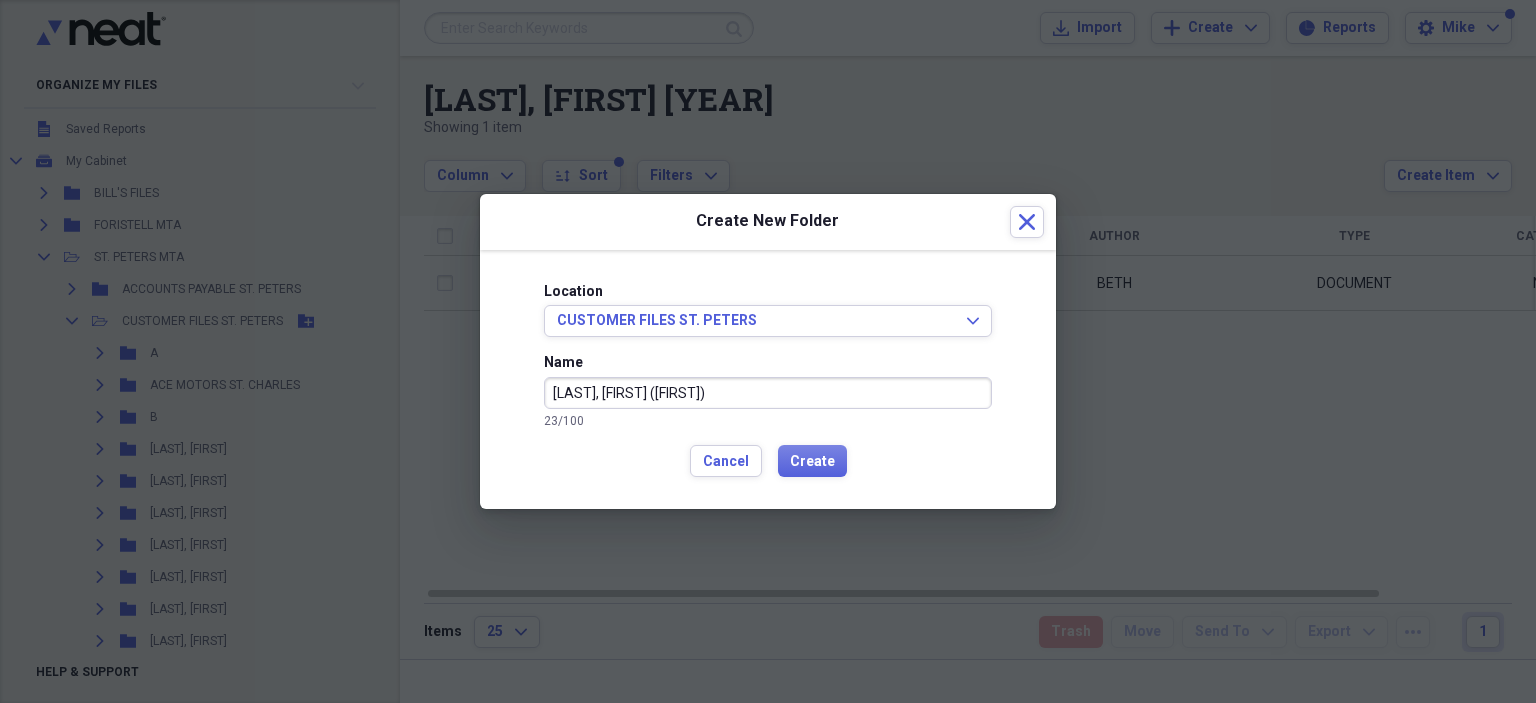 type on "[LAST], [FIRST] ([FIRST])" 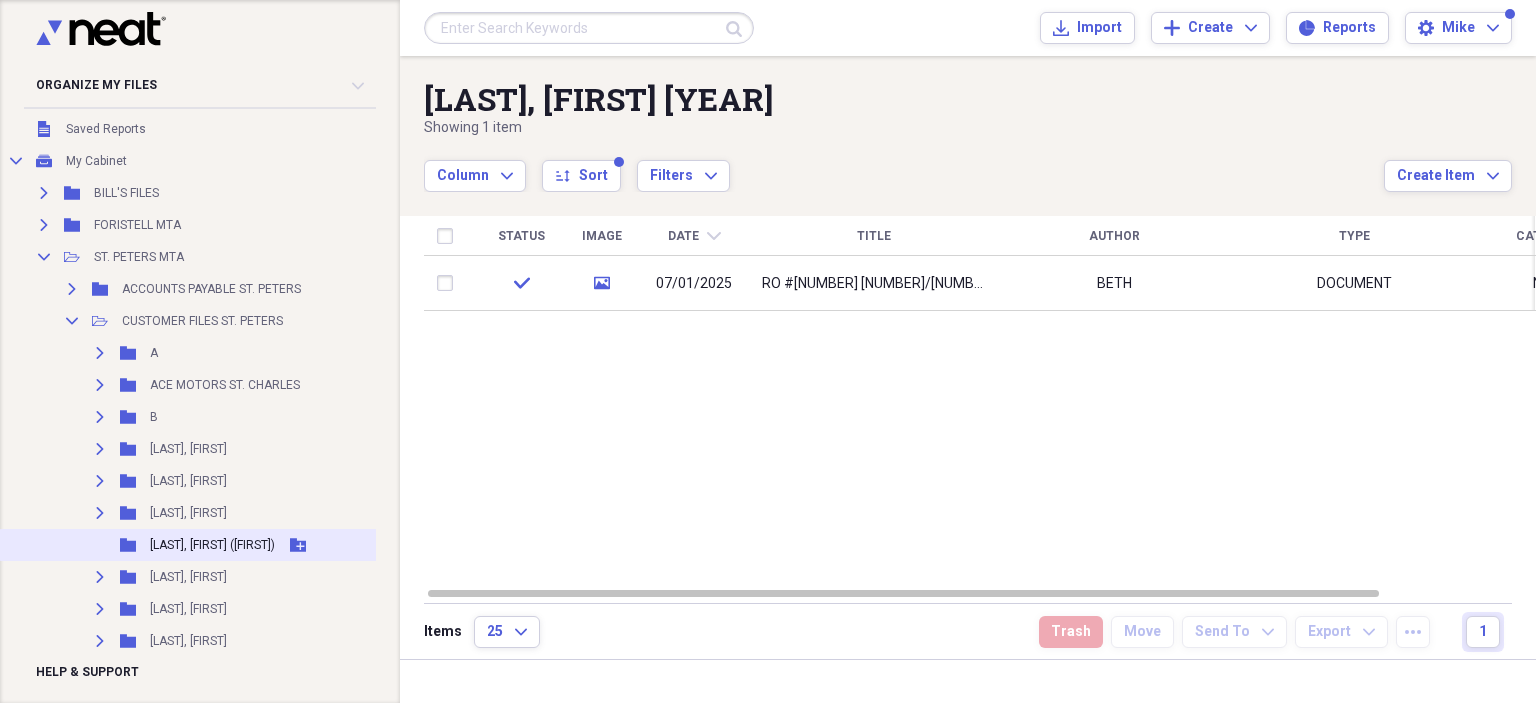 click on "Add Folder" 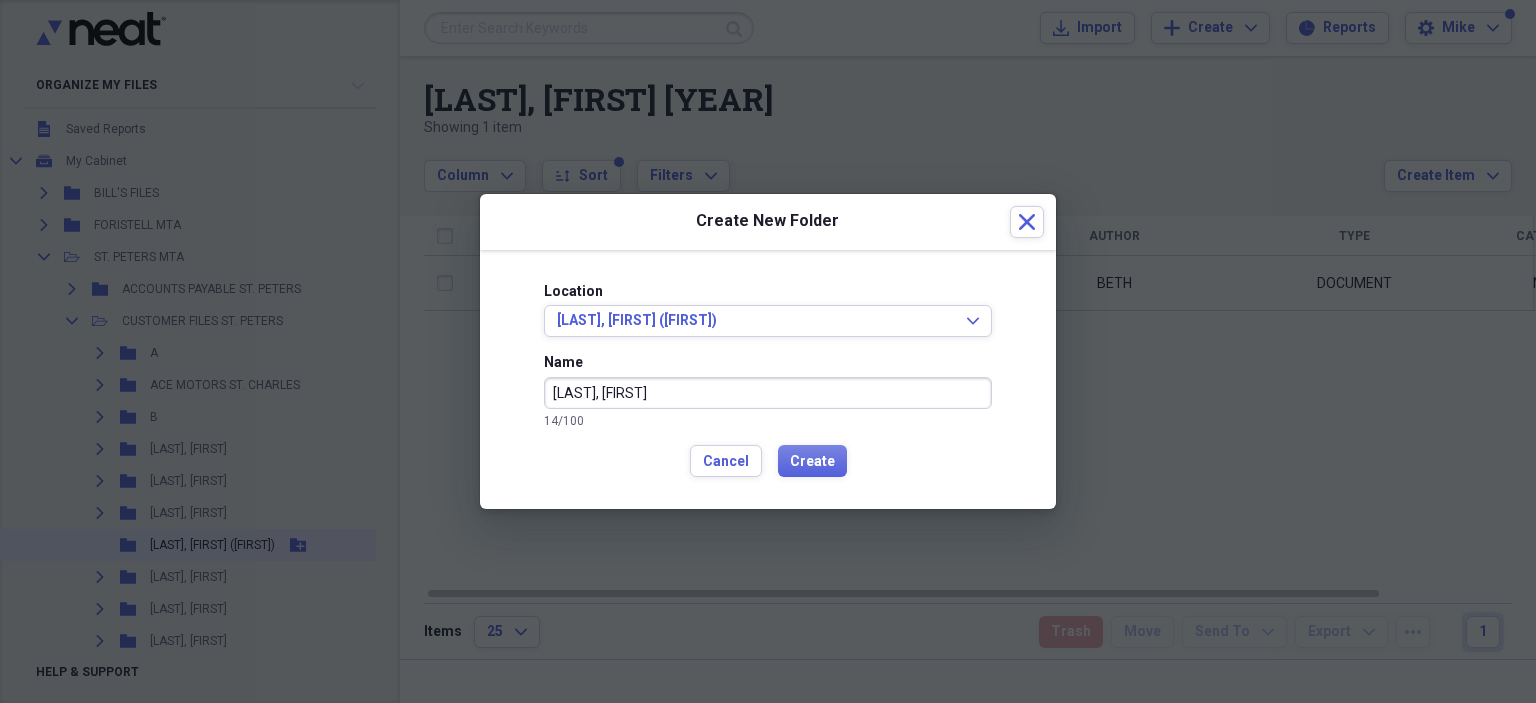 type on "[LAST], [FIRST]" 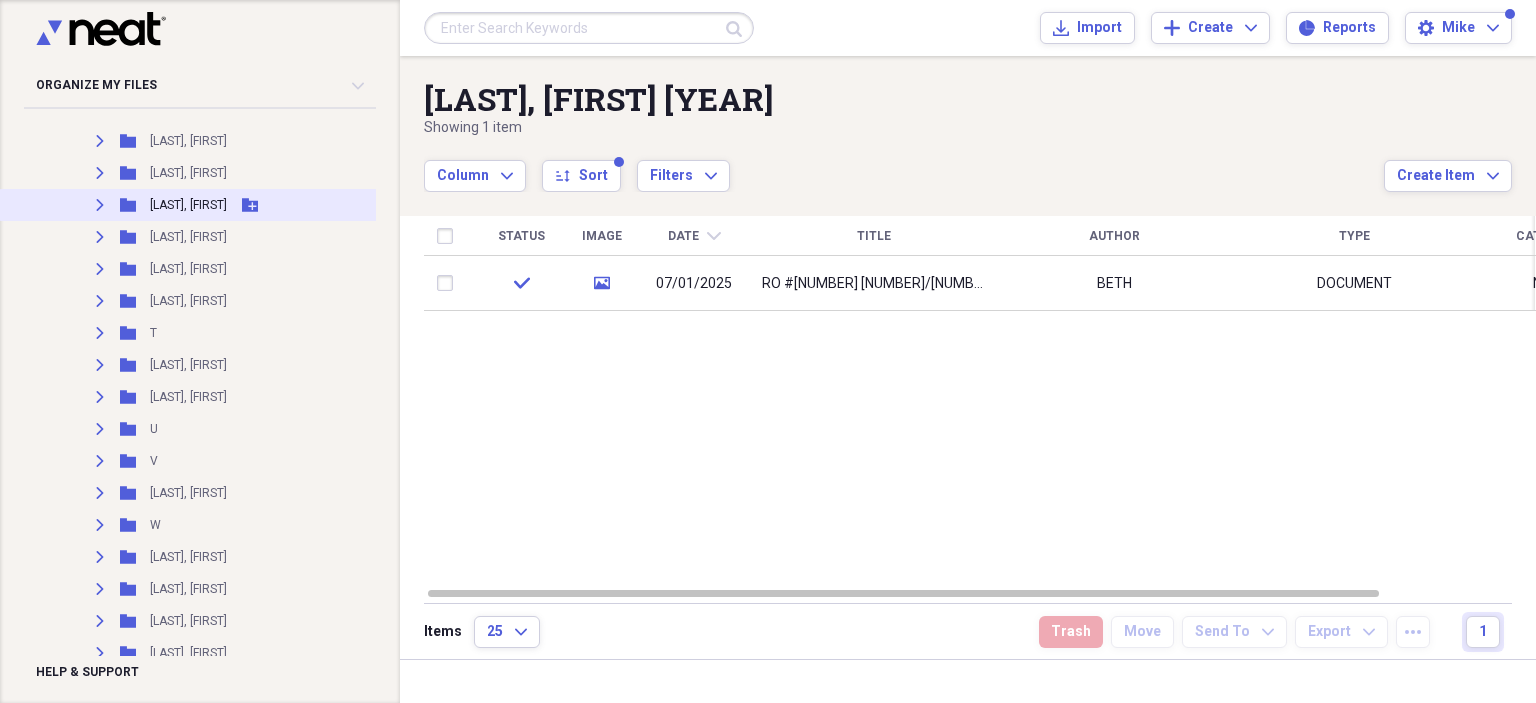 scroll, scrollTop: 2000, scrollLeft: 0, axis: vertical 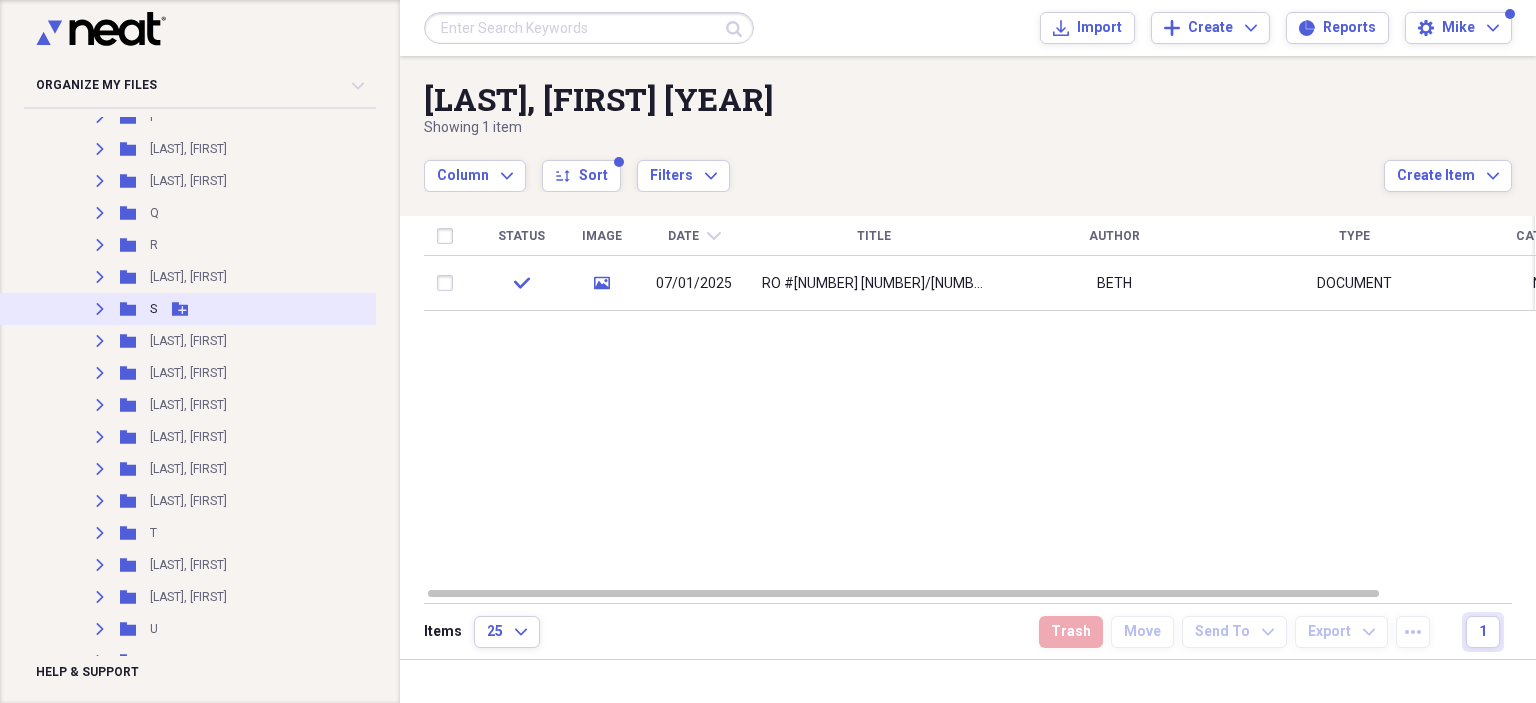 click 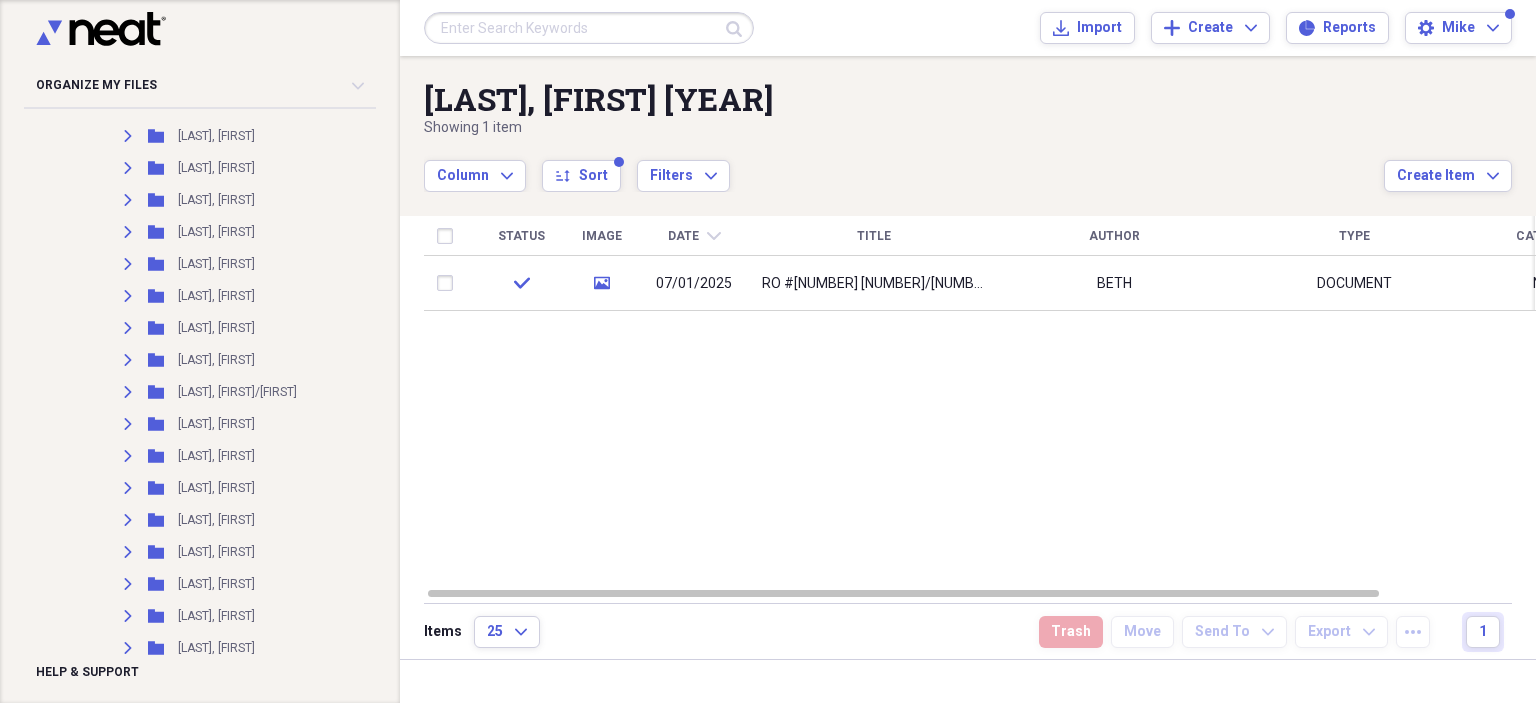 scroll, scrollTop: 11624, scrollLeft: 0, axis: vertical 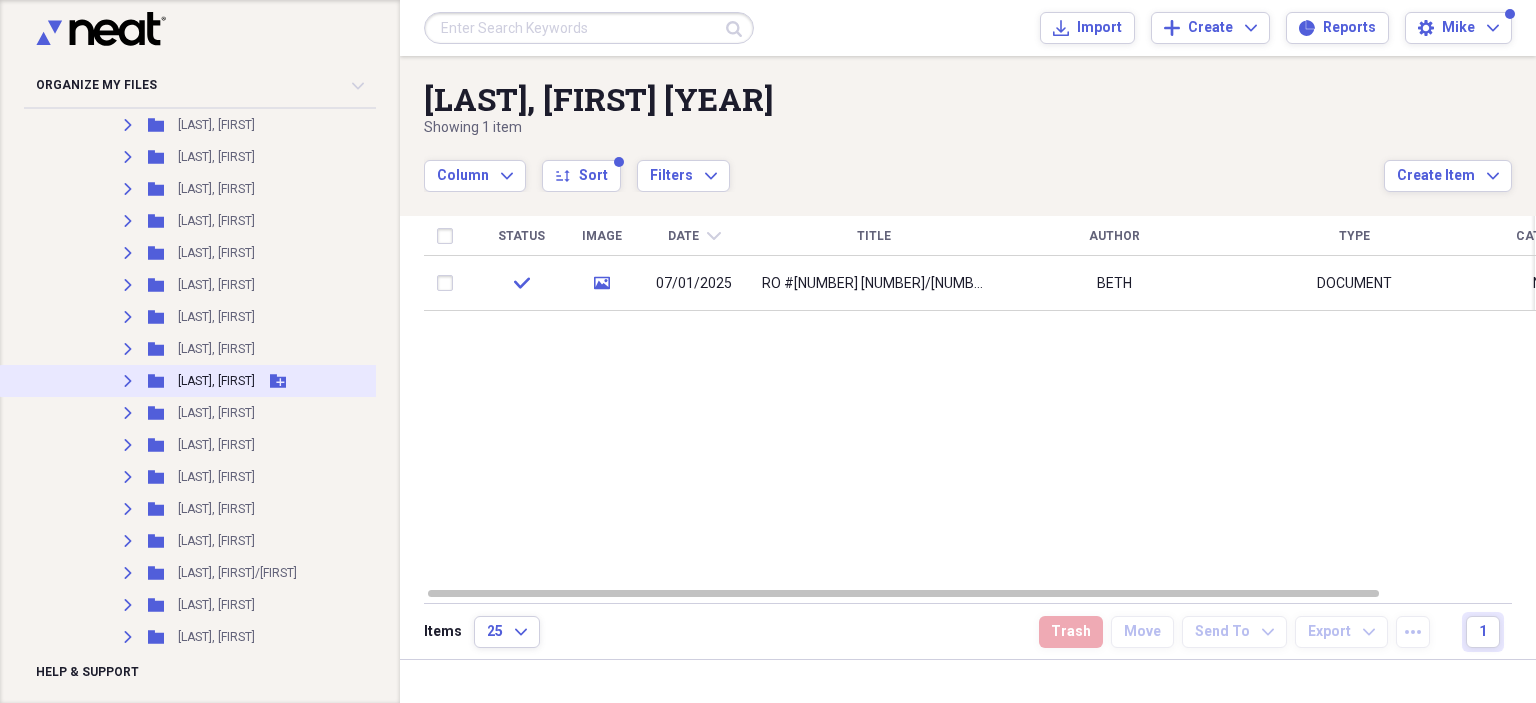 click on "Expand" 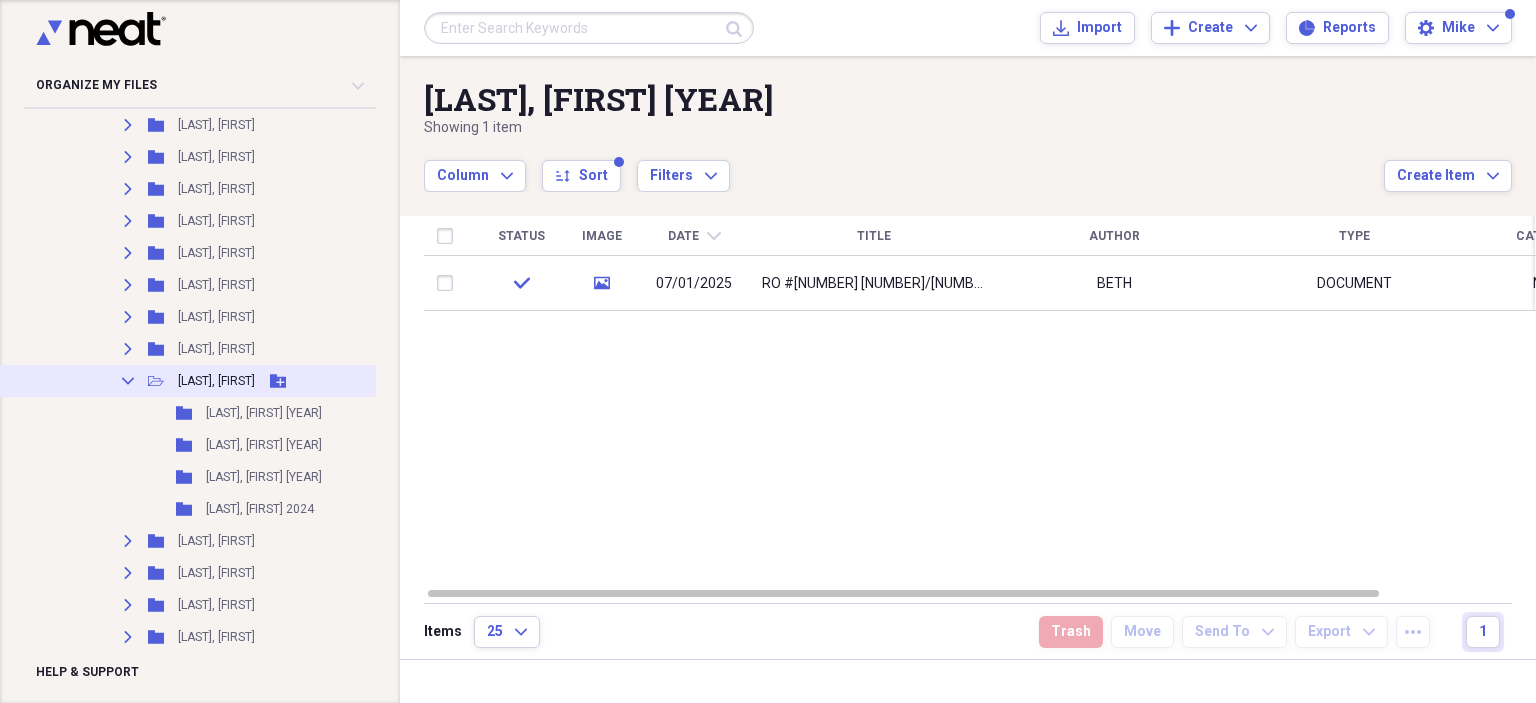 click on "Add Folder" 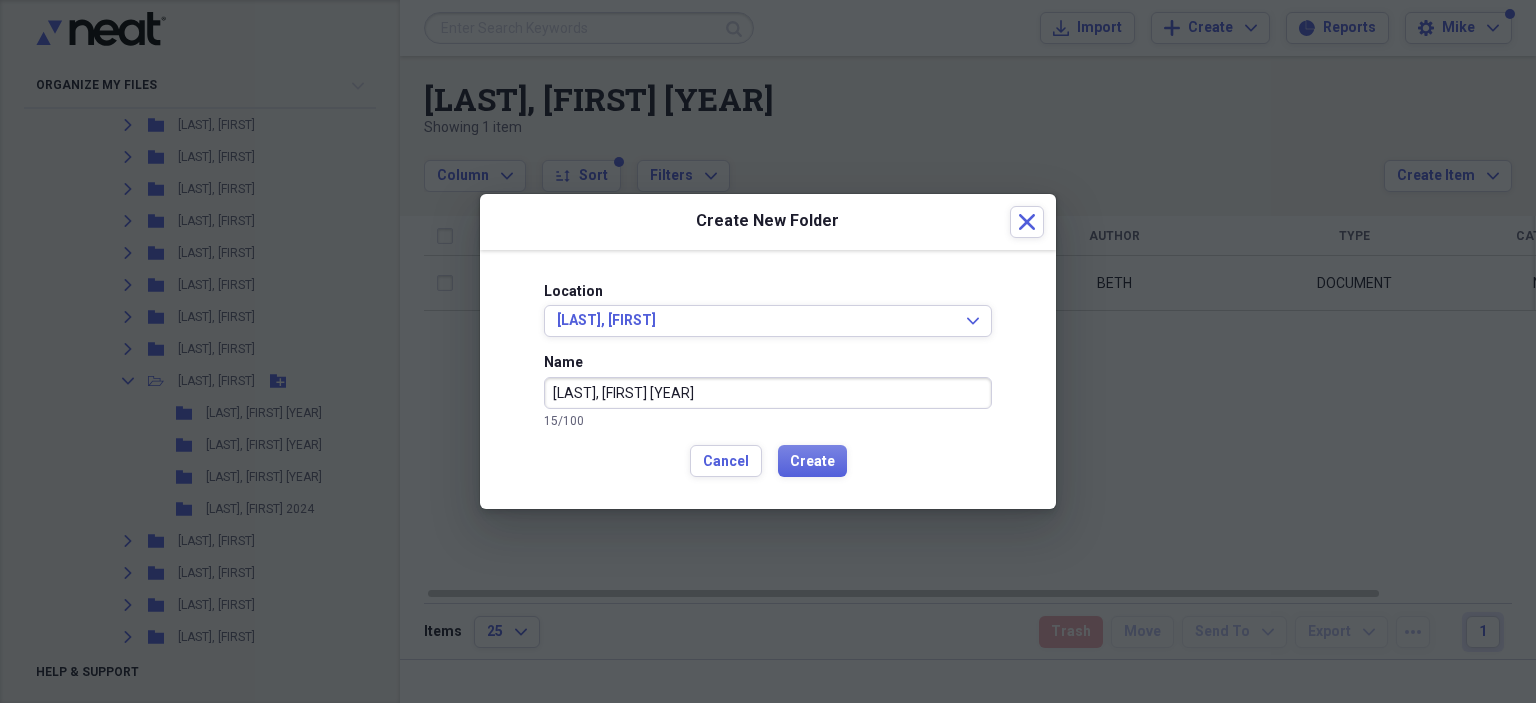 type on "[LAST], [FIRST] [YEAR]" 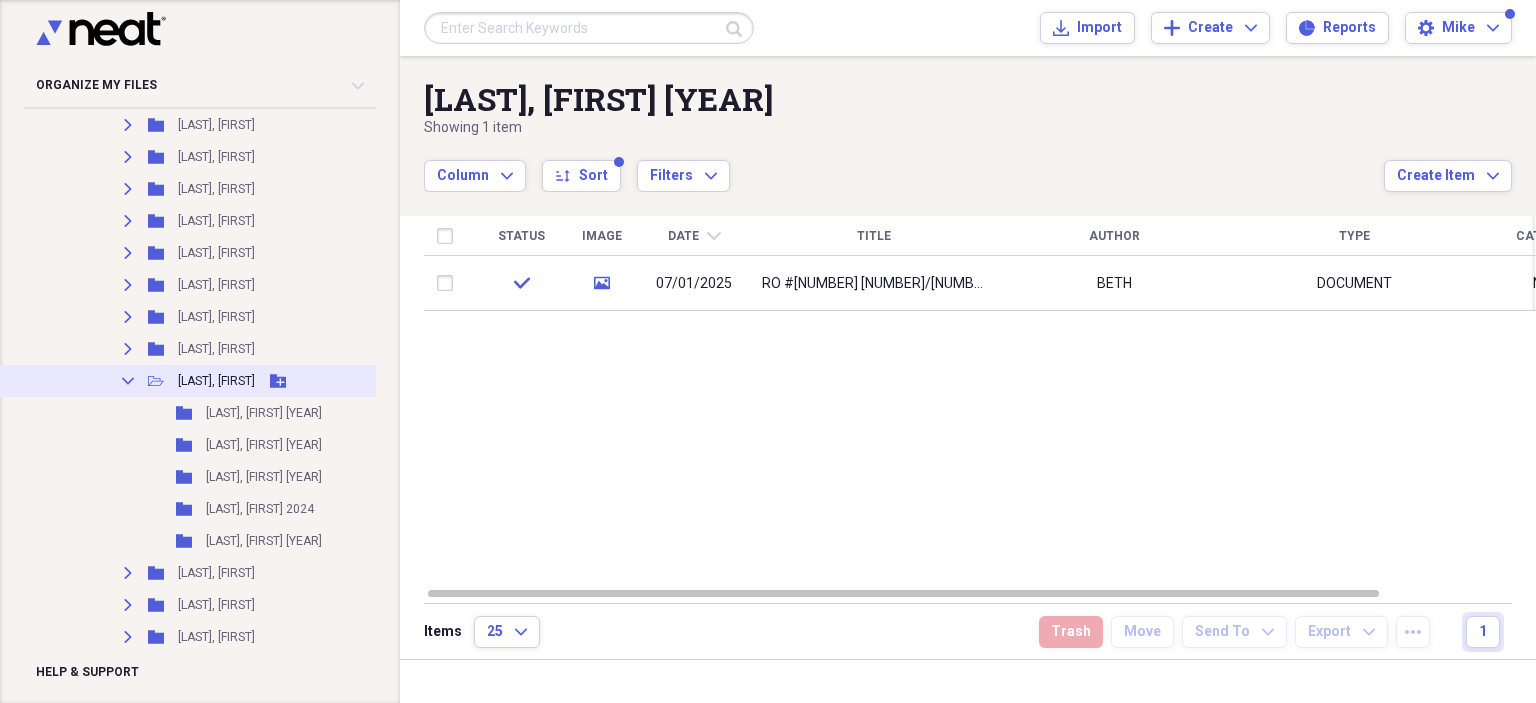 click 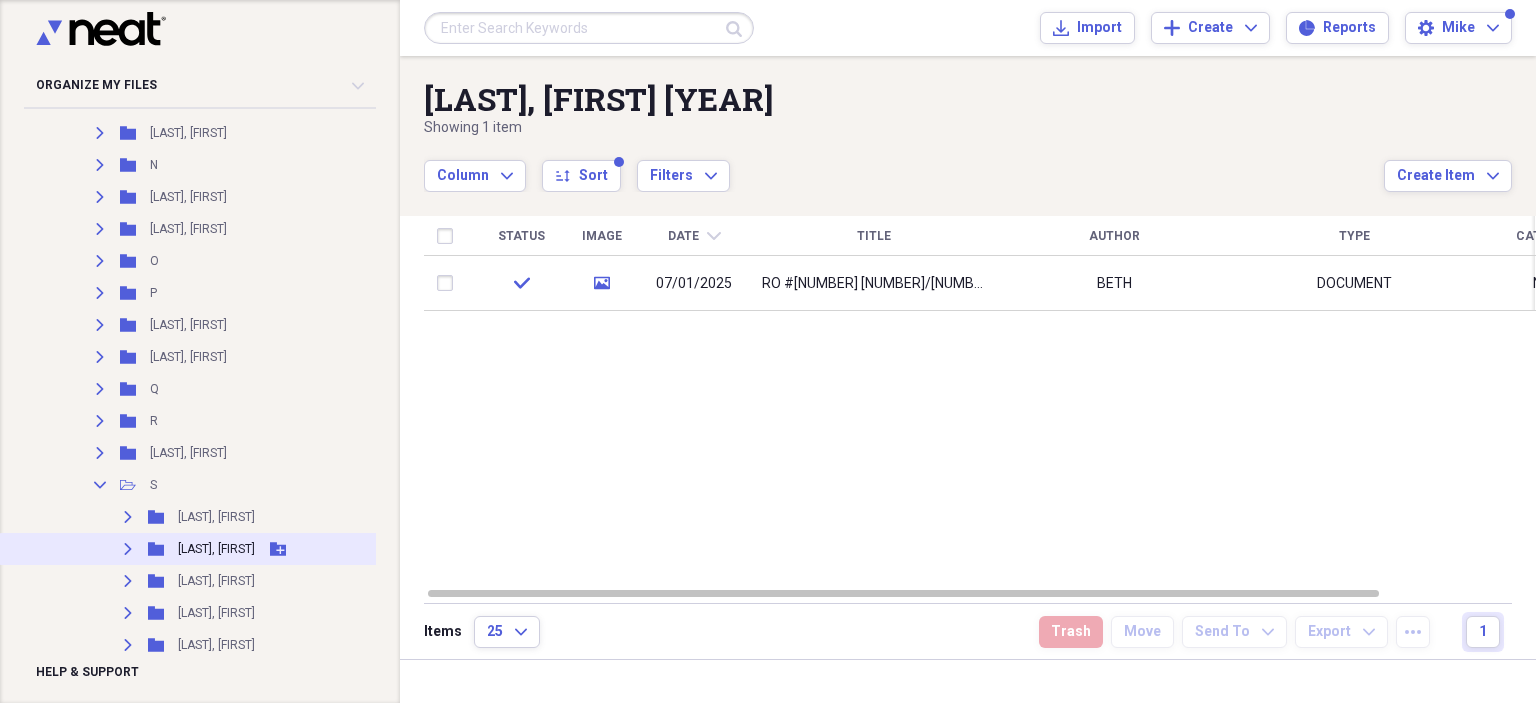 scroll, scrollTop: 1924, scrollLeft: 0, axis: vertical 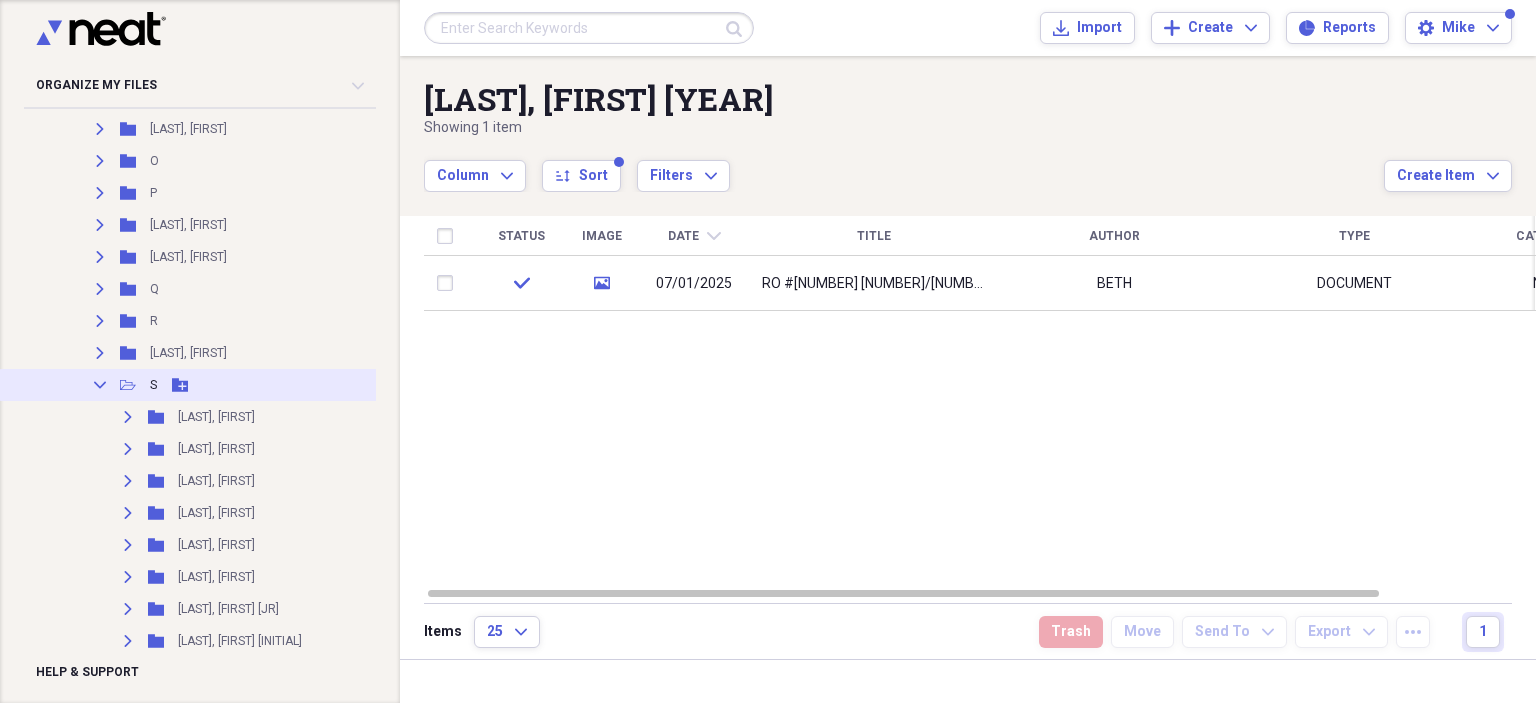 click on "Collapse" 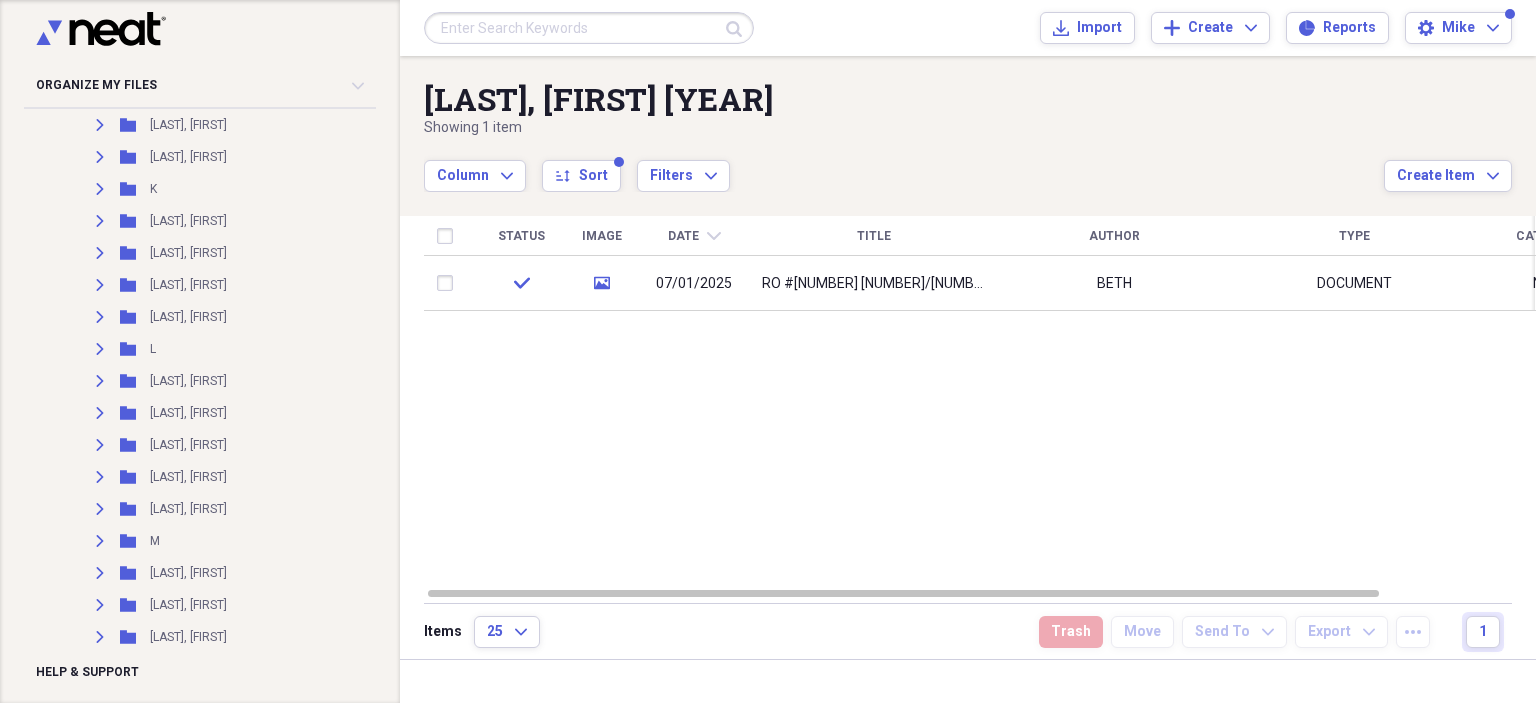 scroll, scrollTop: 1724, scrollLeft: 0, axis: vertical 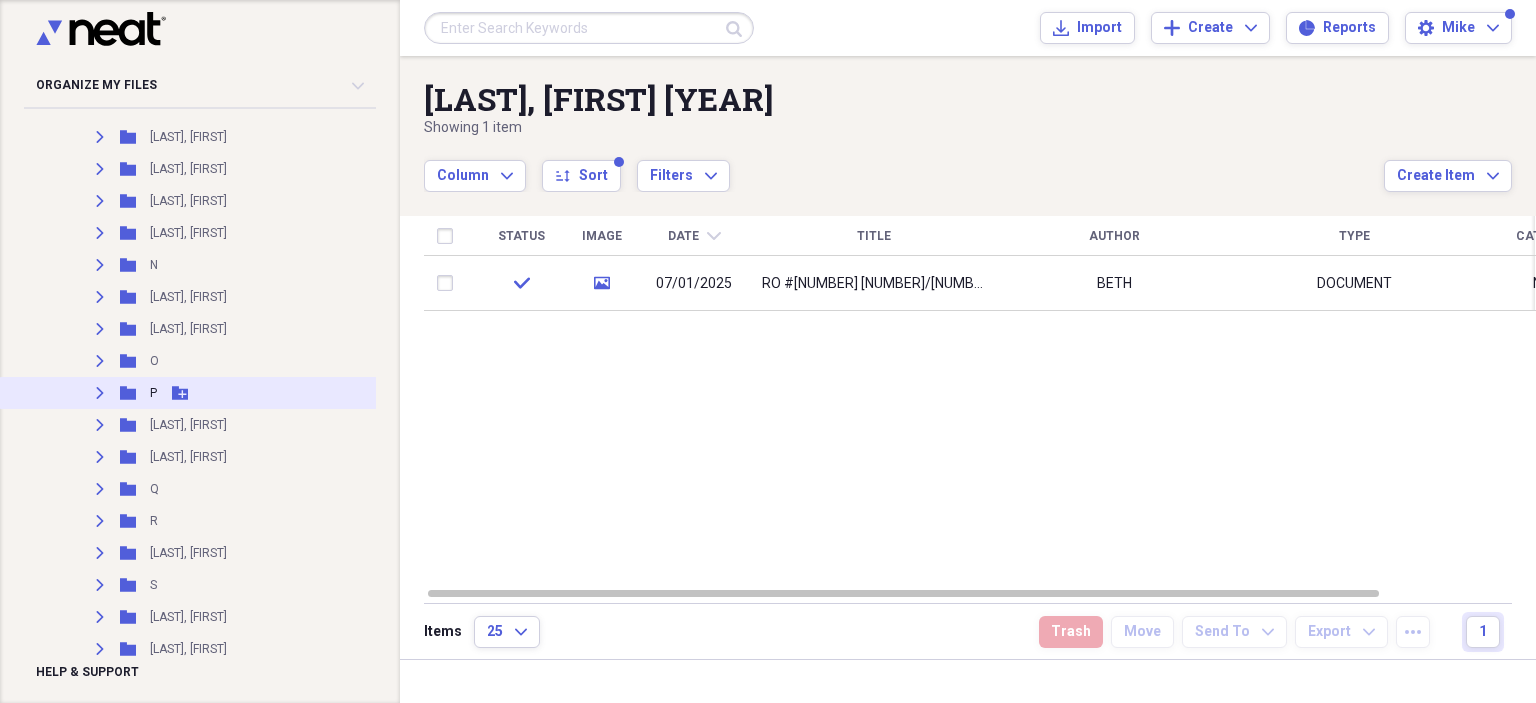 click 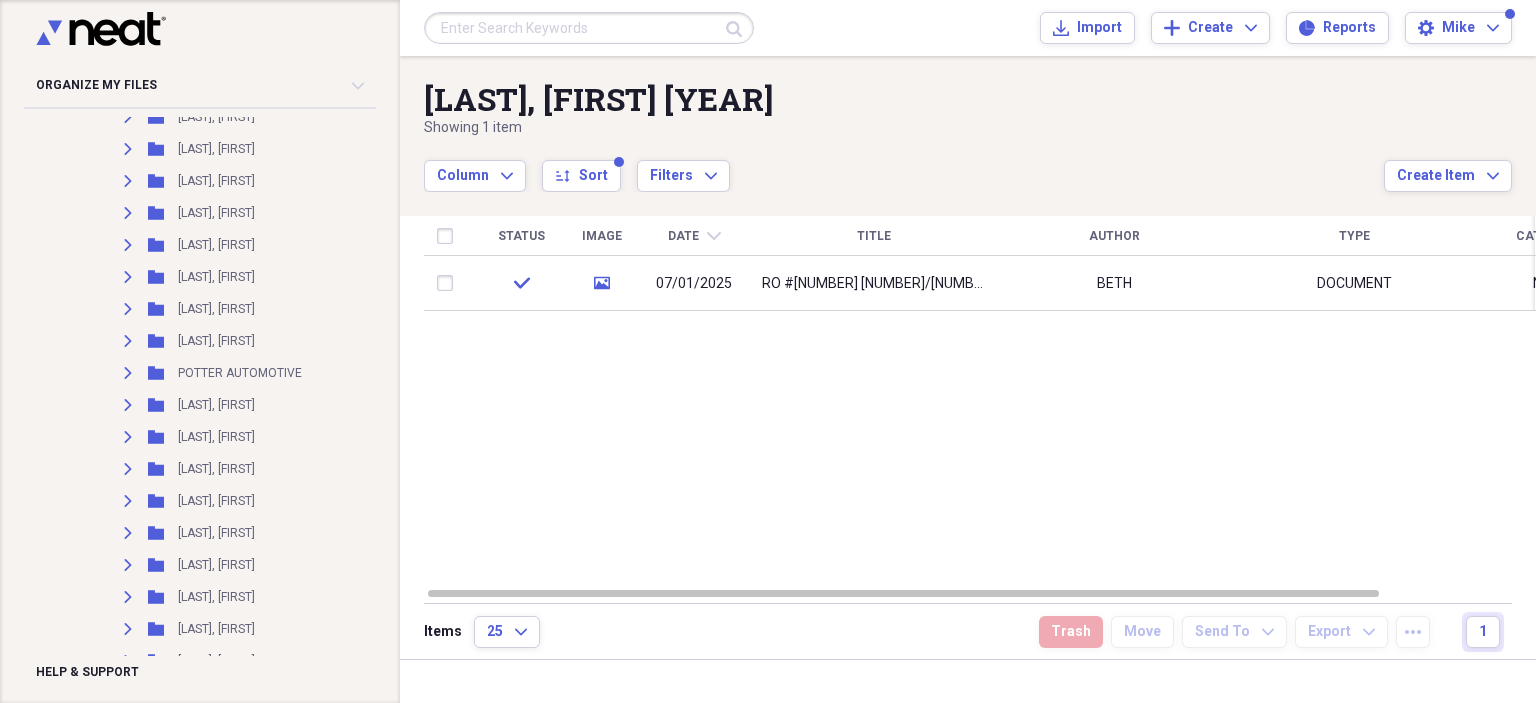 scroll, scrollTop: 5260, scrollLeft: 0, axis: vertical 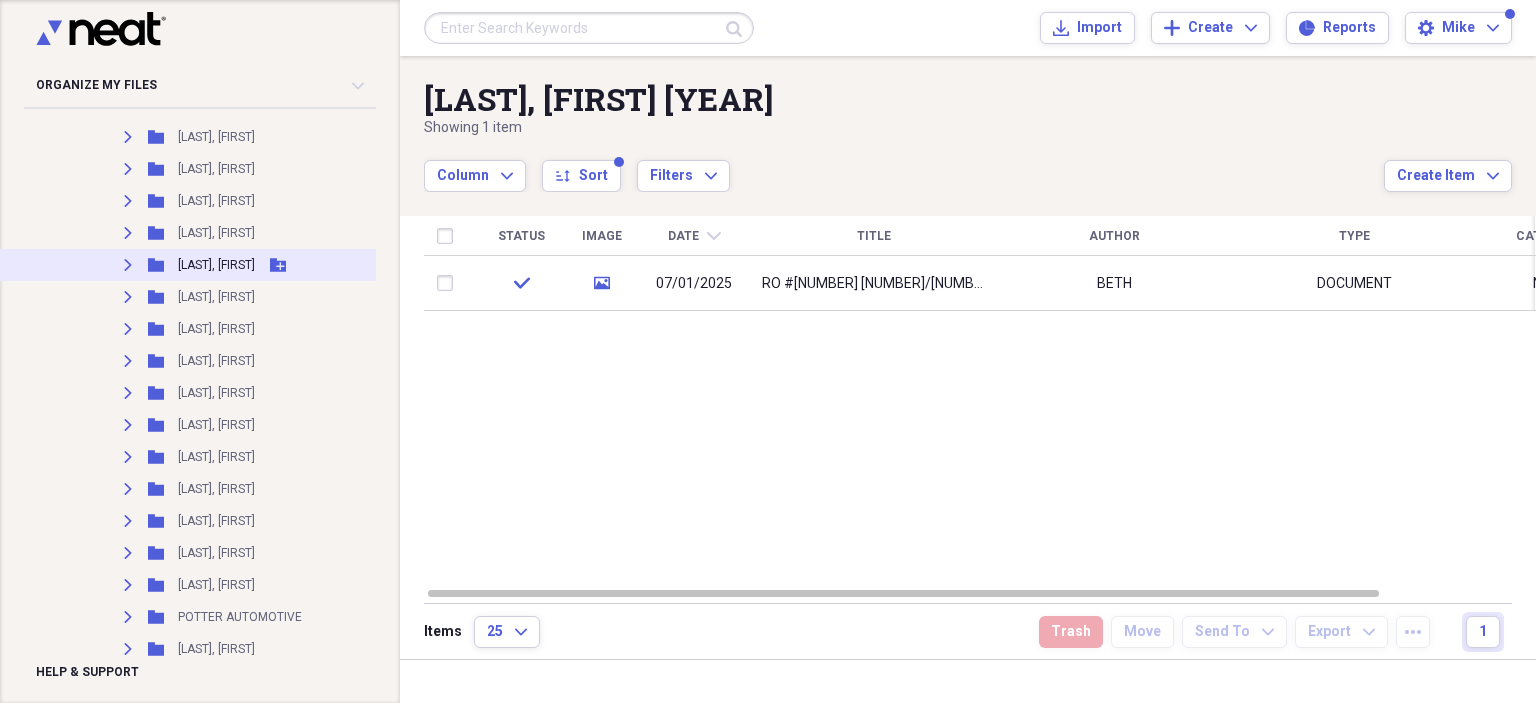 click on "Expand" 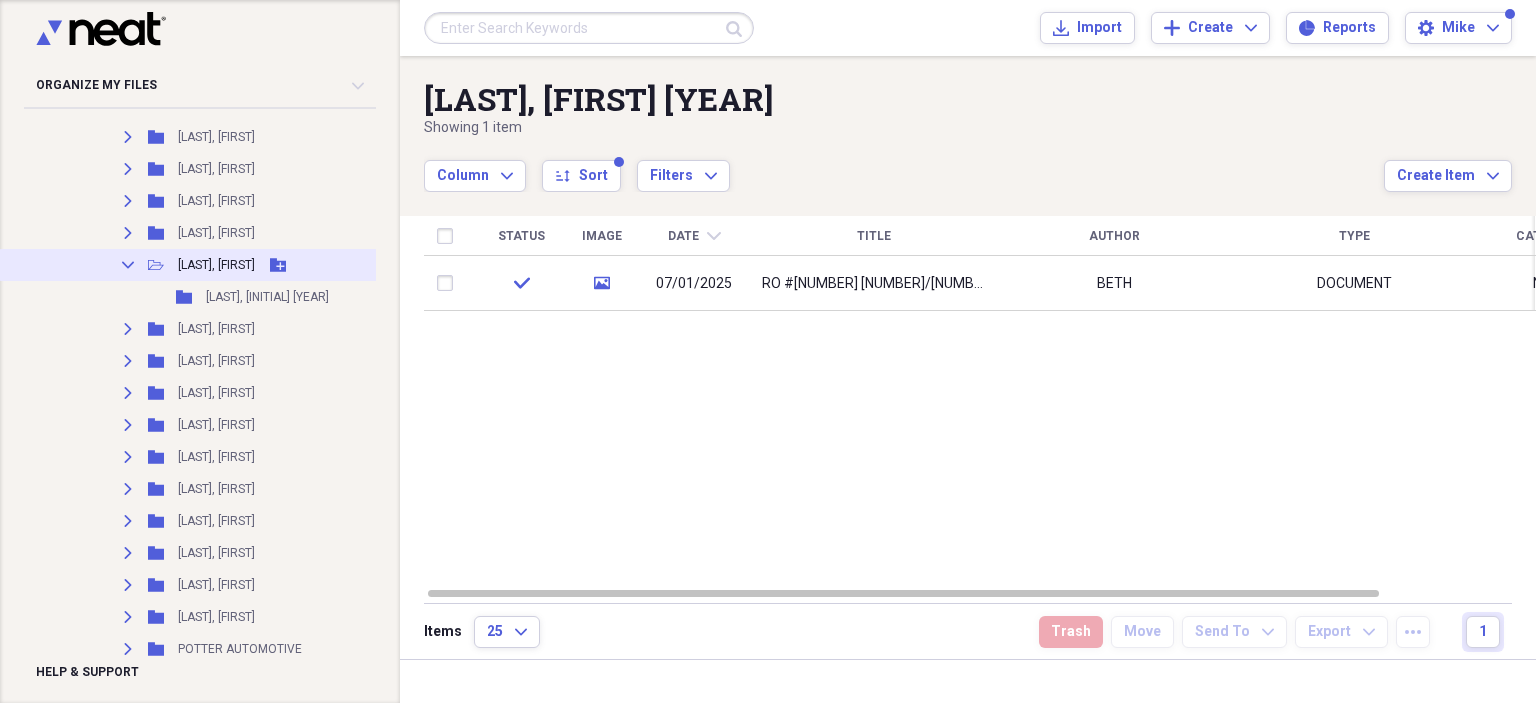 click on "Collapse" 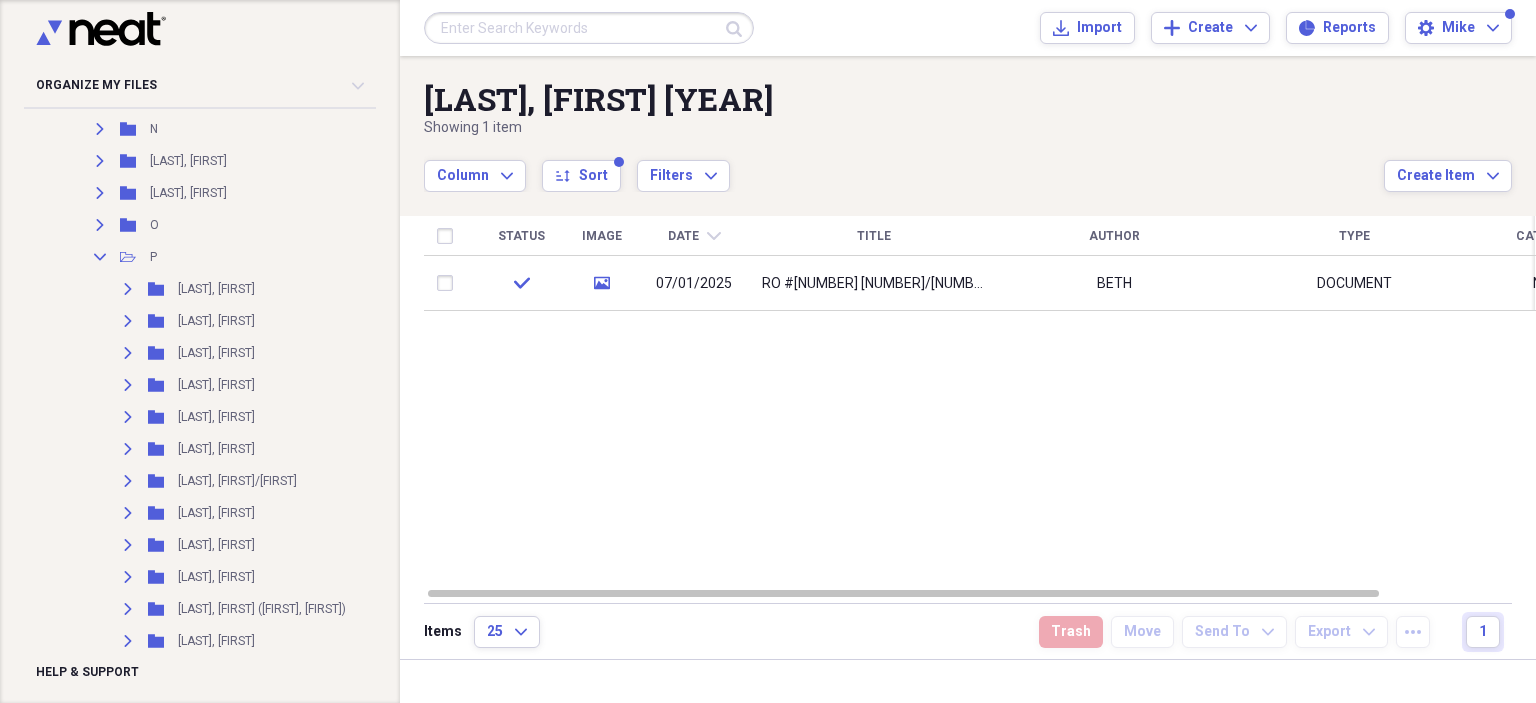 scroll, scrollTop: 1560, scrollLeft: 0, axis: vertical 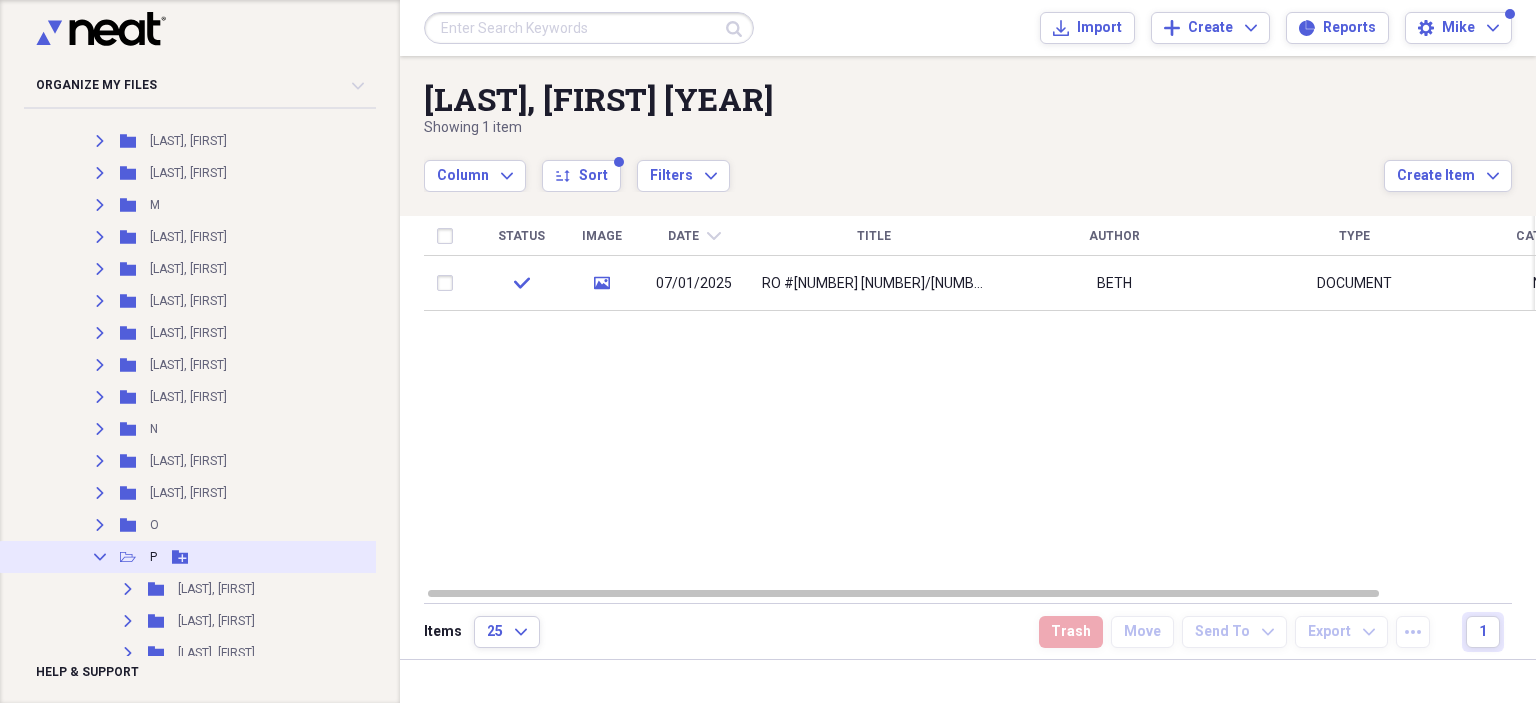 click on "Collapse" 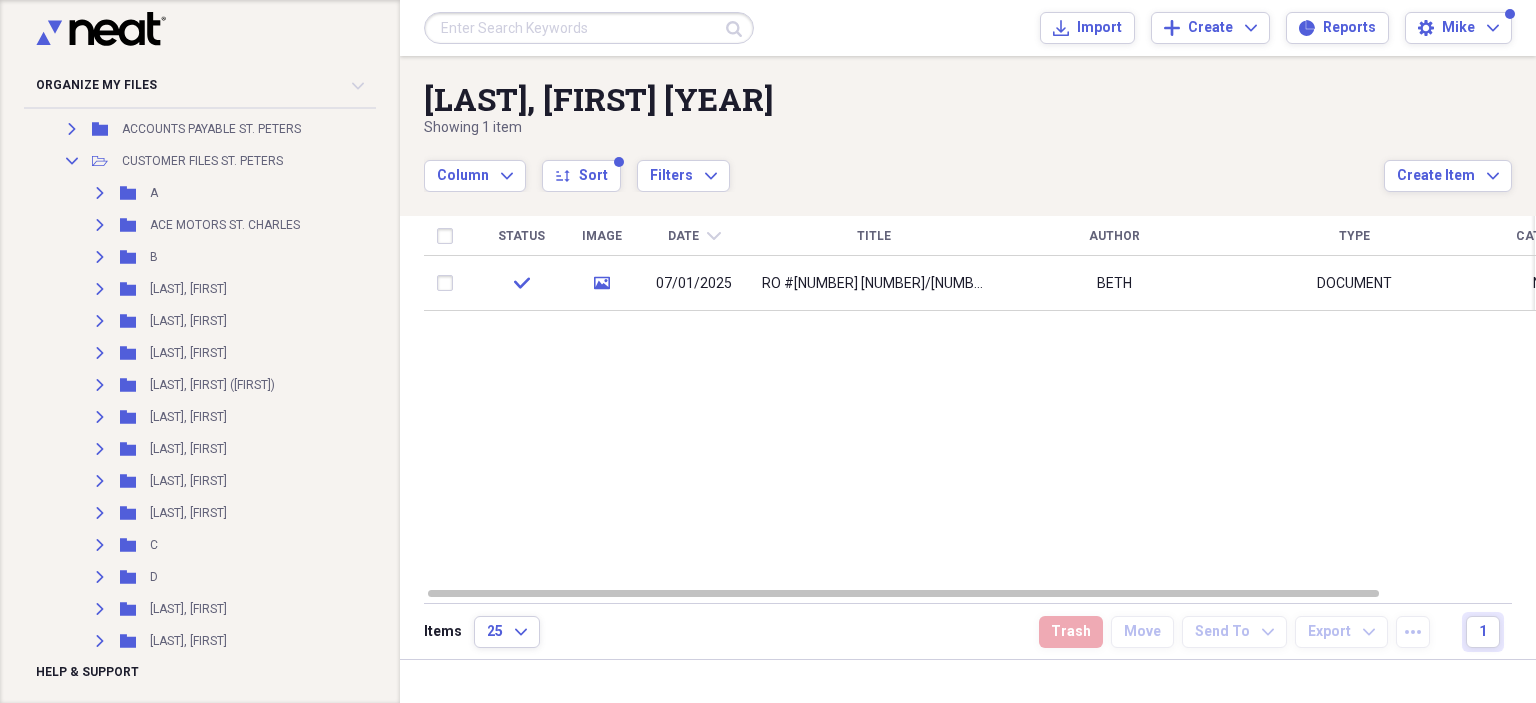 scroll, scrollTop: 160, scrollLeft: 0, axis: vertical 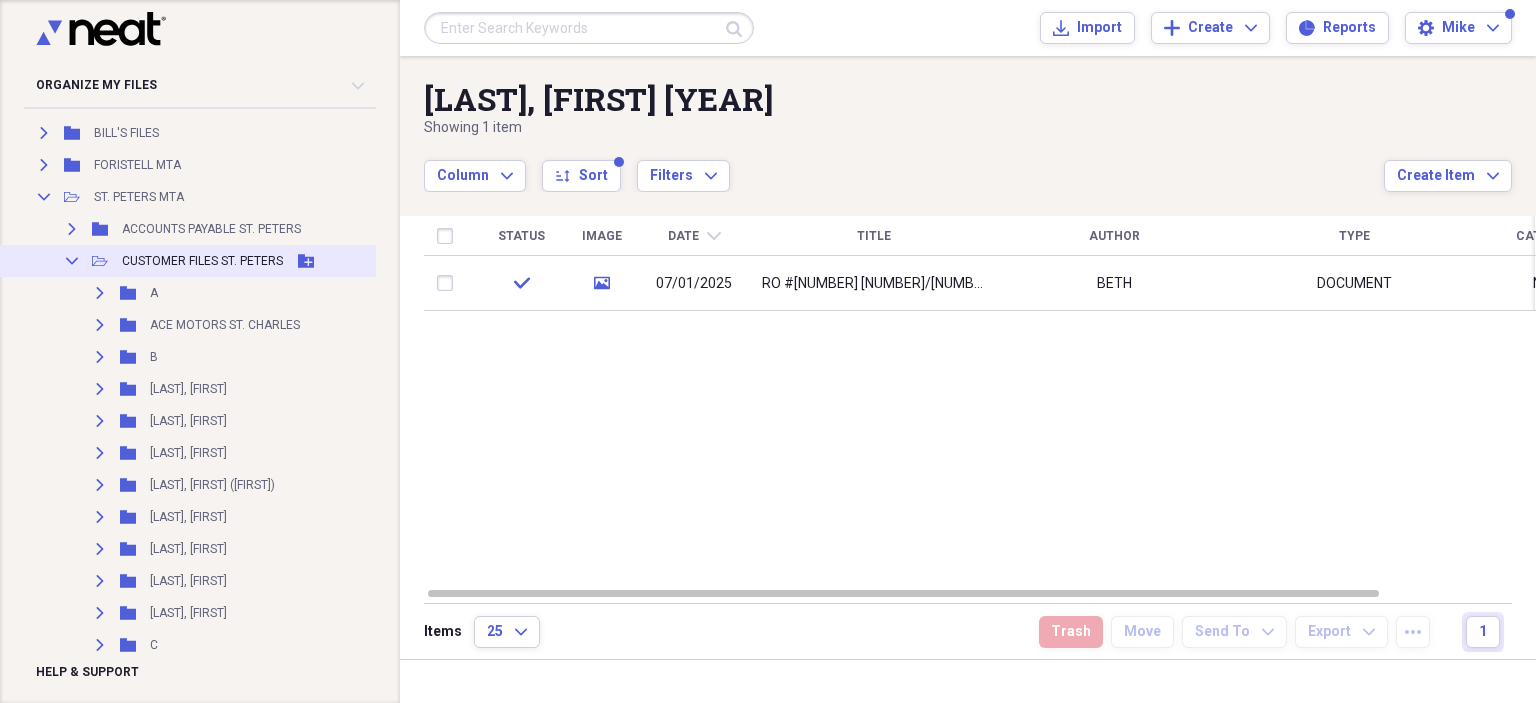 click 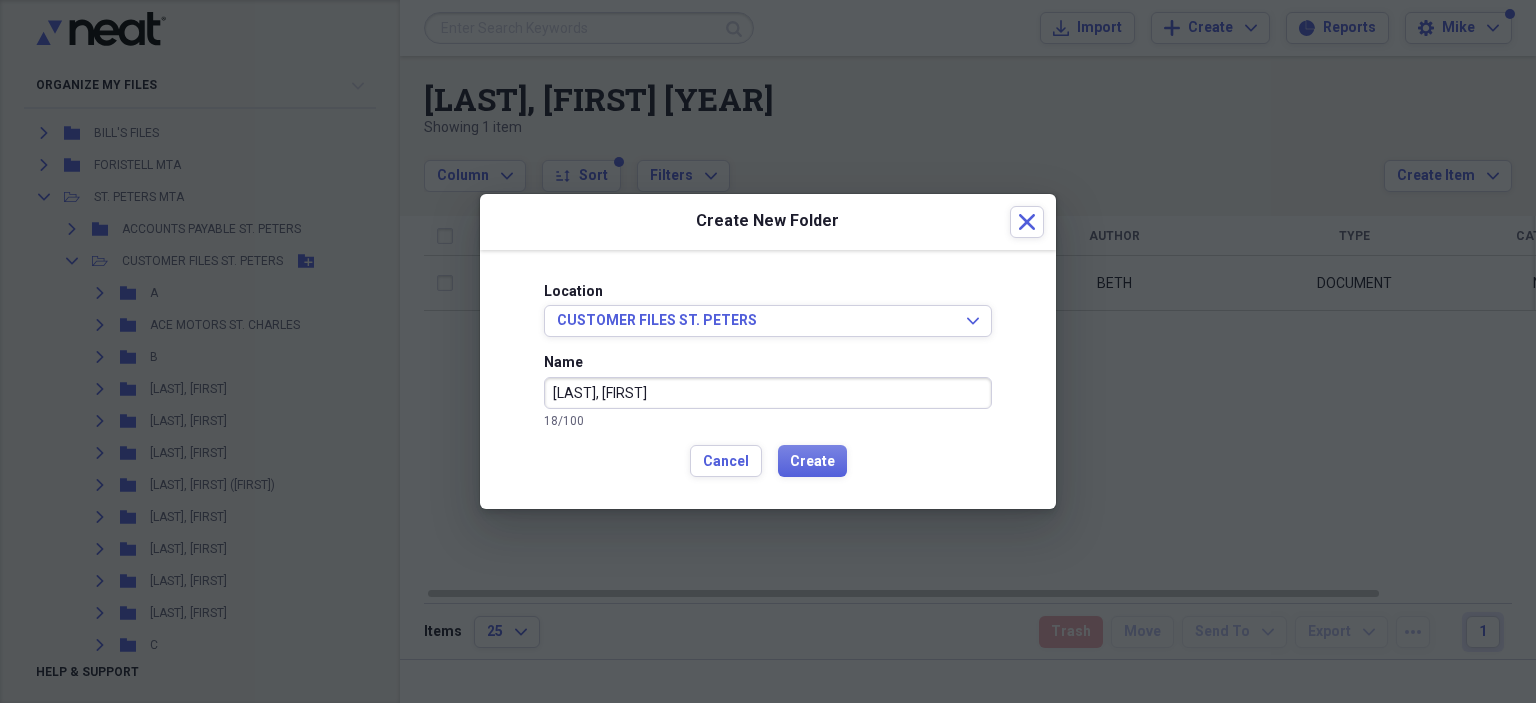 type on "[LAST], [FIRST]" 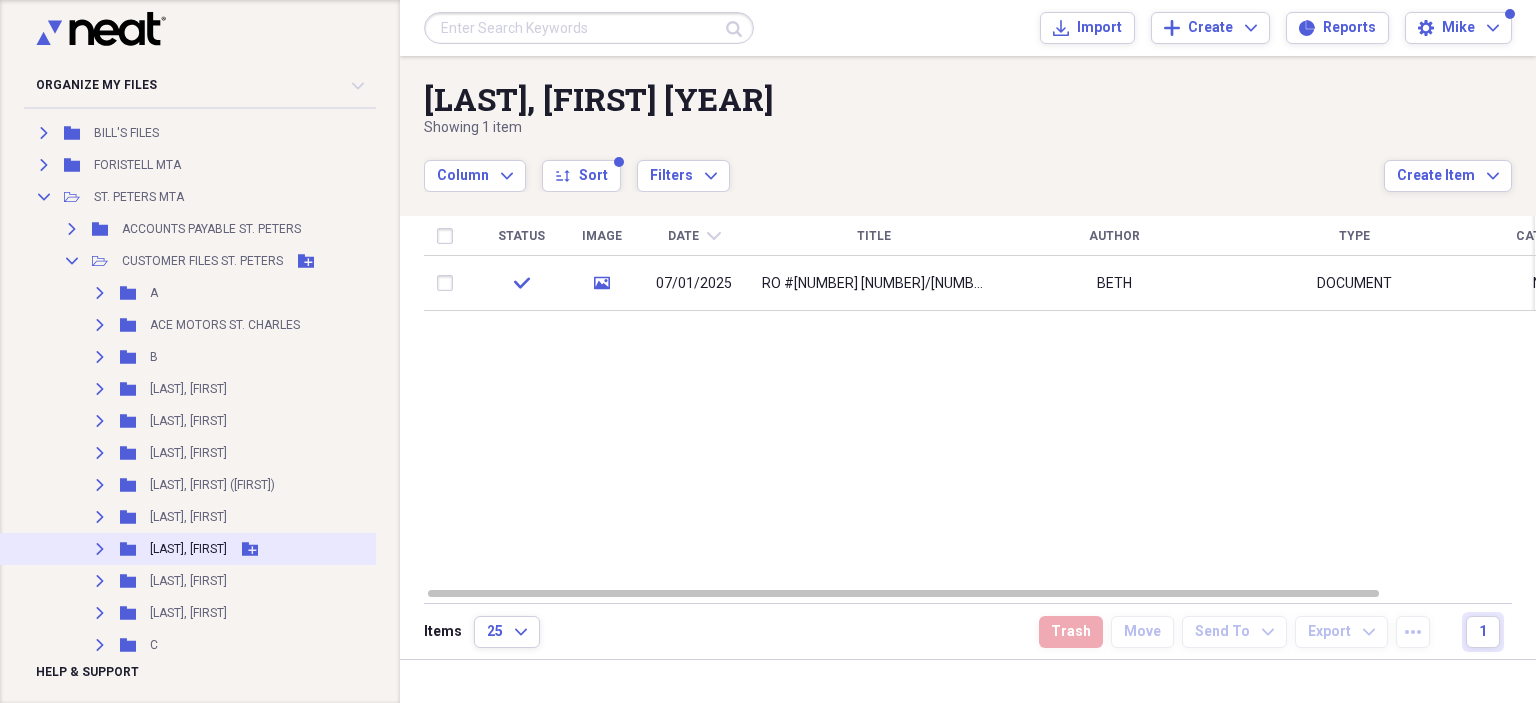 scroll, scrollTop: 660, scrollLeft: 0, axis: vertical 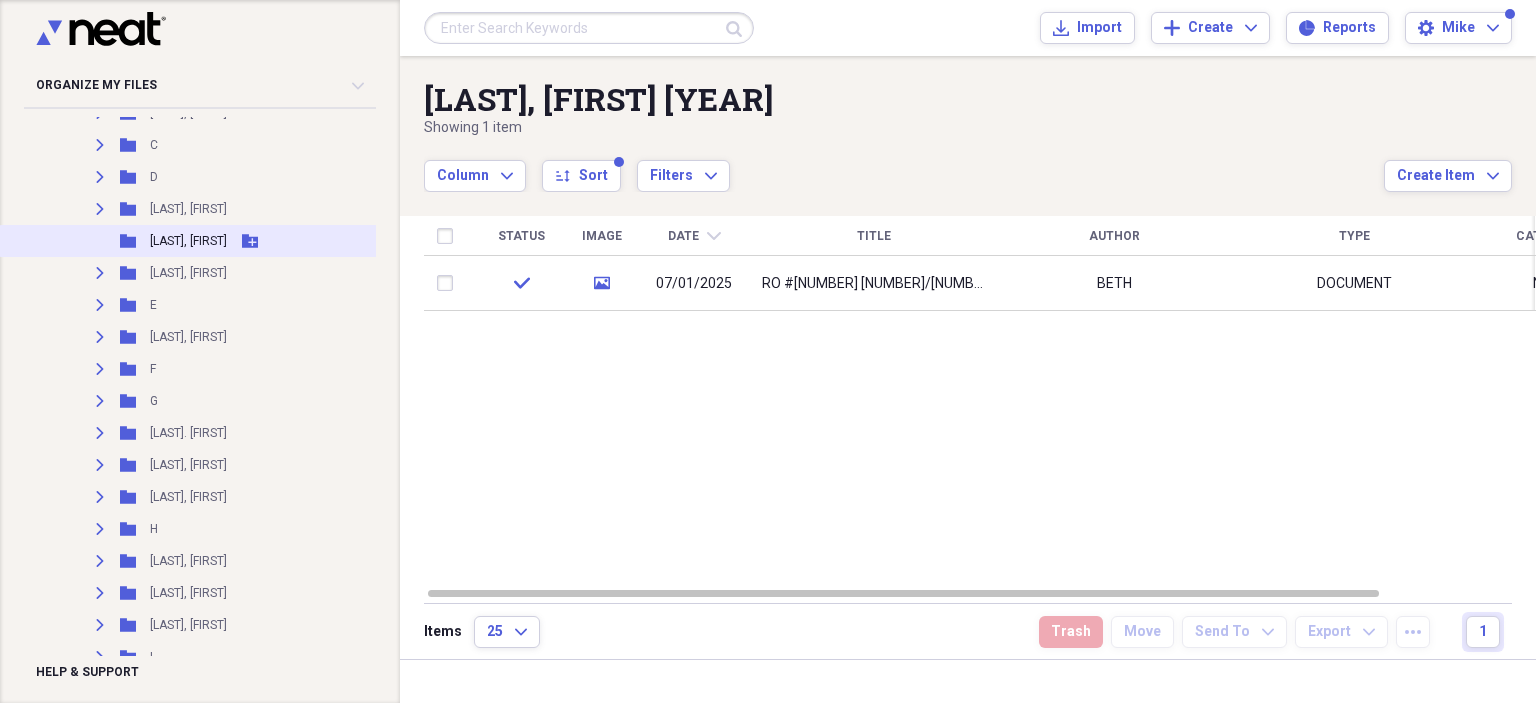 click 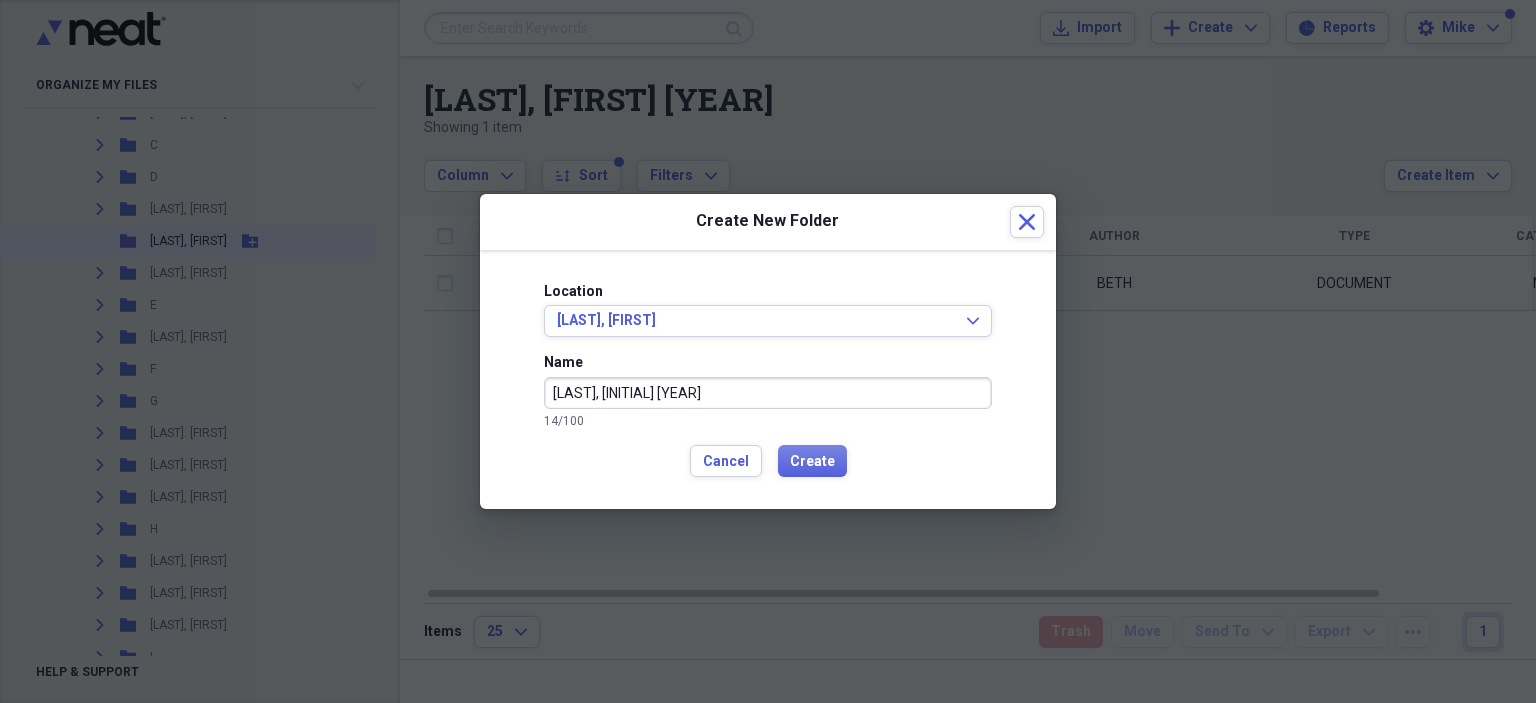 type on "[LAST], [INITIAL] [YEAR]" 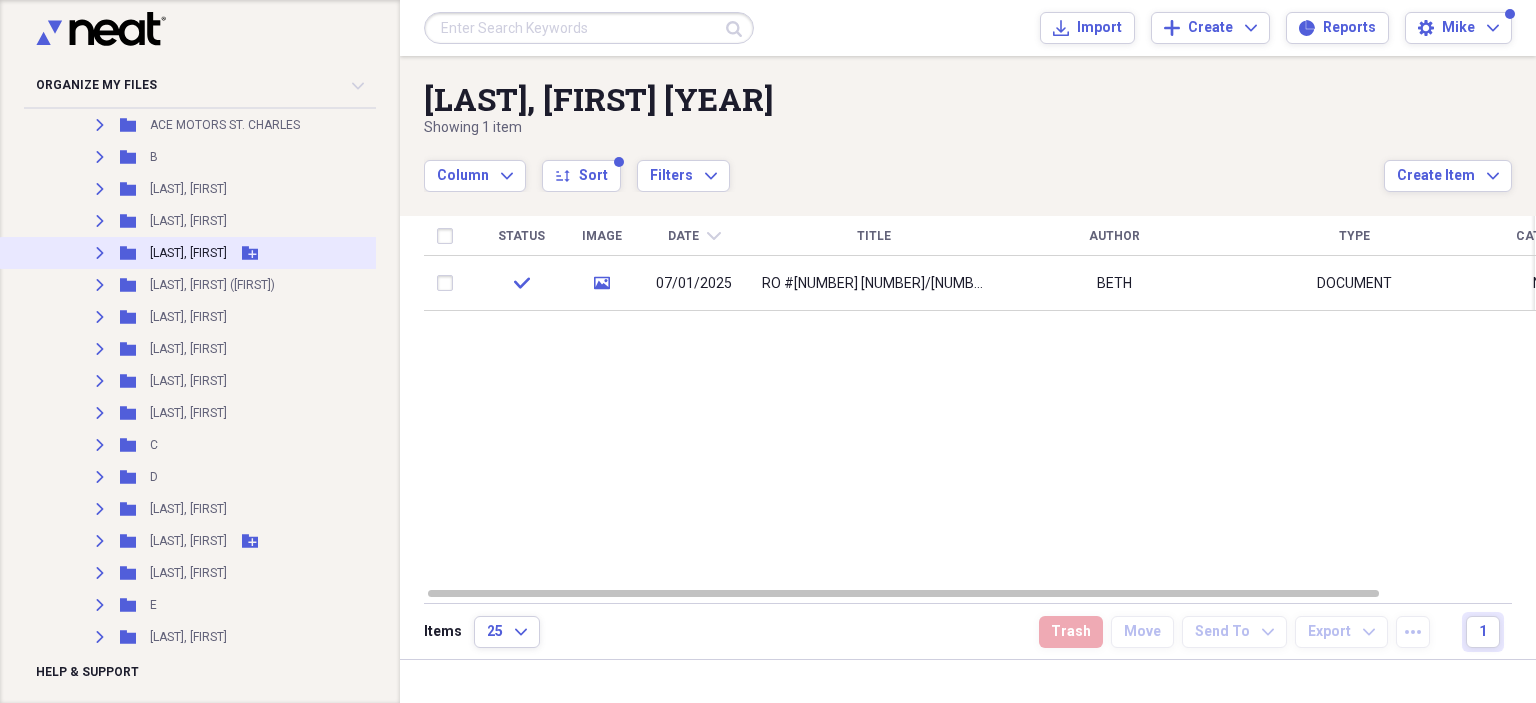 scroll, scrollTop: 160, scrollLeft: 0, axis: vertical 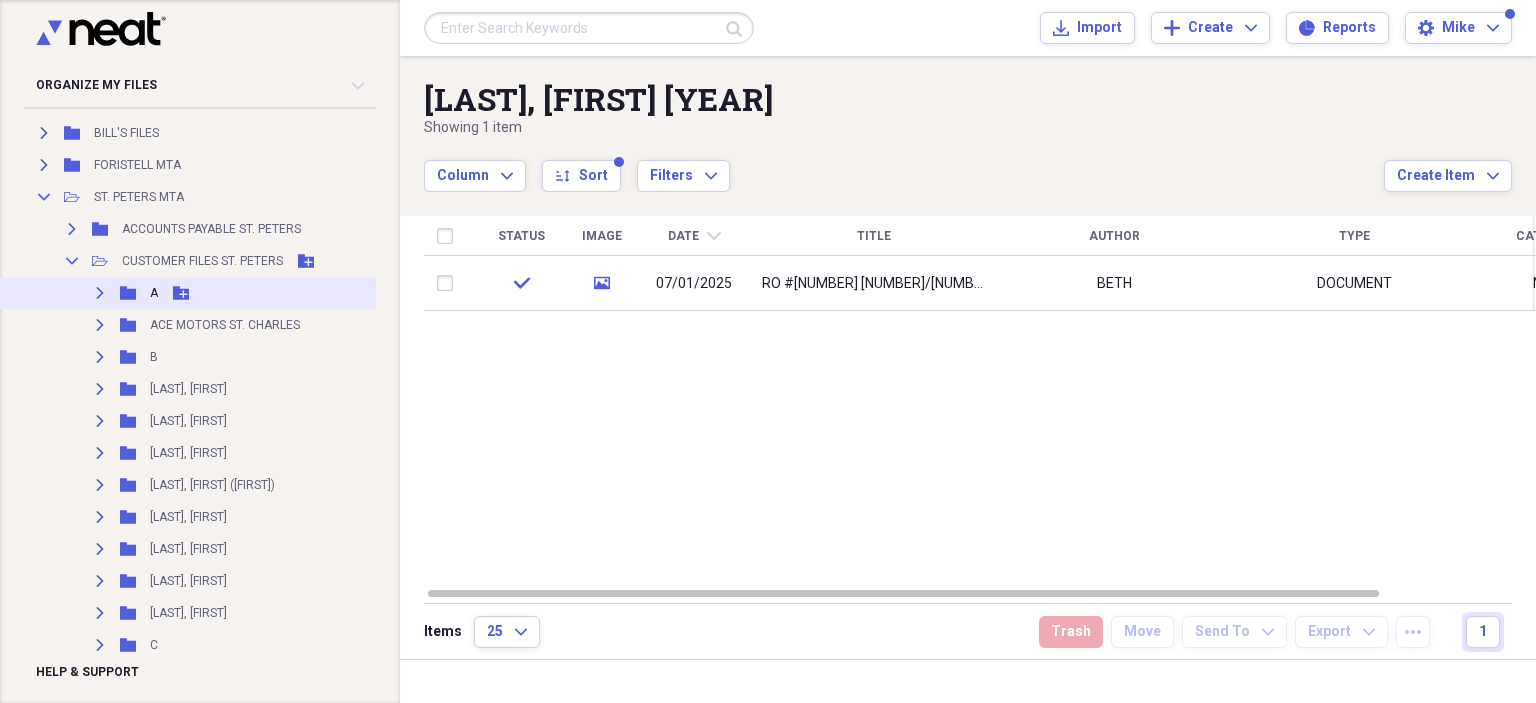 click on "Expand" 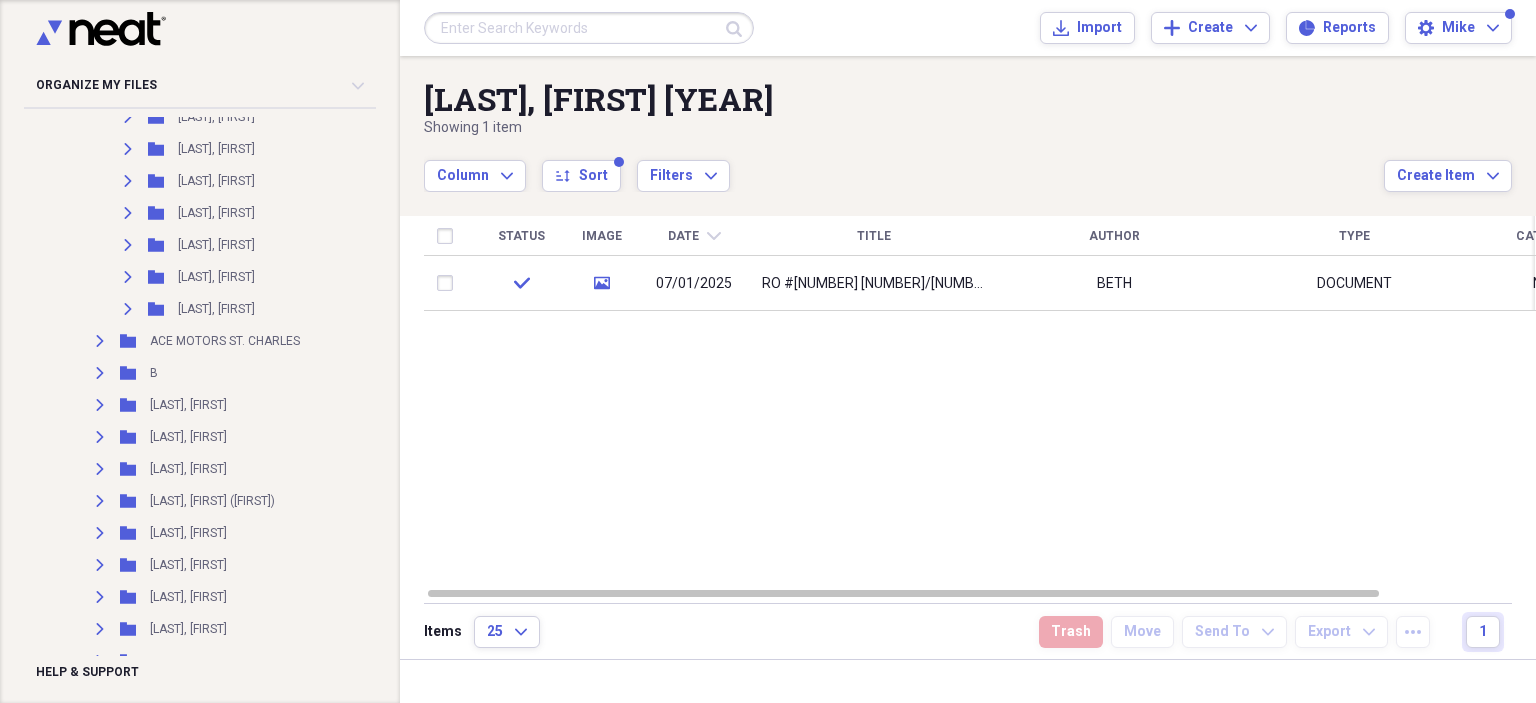 scroll, scrollTop: 4162, scrollLeft: 0, axis: vertical 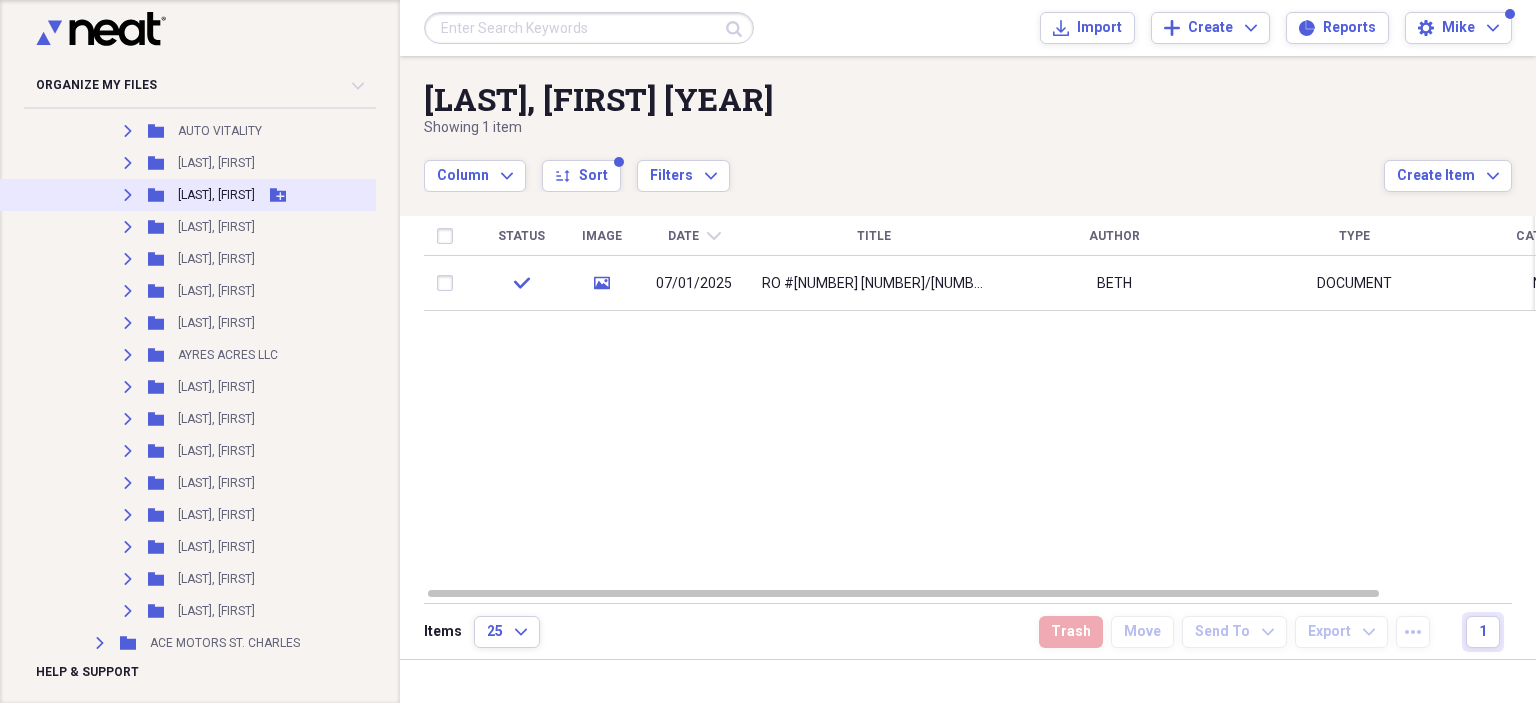 click on "Expand" 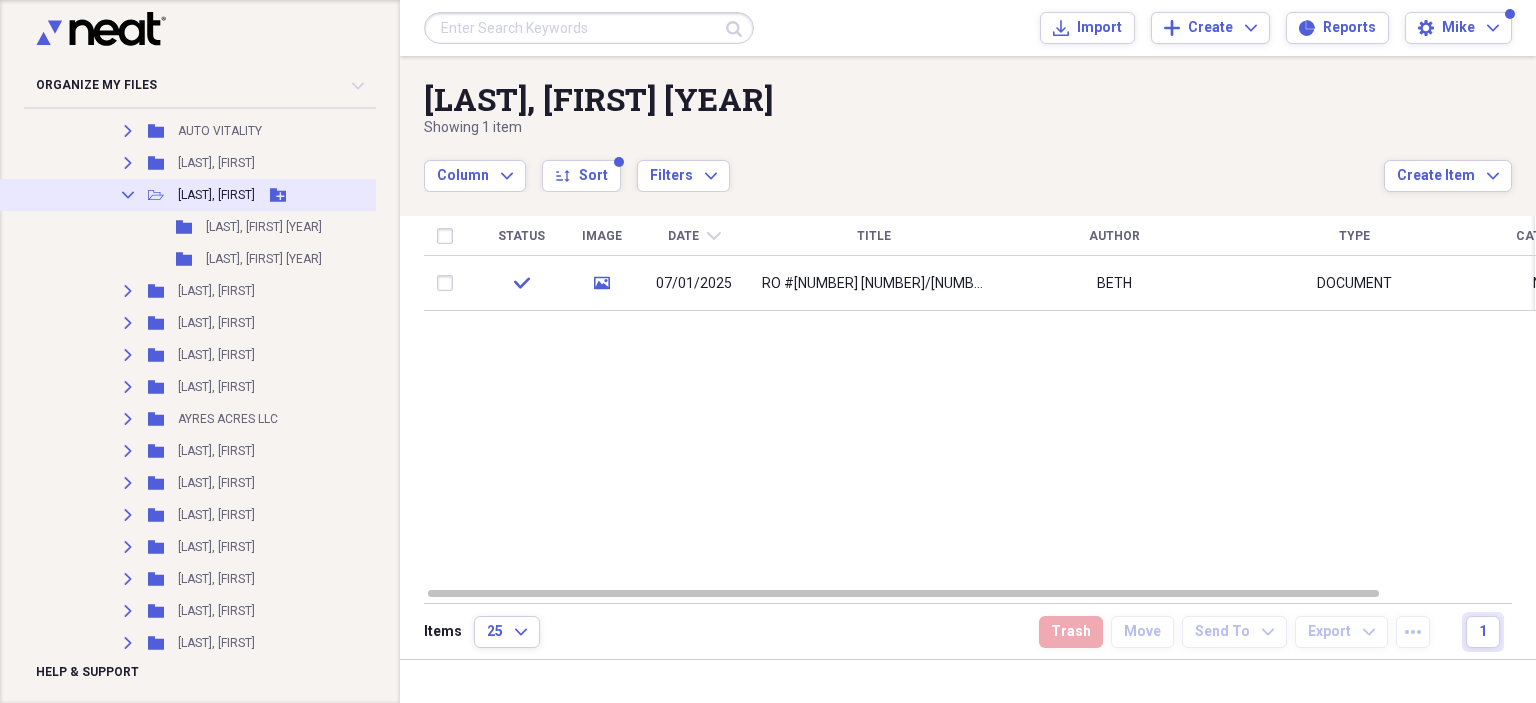 click on "Collapse" 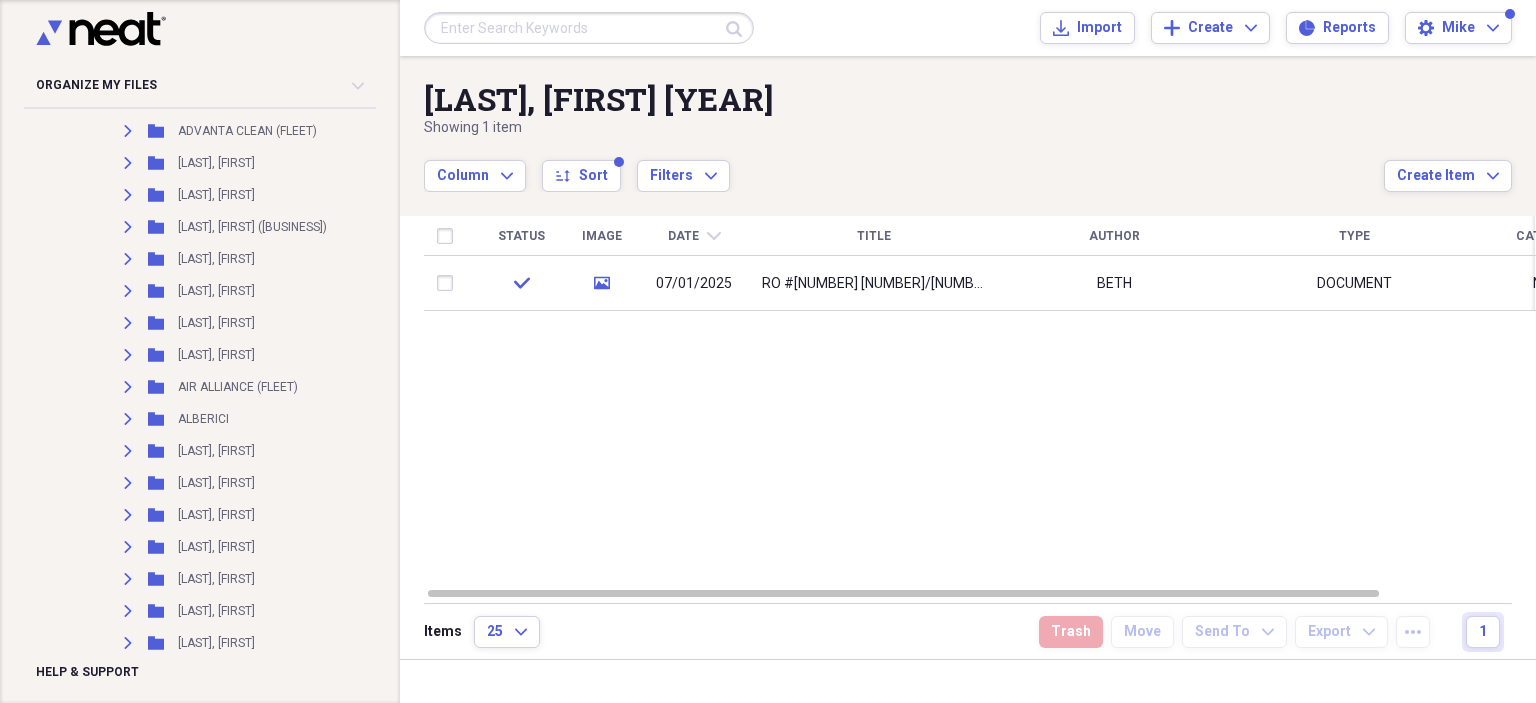 scroll, scrollTop: 162, scrollLeft: 0, axis: vertical 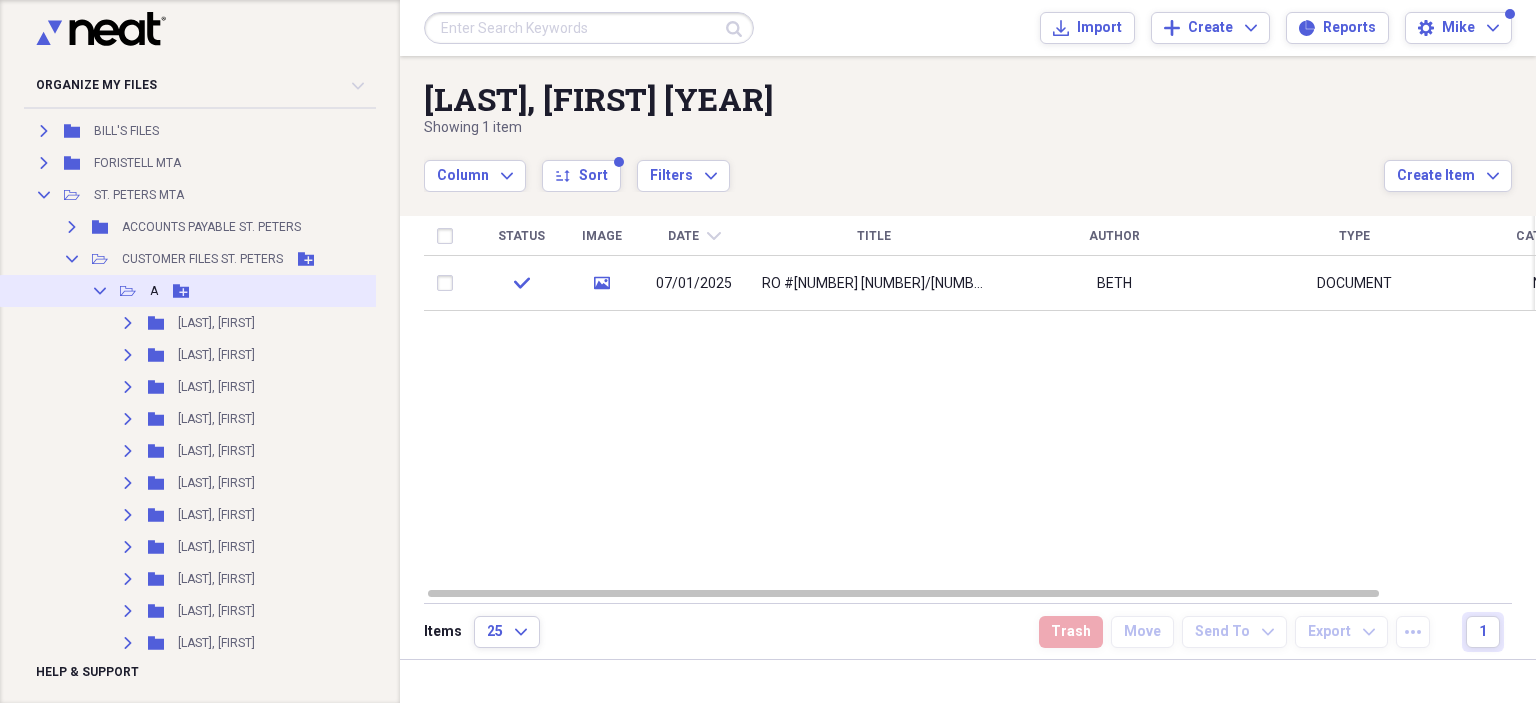 click on "Collapse Open Folder A Add Folder" at bounding box center [218, 291] 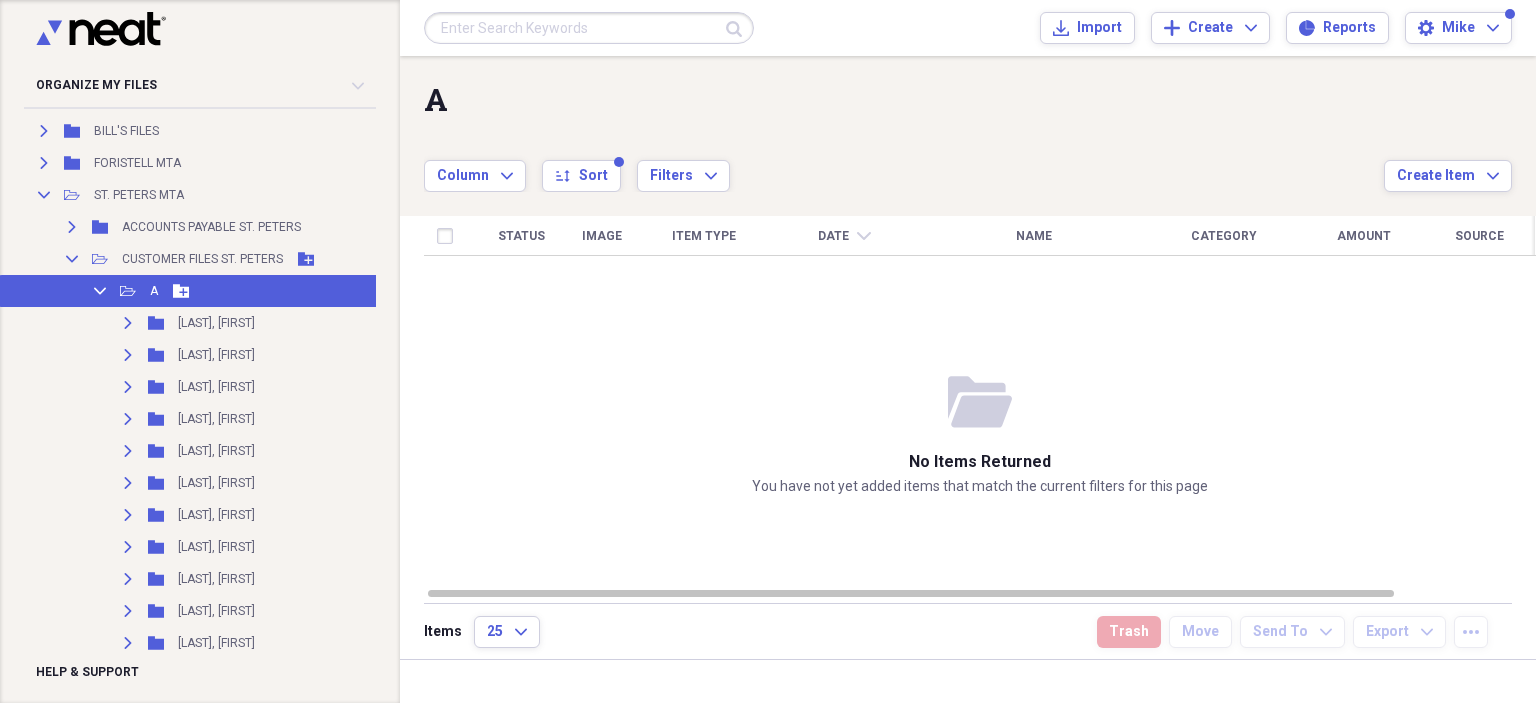 click on "Collapse" 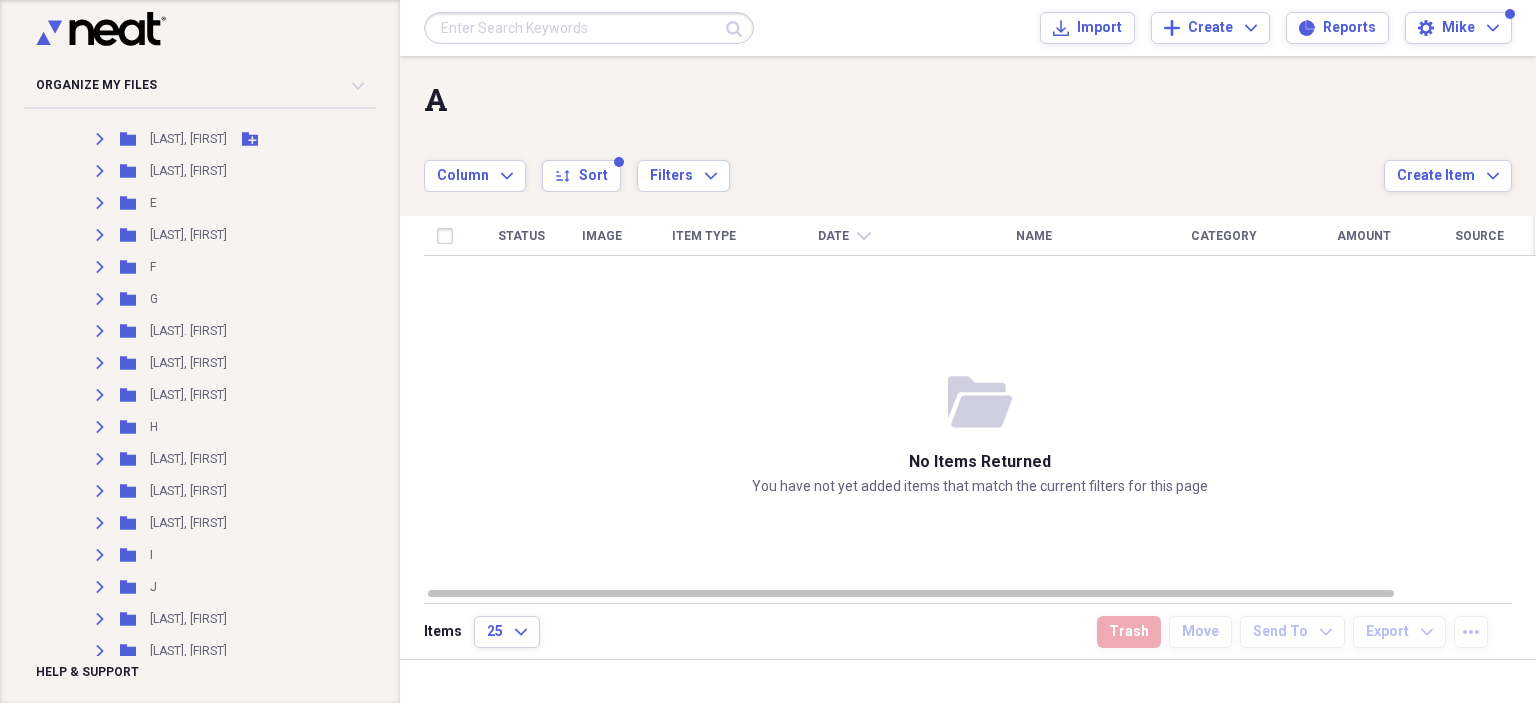scroll, scrollTop: 1262, scrollLeft: 0, axis: vertical 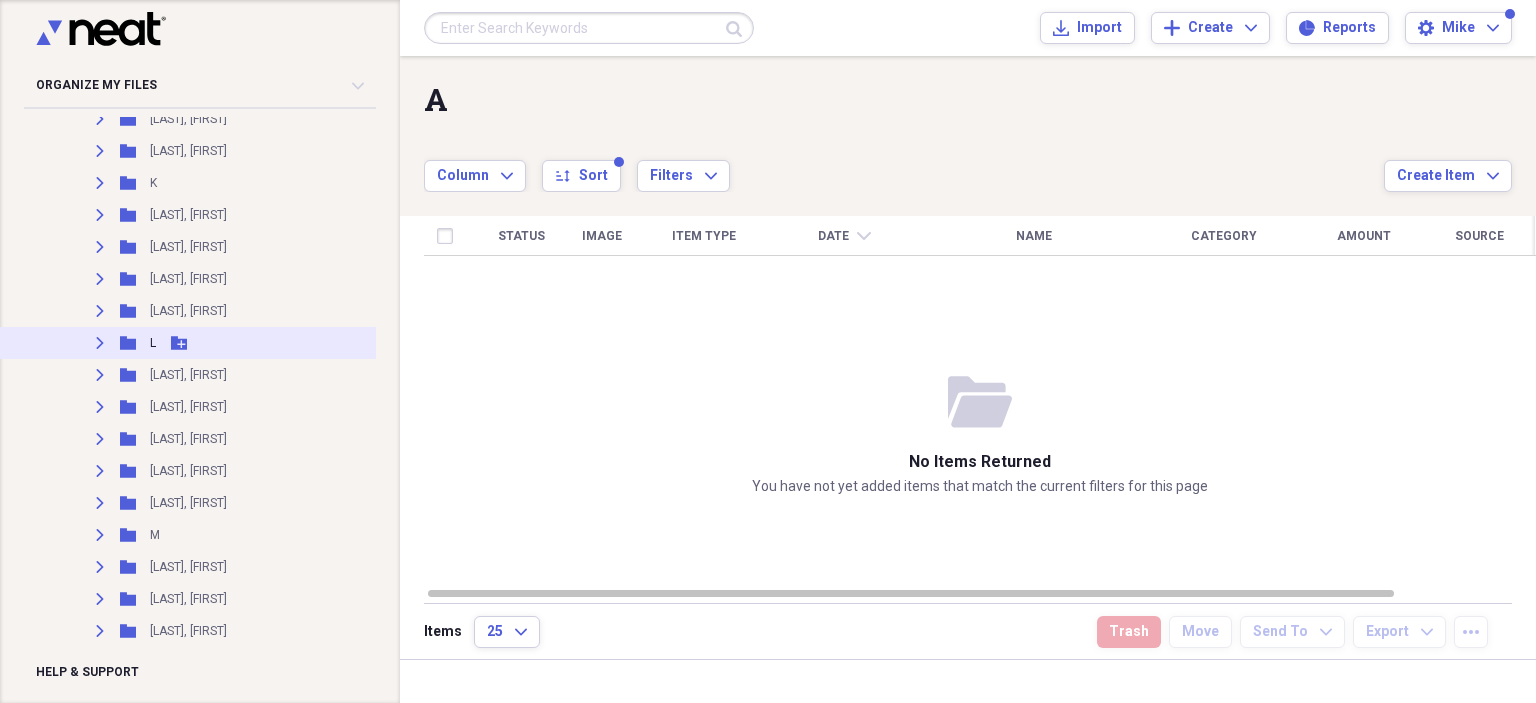 click on "Expand" 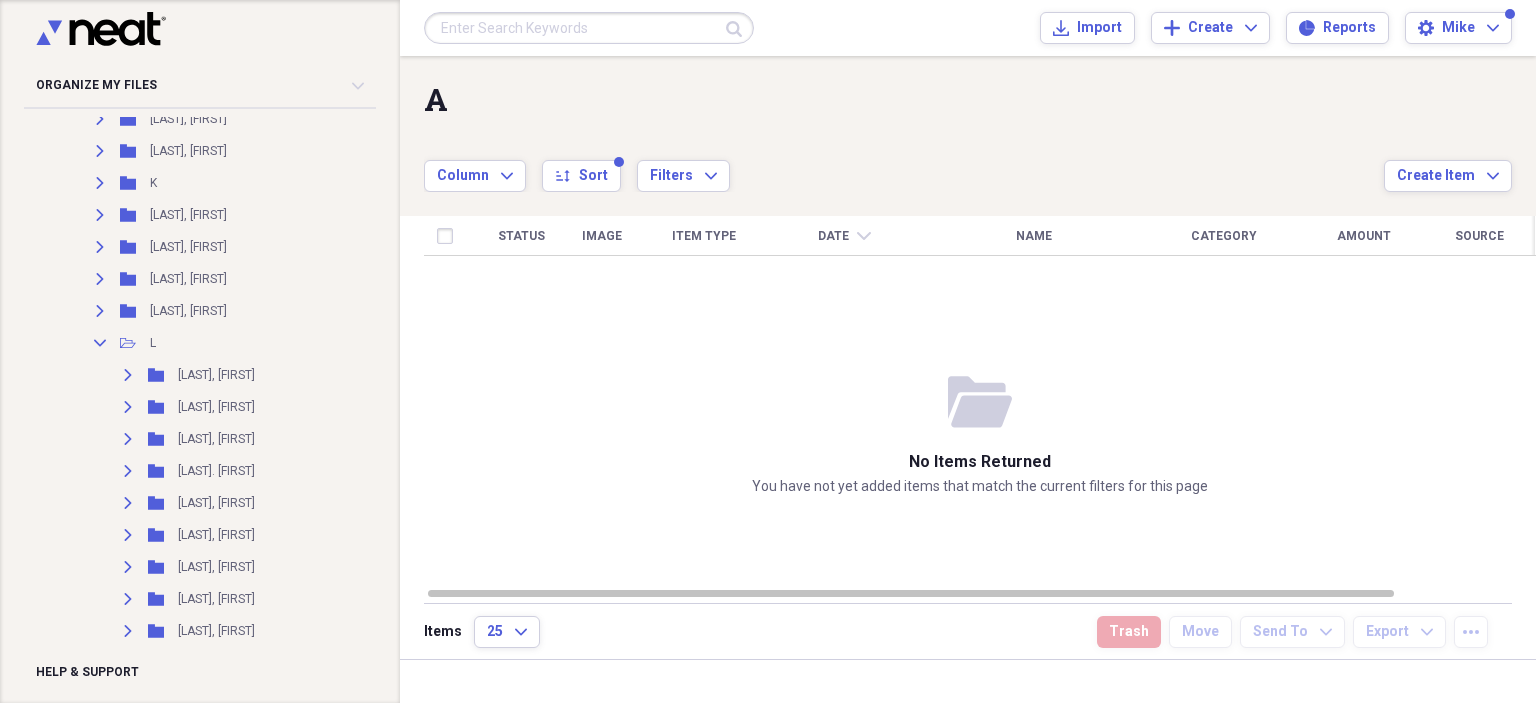 scroll, scrollTop: 1862, scrollLeft: 0, axis: vertical 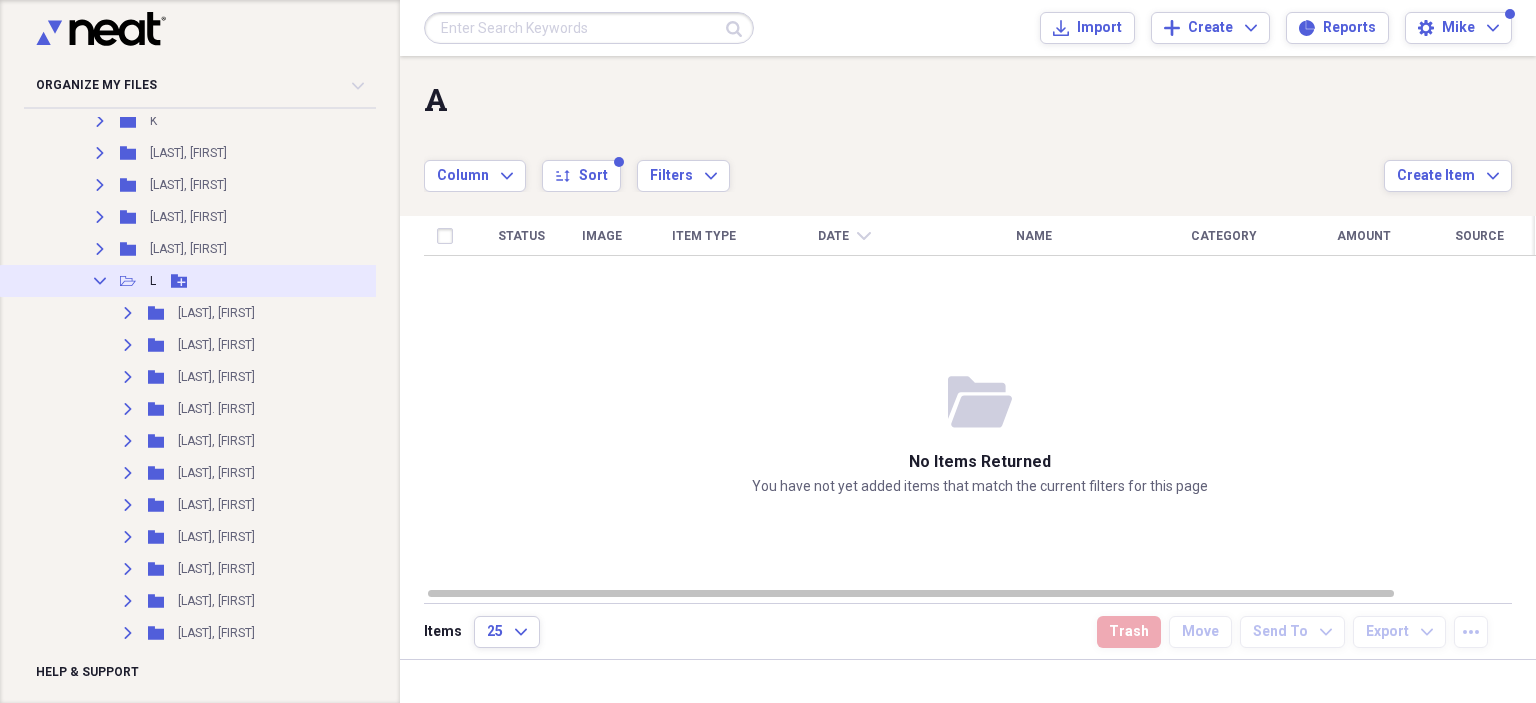 click 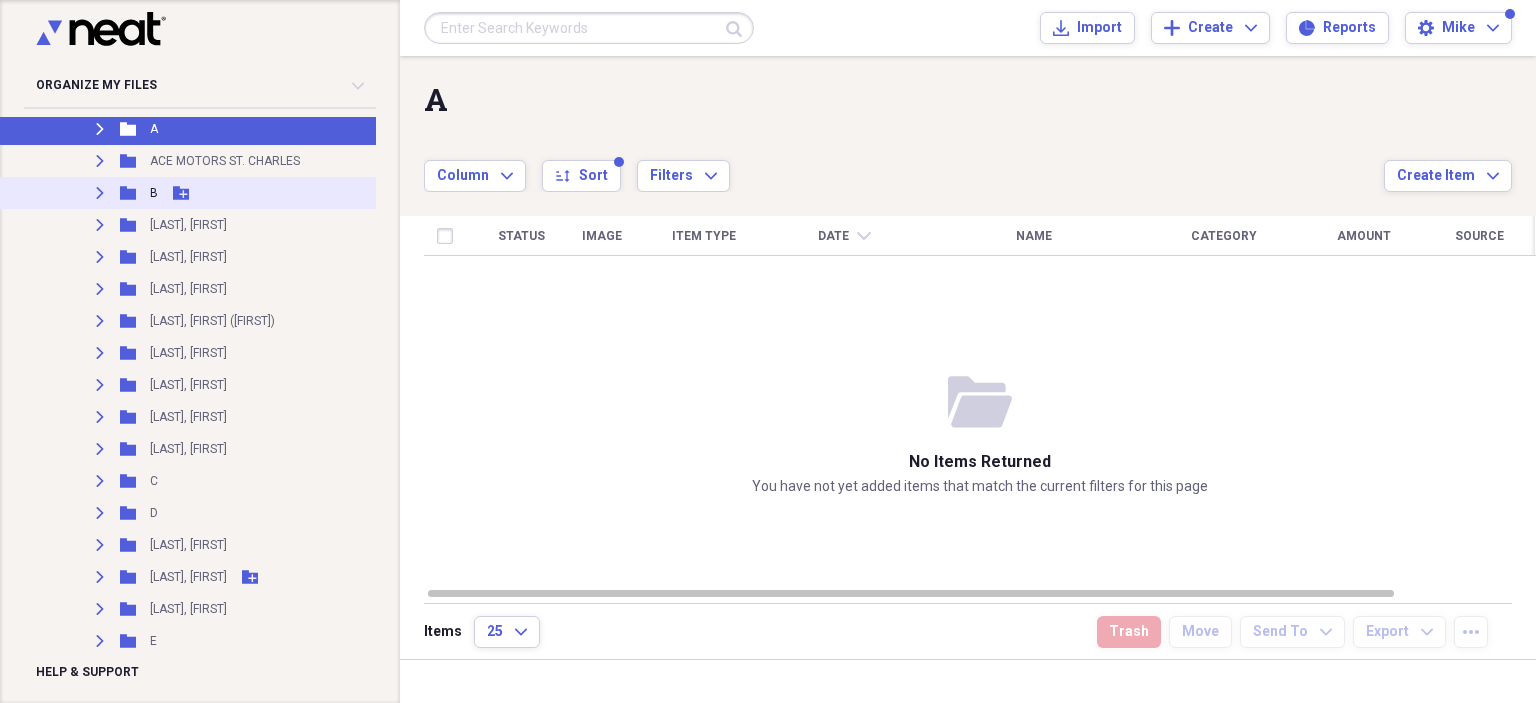 scroll, scrollTop: 224, scrollLeft: 0, axis: vertical 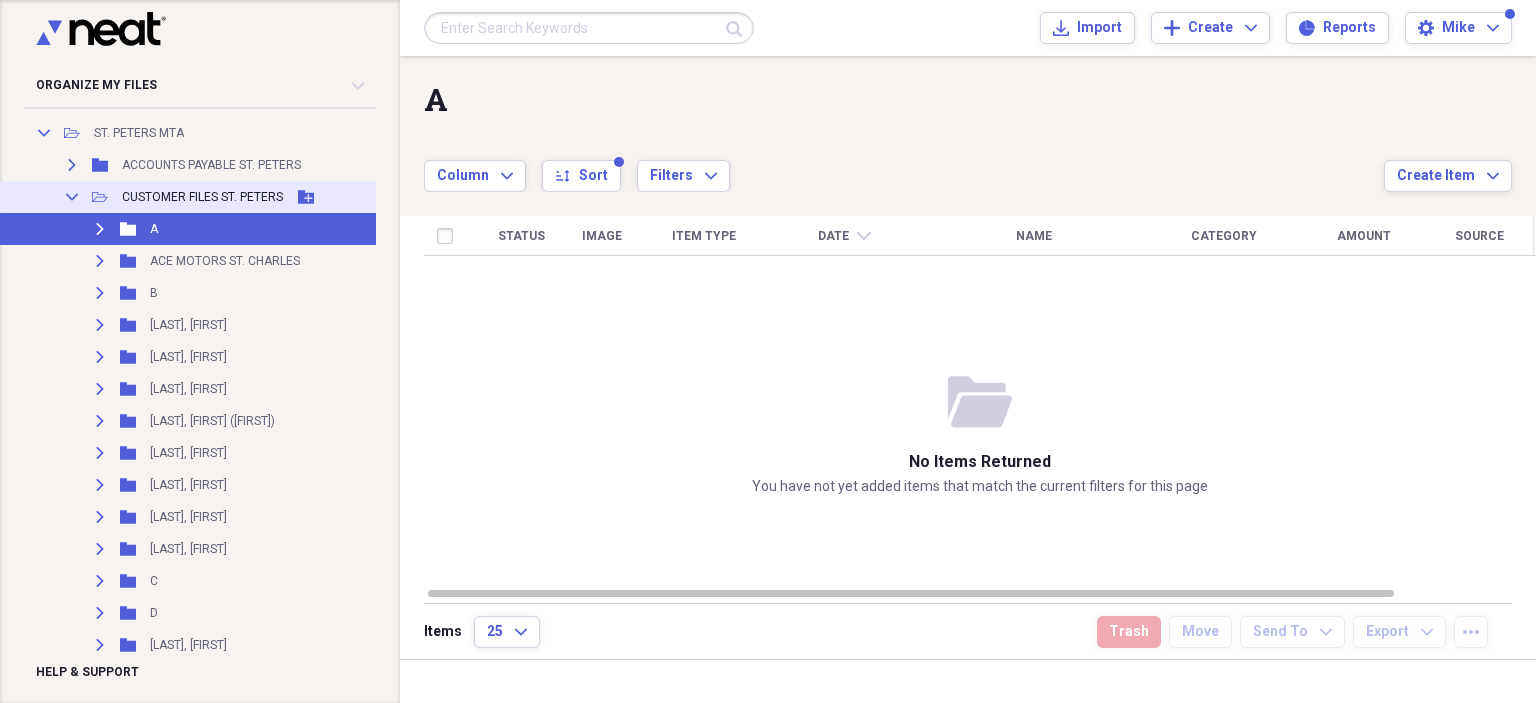 click on "Add Folder" 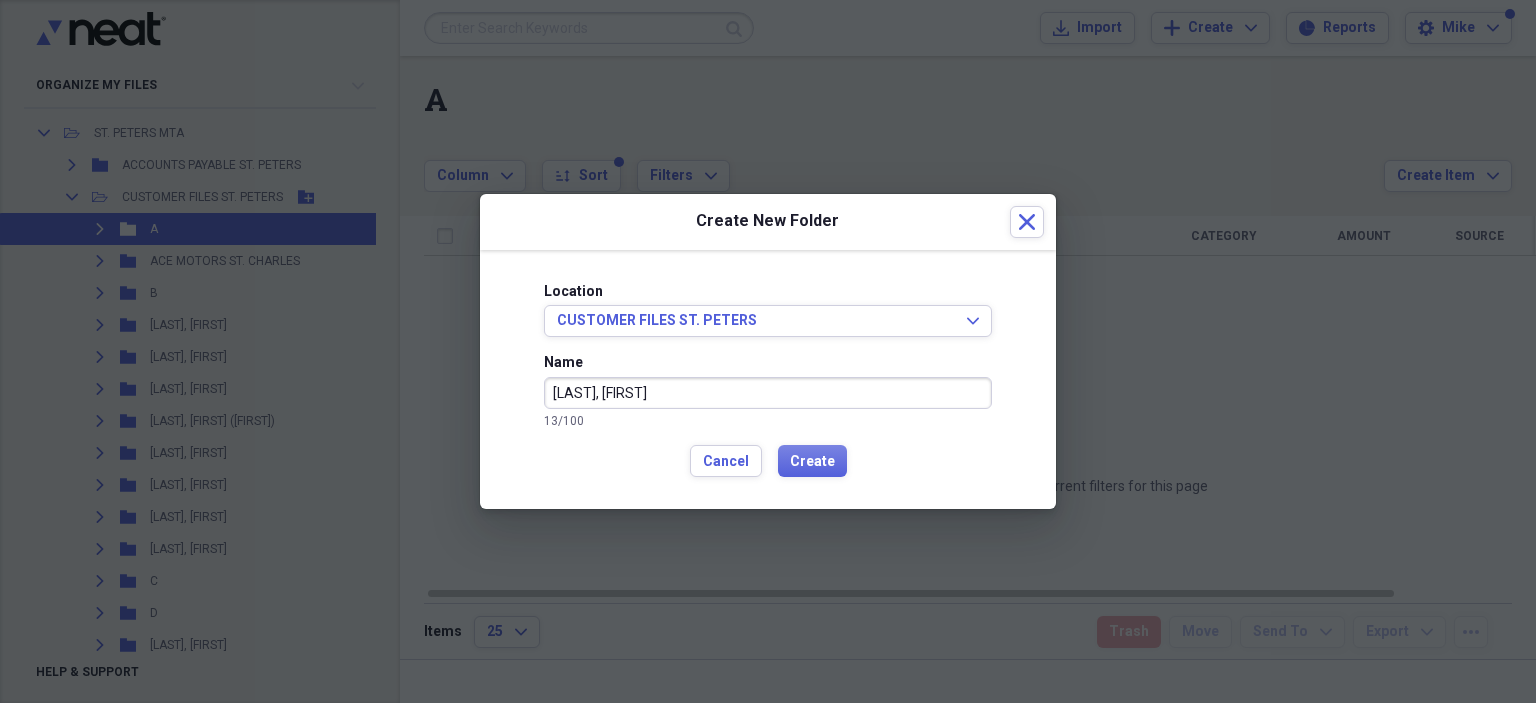 type on "[LAST], [FIRST]" 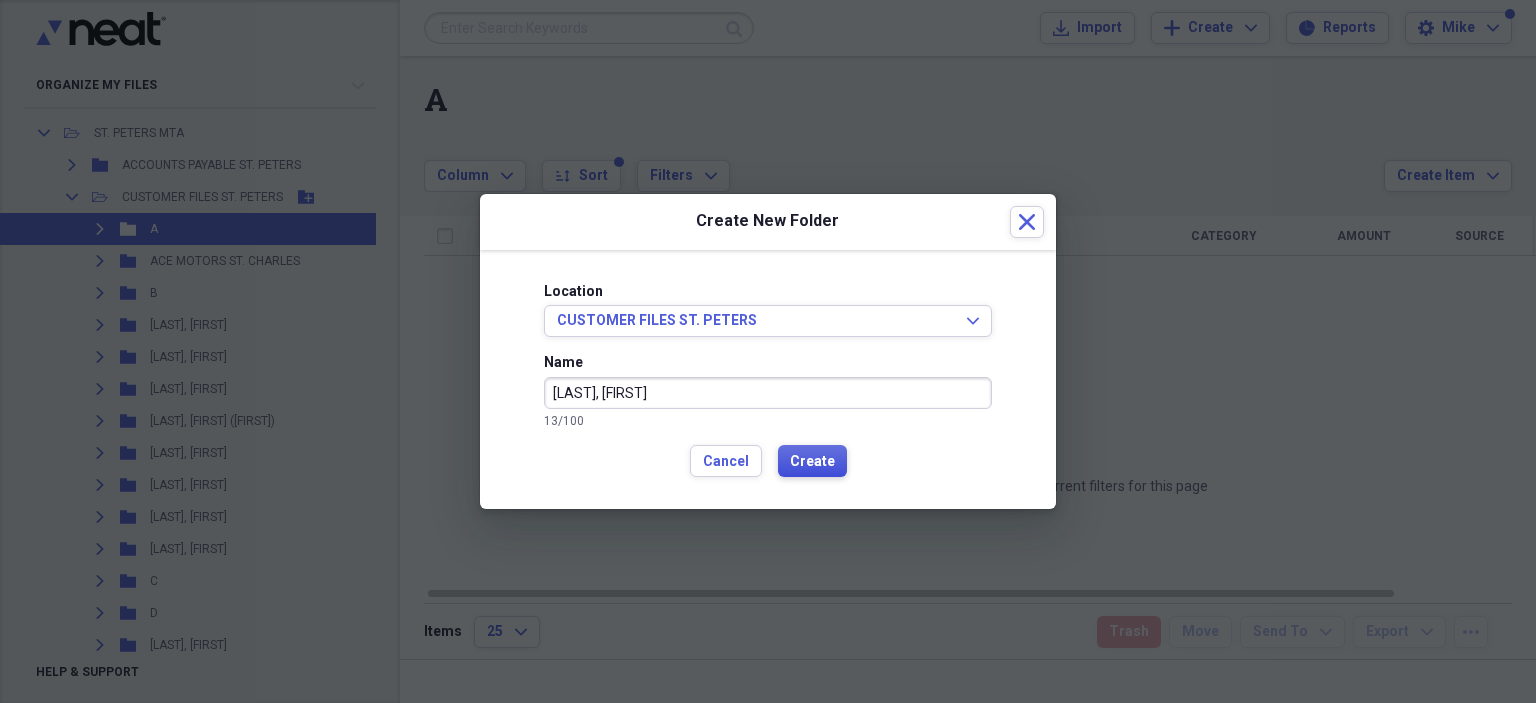click on "Create" at bounding box center [812, 462] 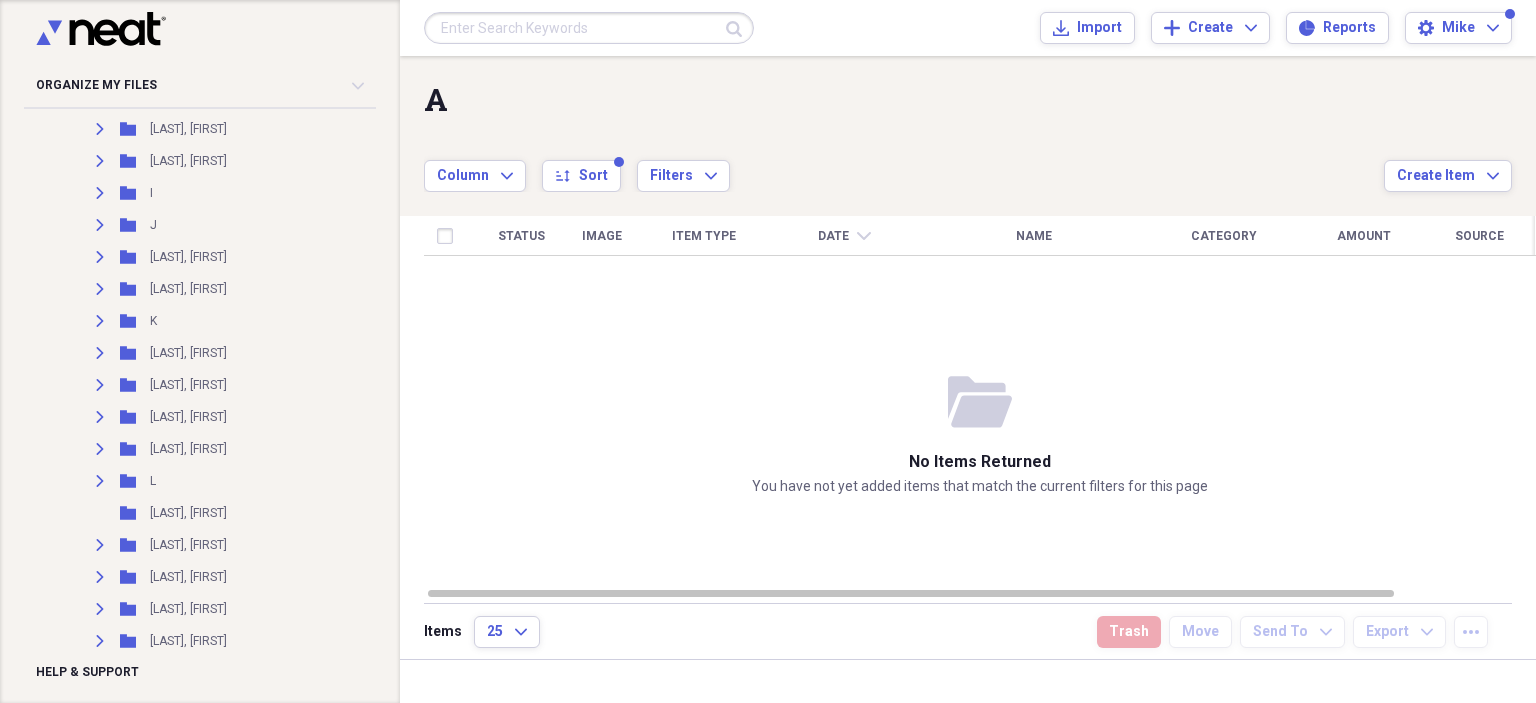 scroll, scrollTop: 1224, scrollLeft: 0, axis: vertical 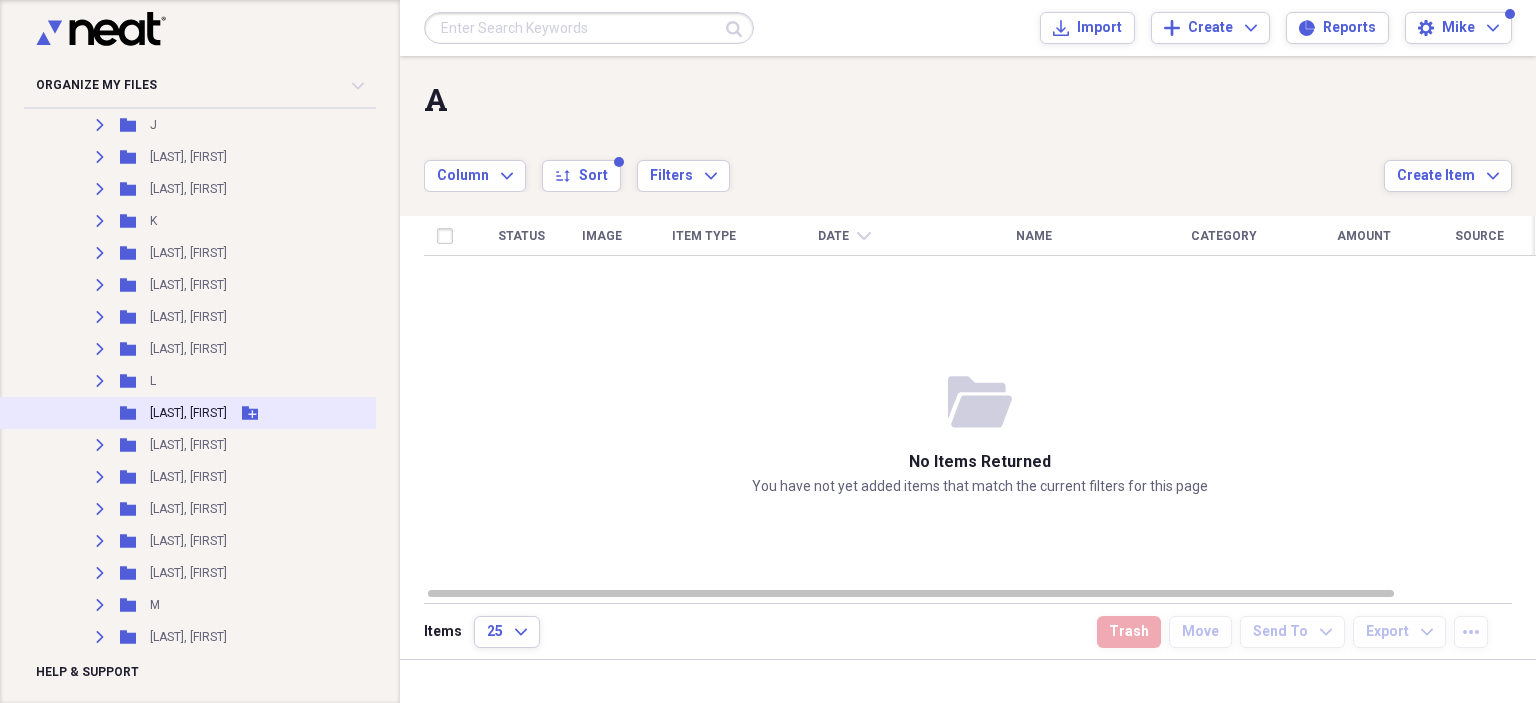 click on "Add Folder" 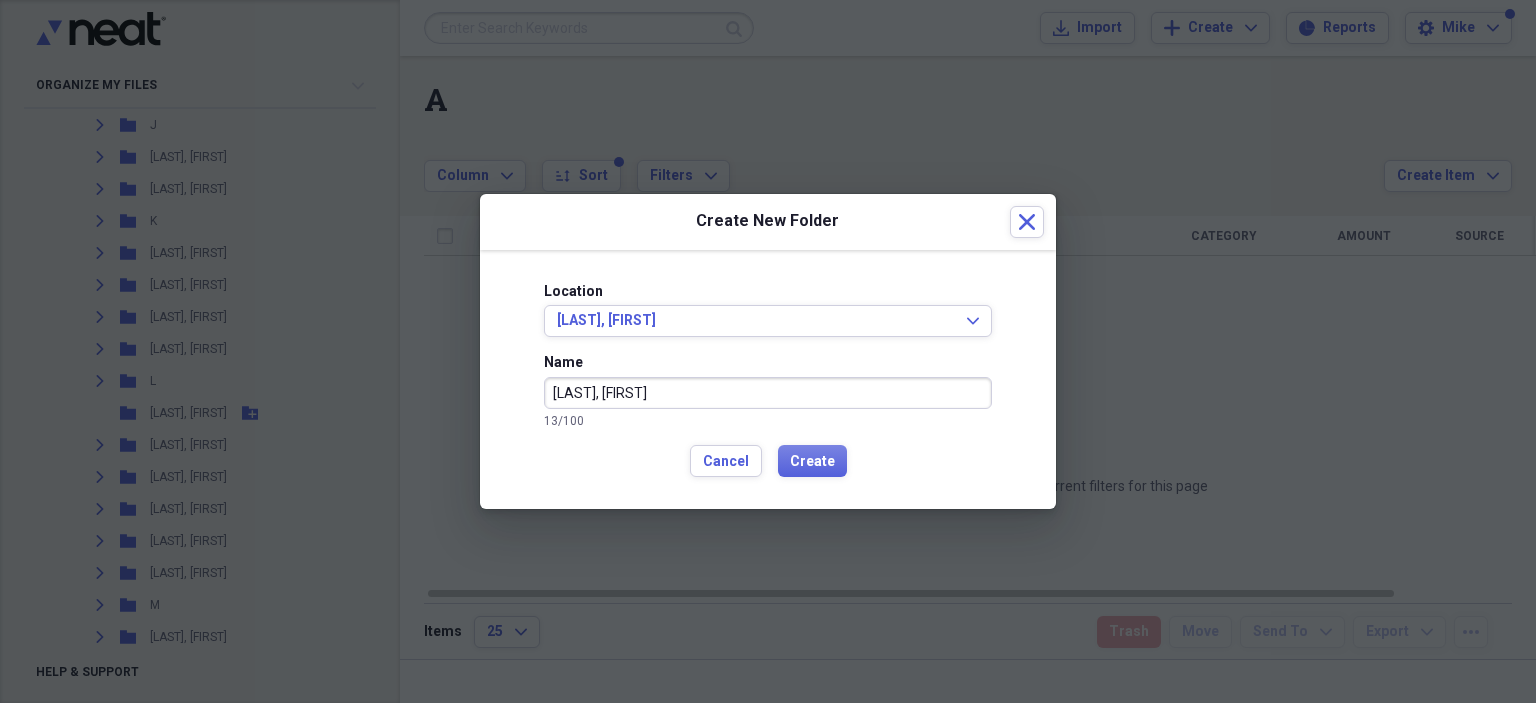 type on "[LAST], [FIRST]" 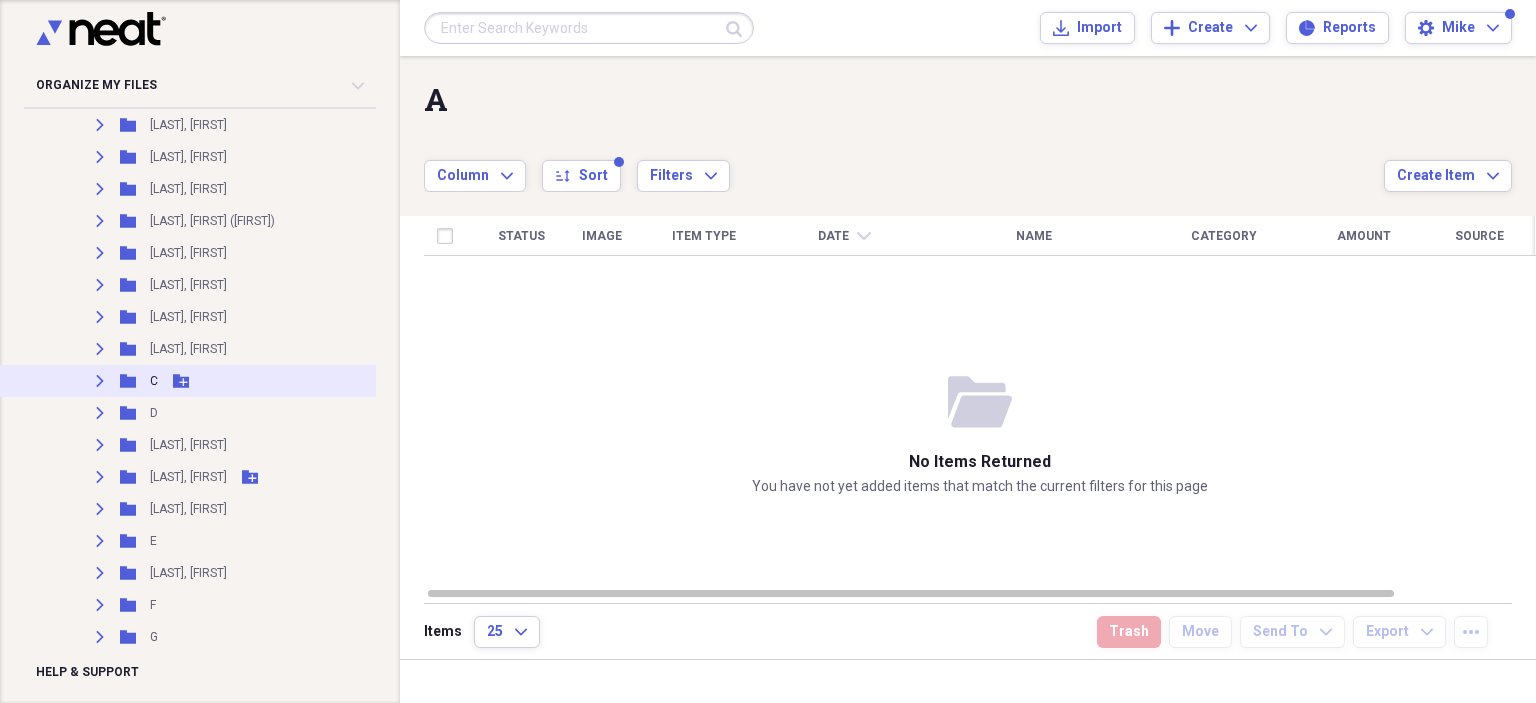 scroll, scrollTop: 324, scrollLeft: 0, axis: vertical 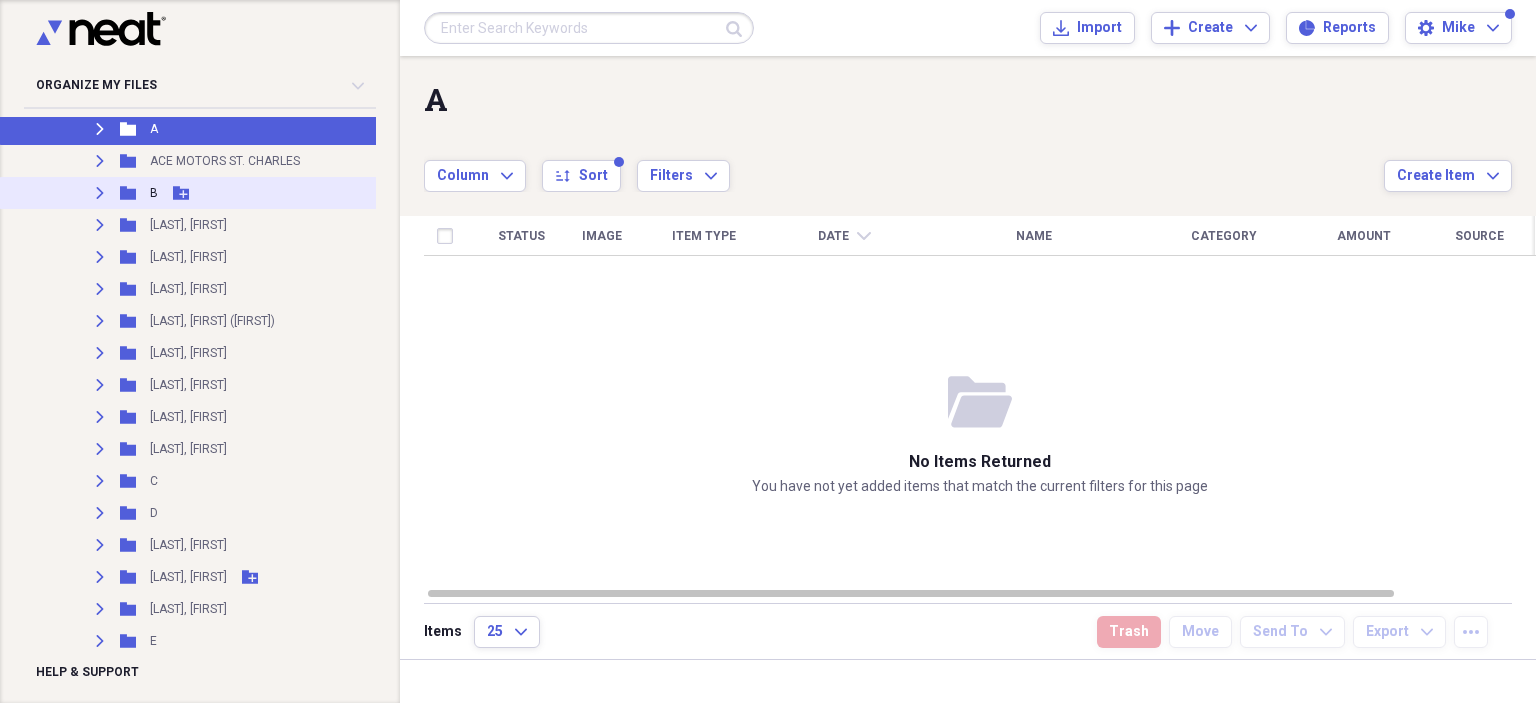 click on "Expand" 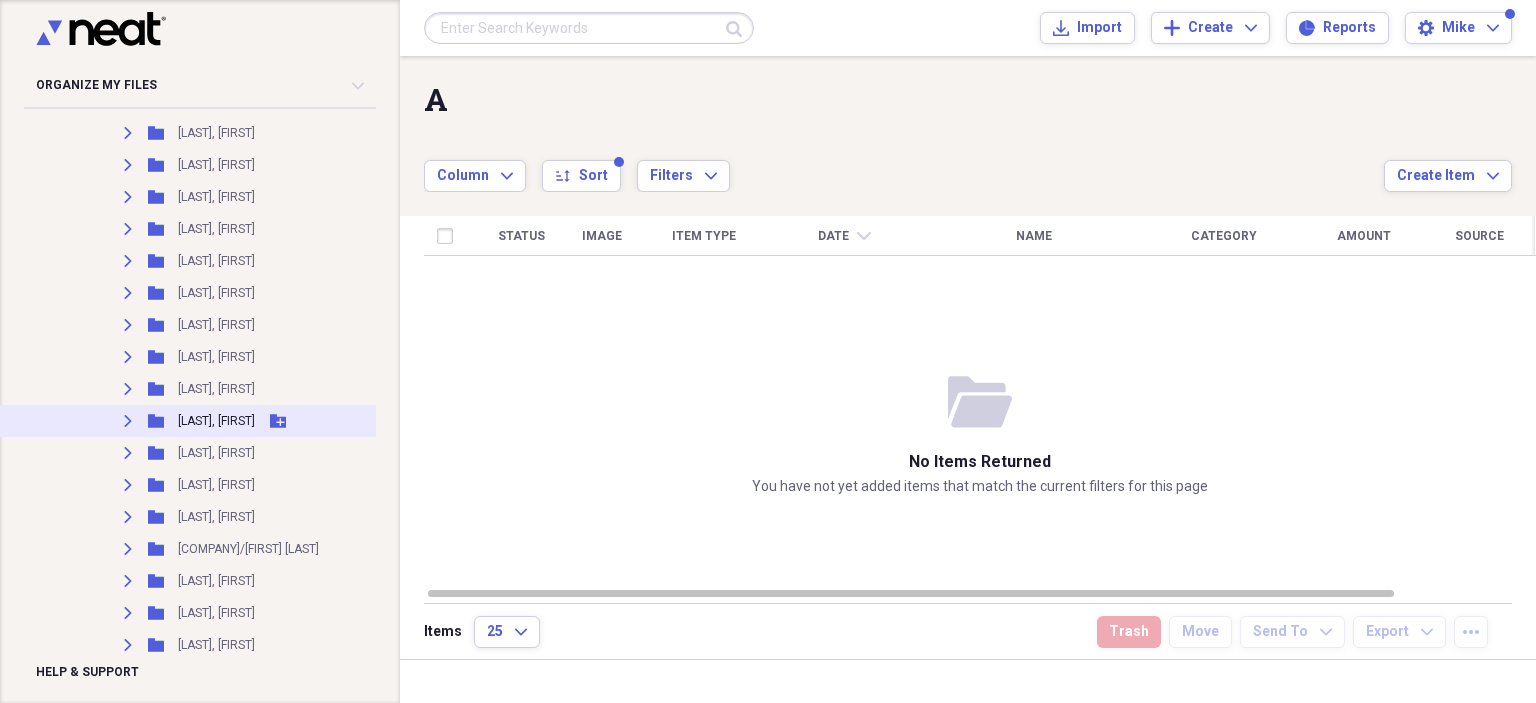 scroll, scrollTop: 4624, scrollLeft: 0, axis: vertical 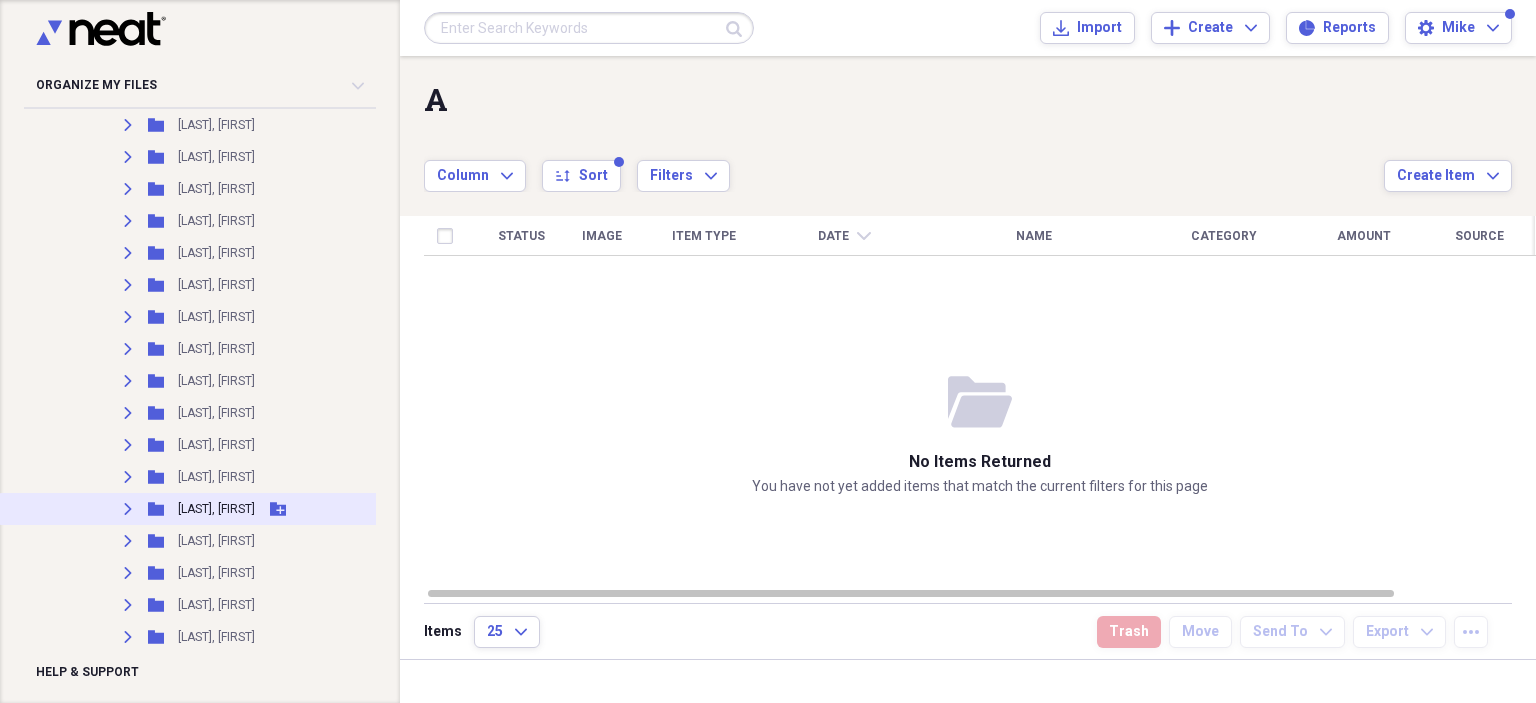 click on "Expand" 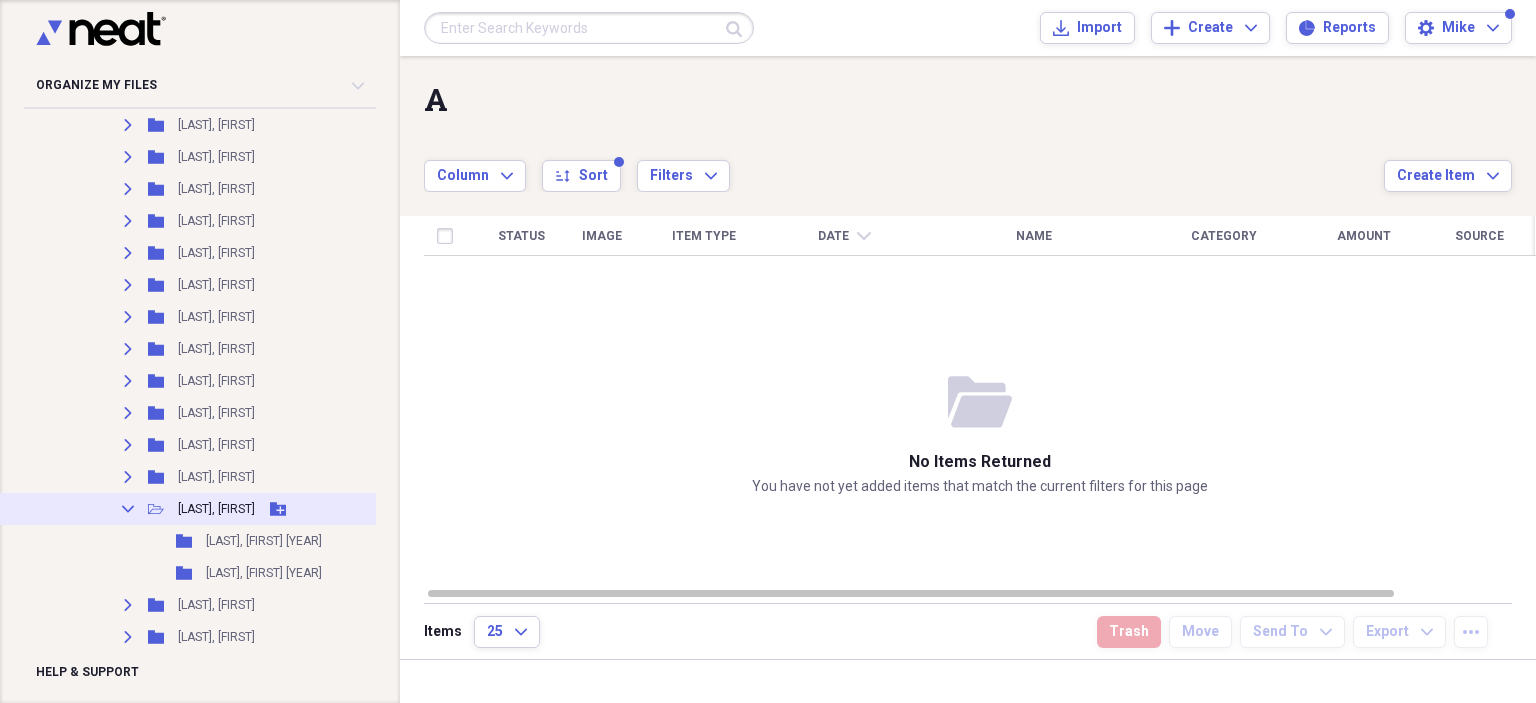 click on "Collapse" 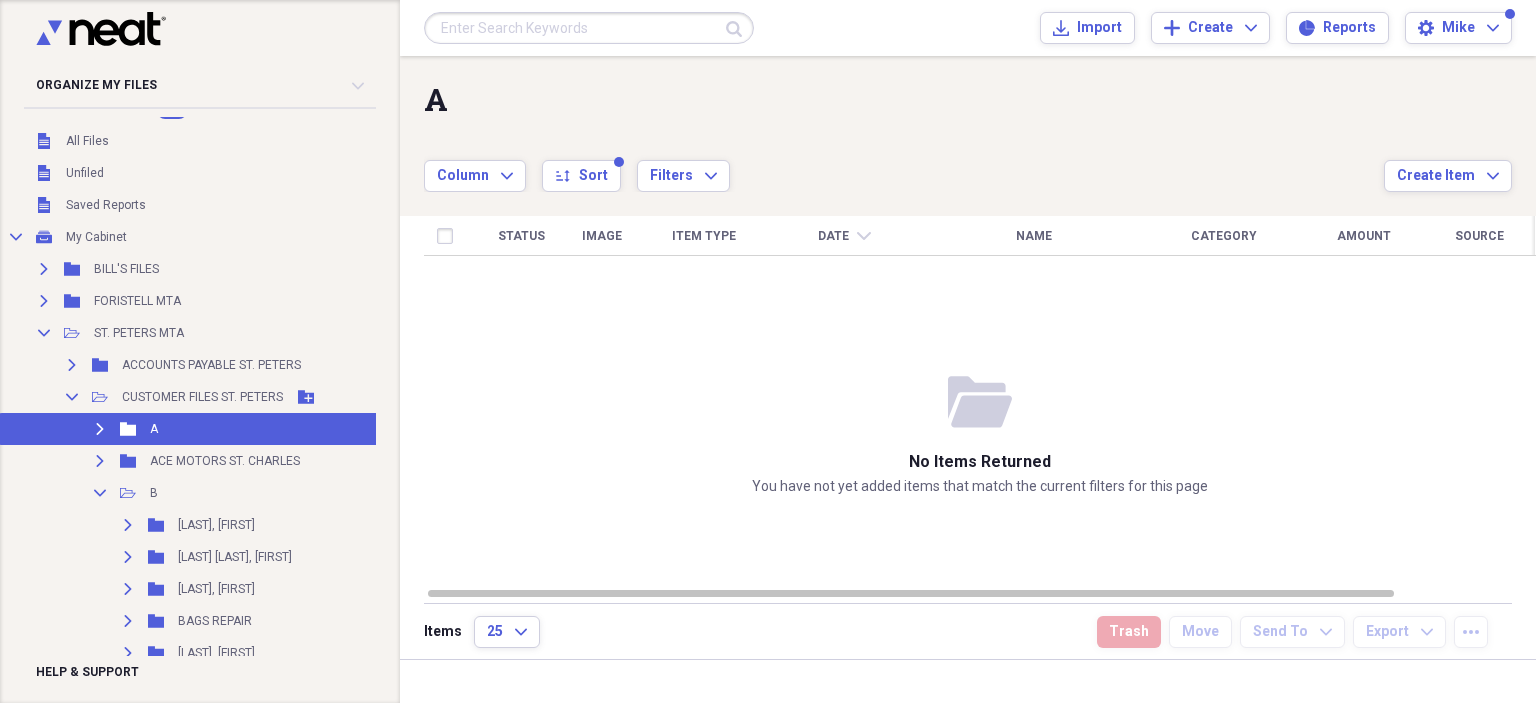 scroll, scrollTop: 0, scrollLeft: 0, axis: both 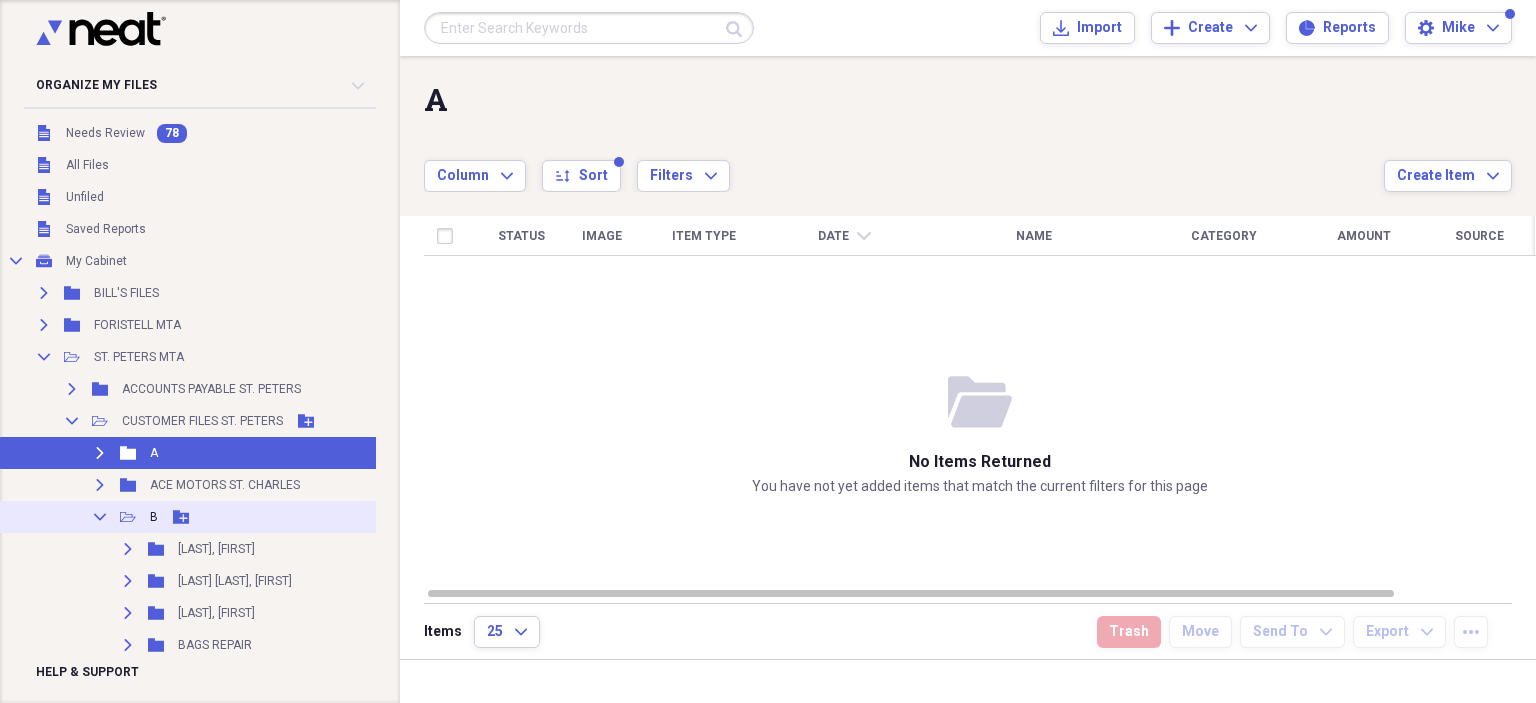 click on "Collapse" 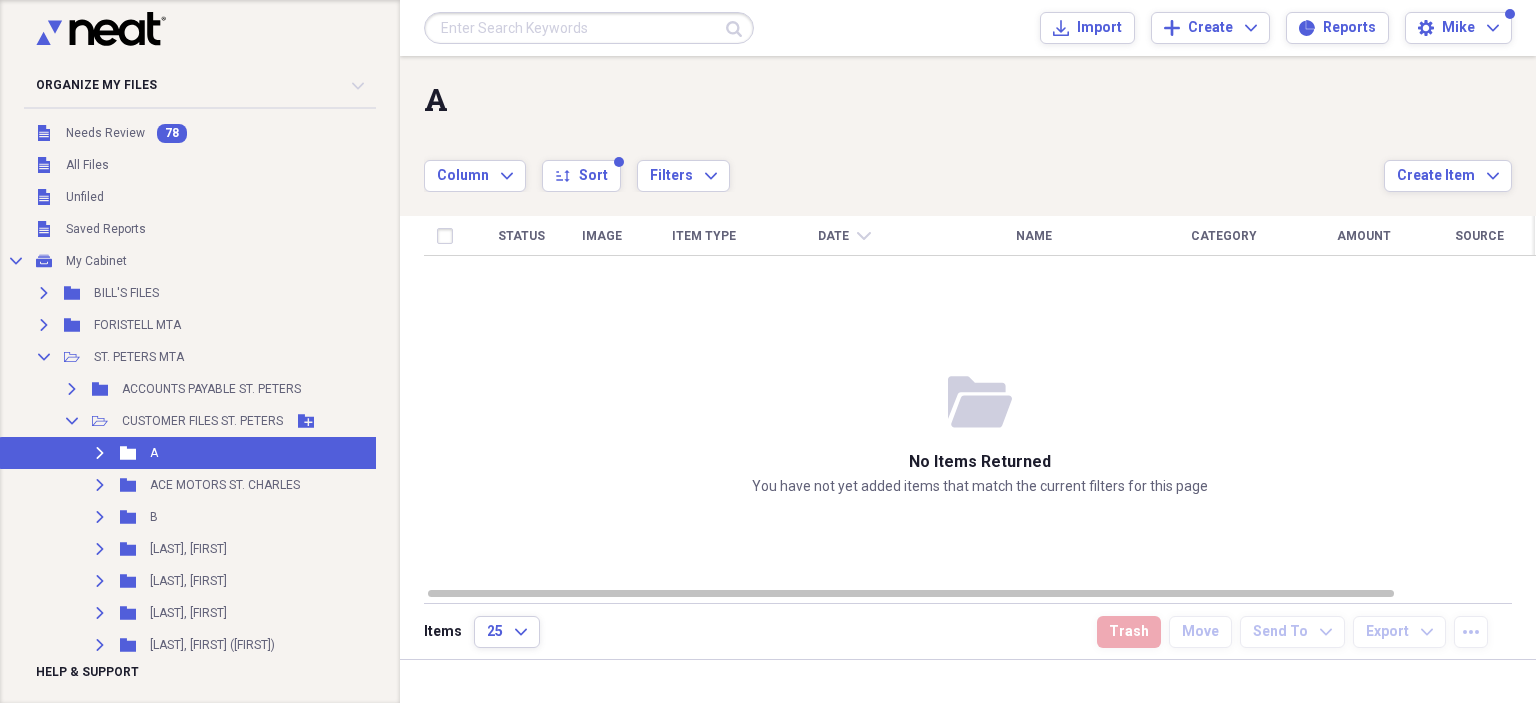 scroll, scrollTop: 400, scrollLeft: 0, axis: vertical 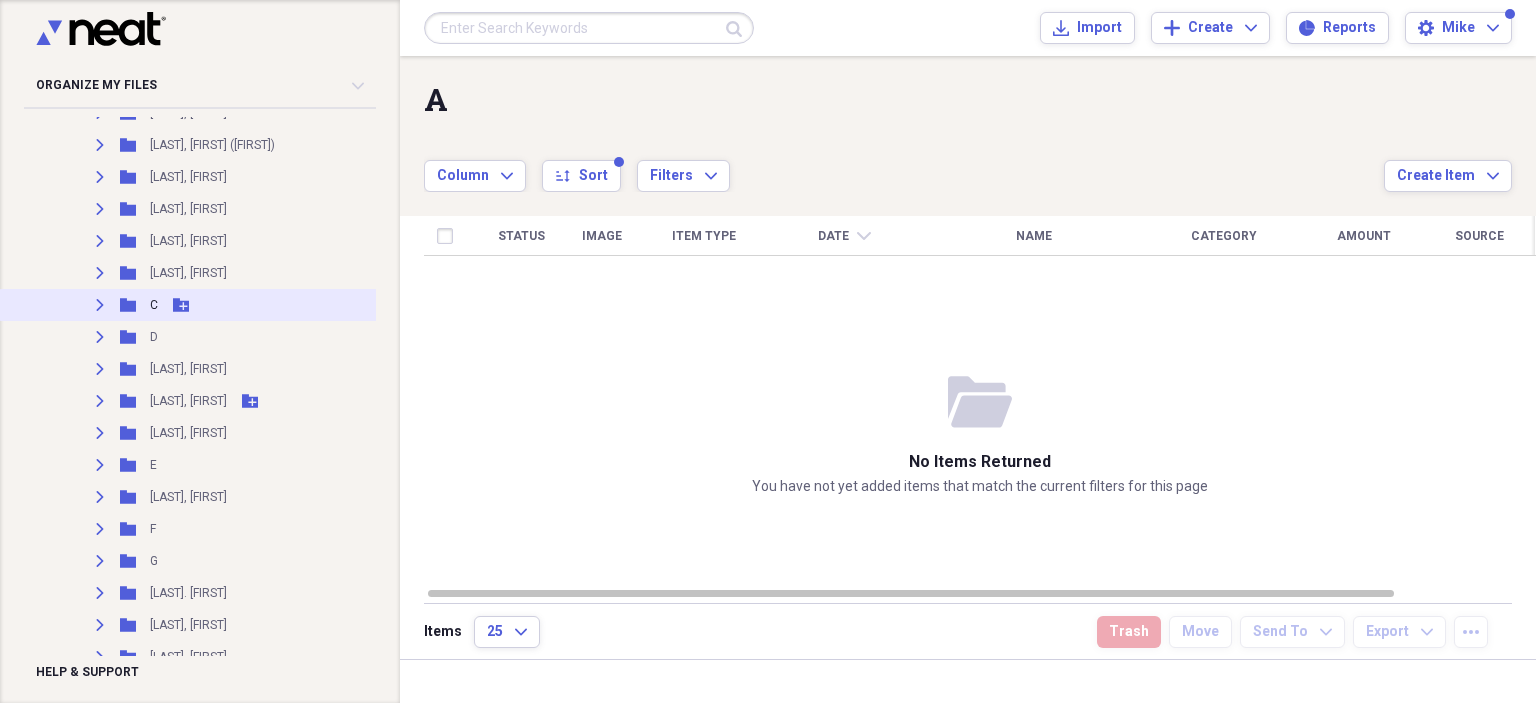 click on "Expand" 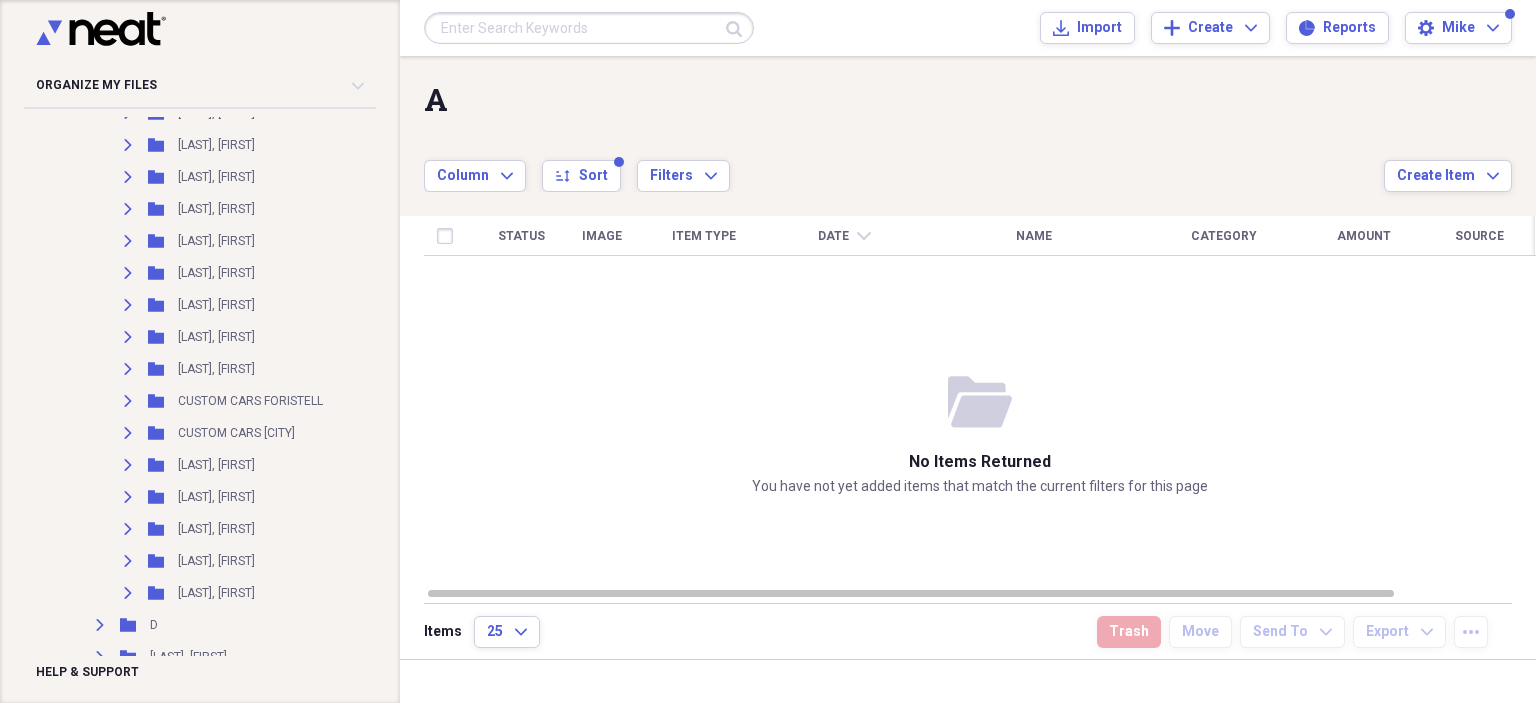 scroll, scrollTop: 7720, scrollLeft: 0, axis: vertical 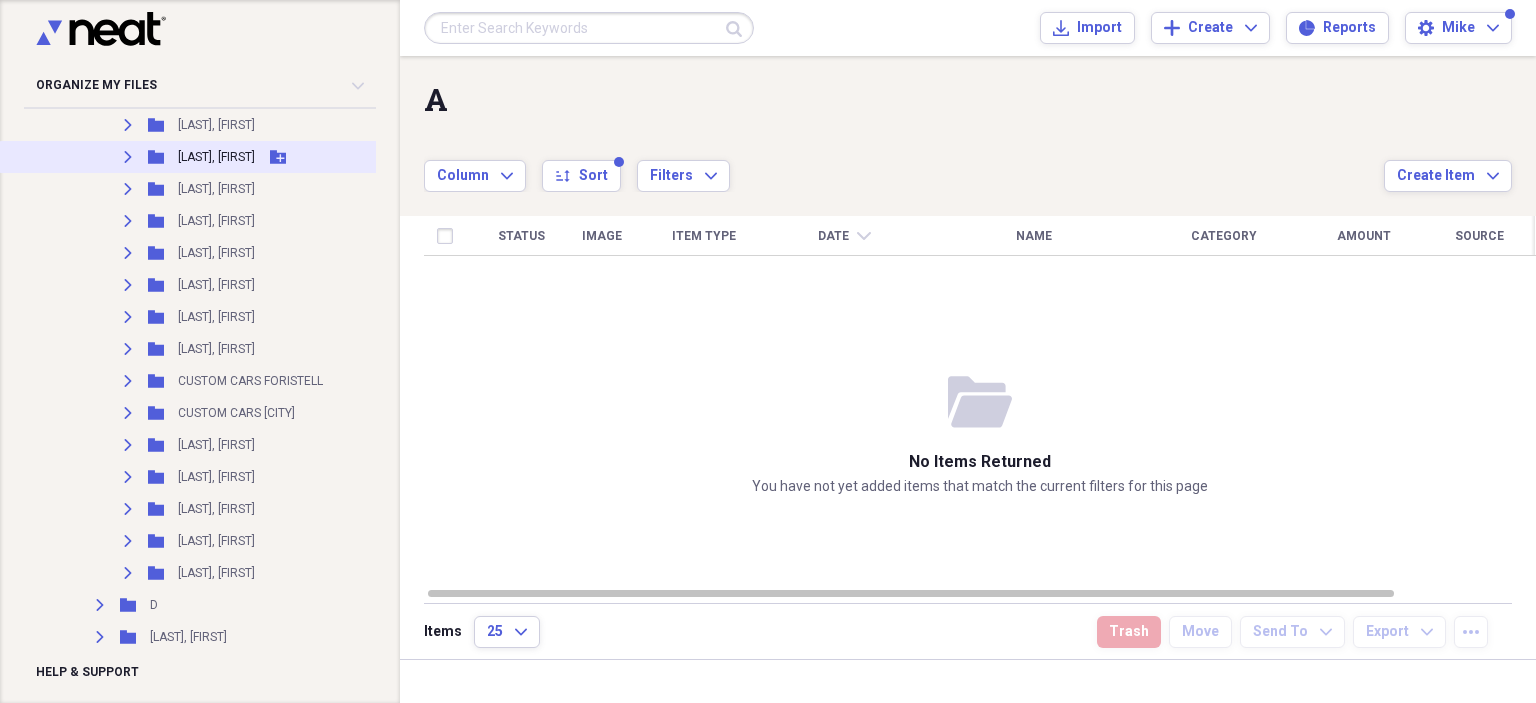 click on "Expand" 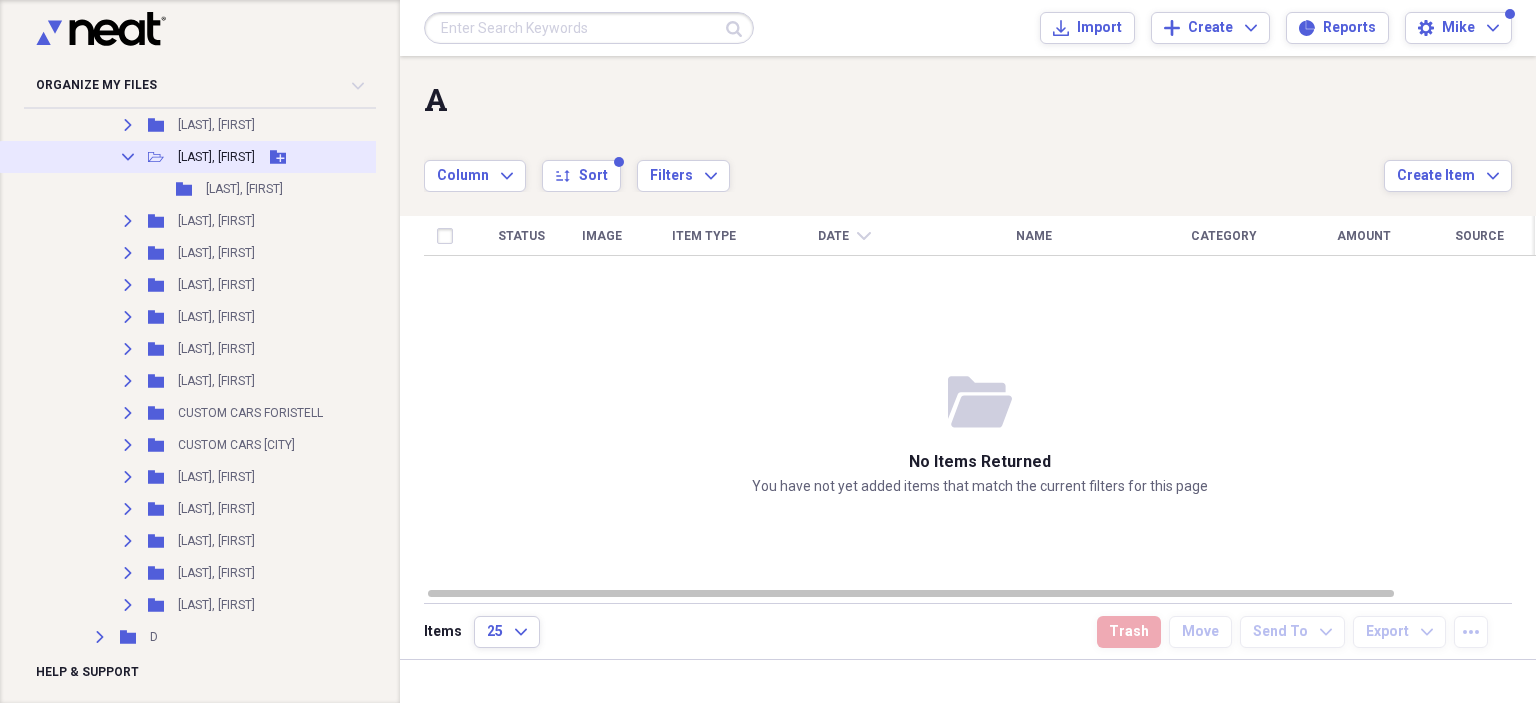 click on "Collapse" 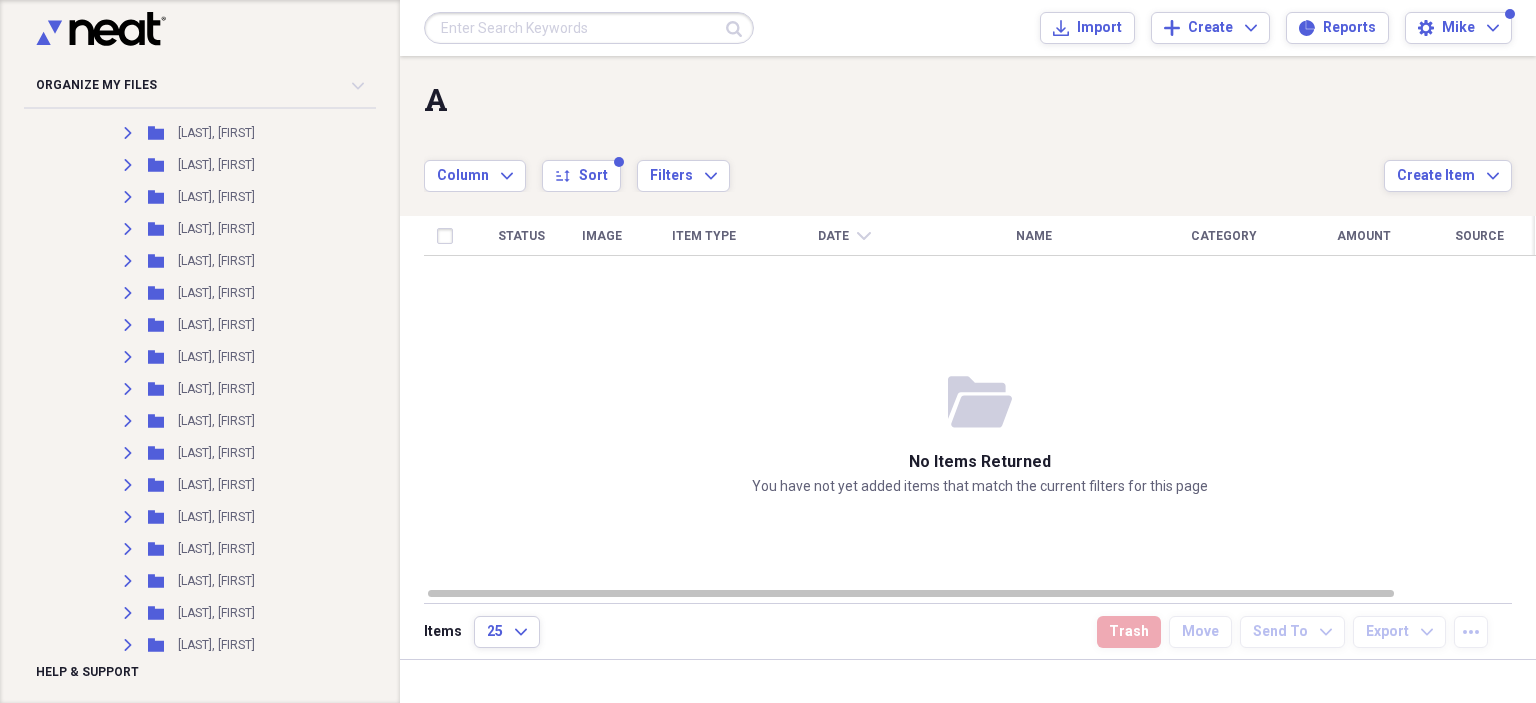 scroll, scrollTop: 420, scrollLeft: 0, axis: vertical 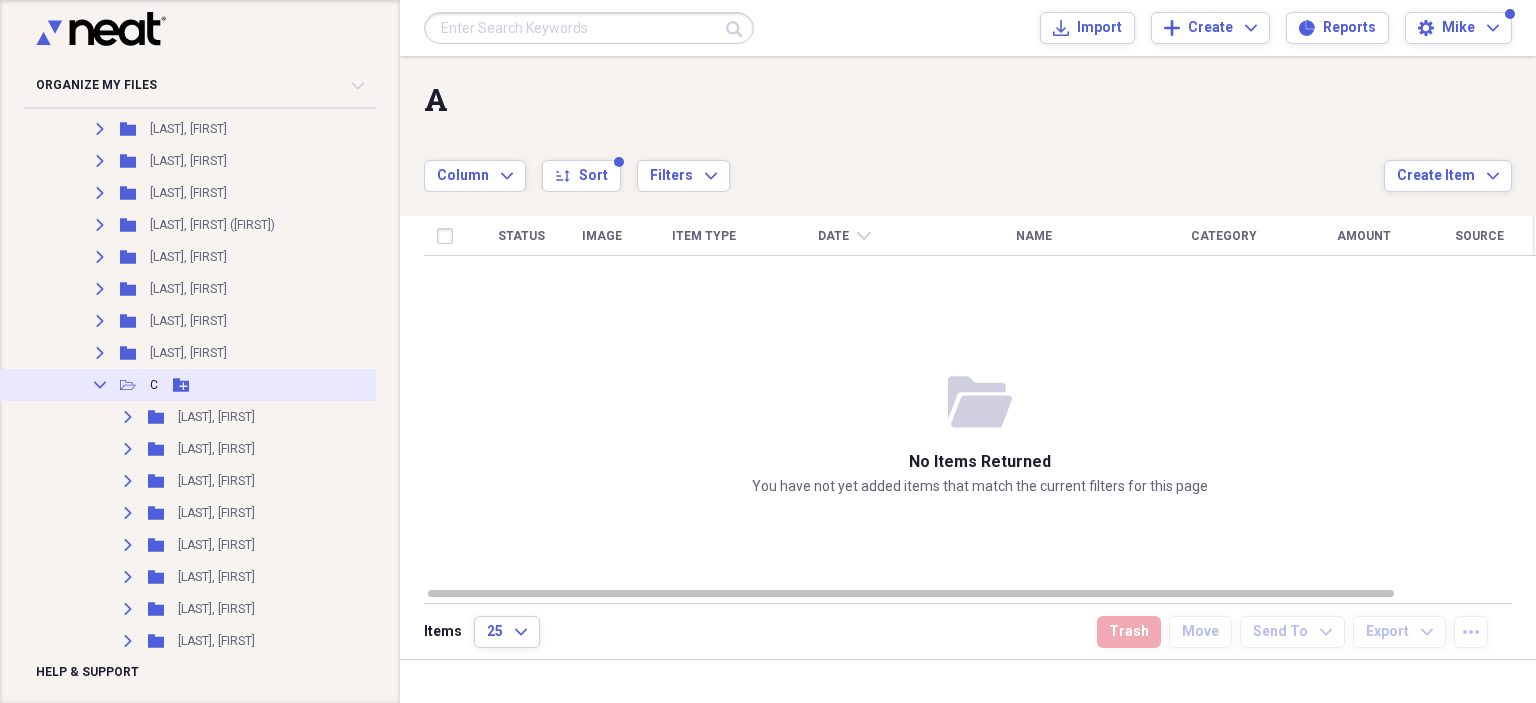 click on "Collapse" 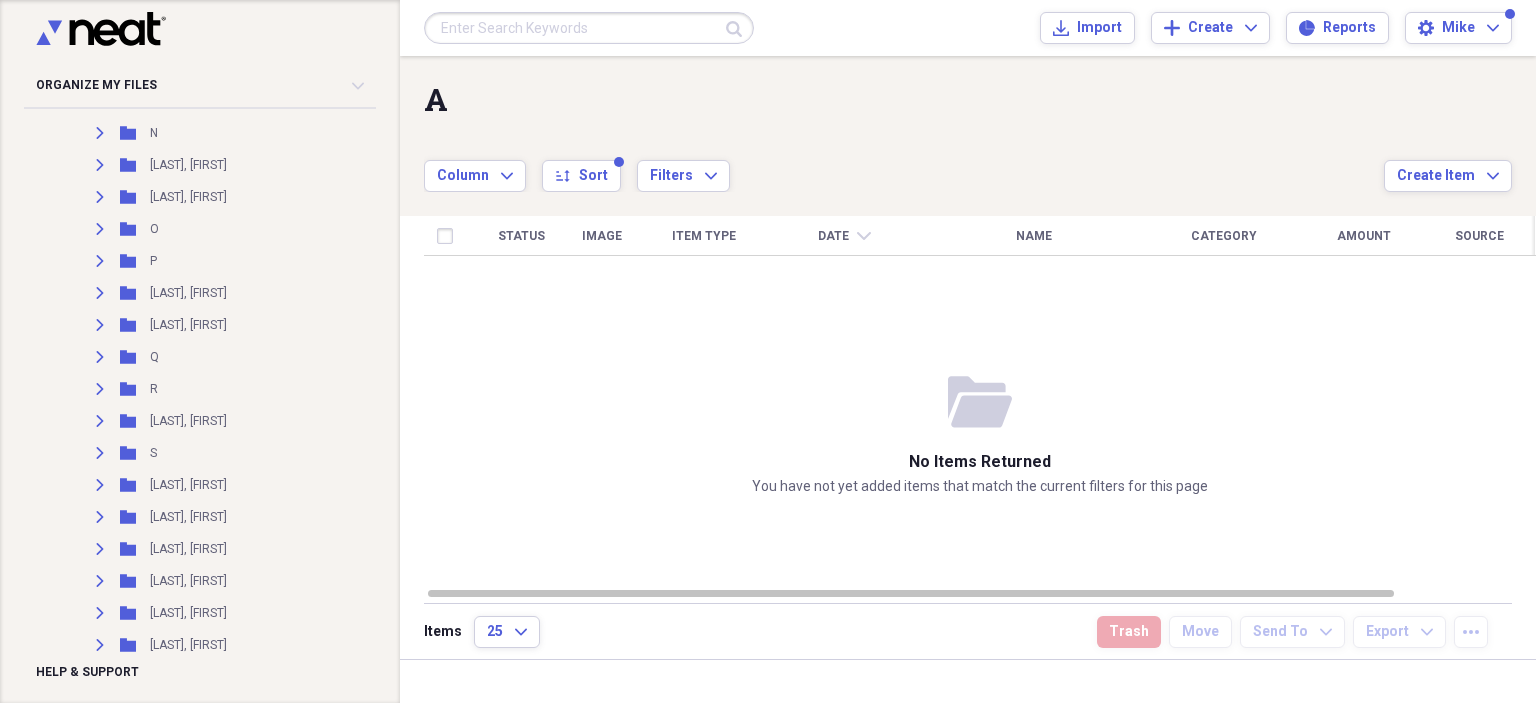 scroll, scrollTop: 2020, scrollLeft: 0, axis: vertical 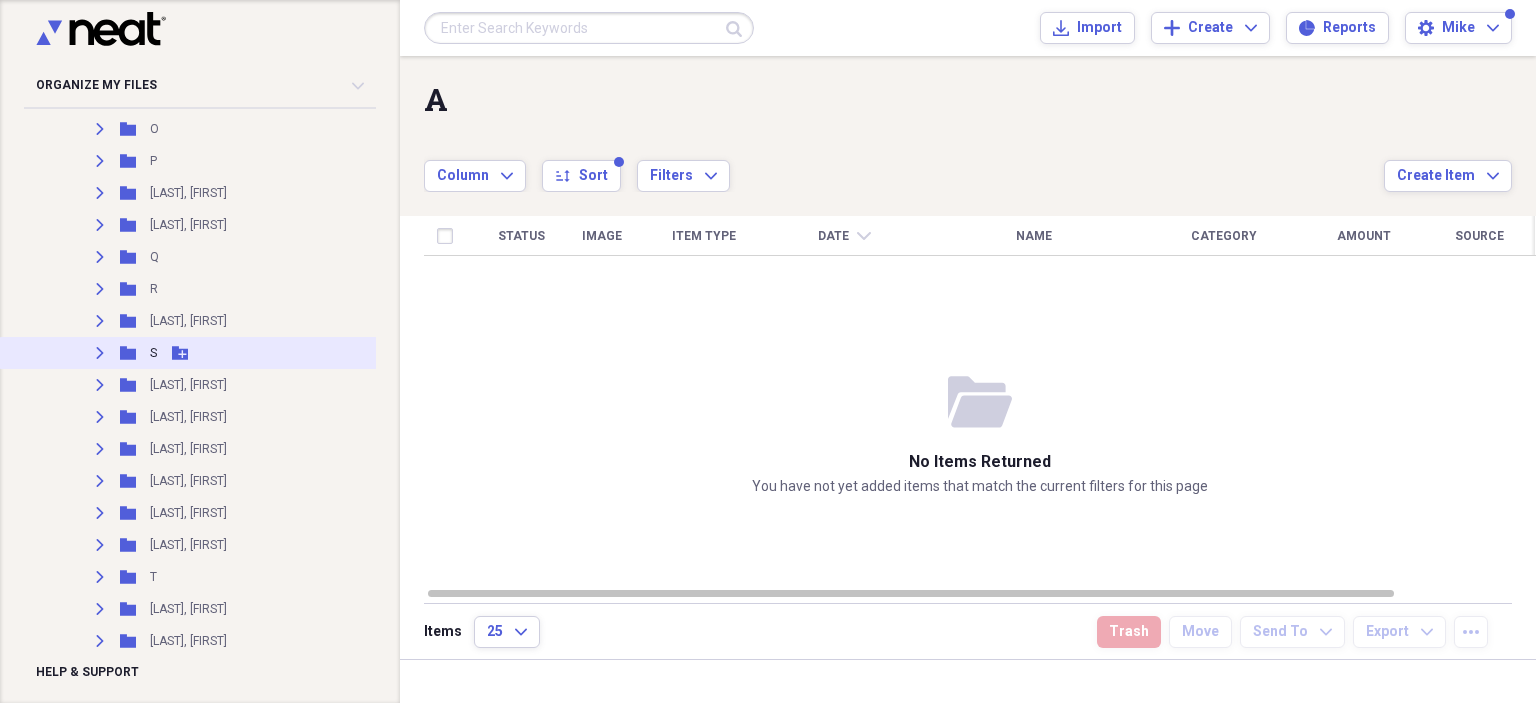 click on "Expand" 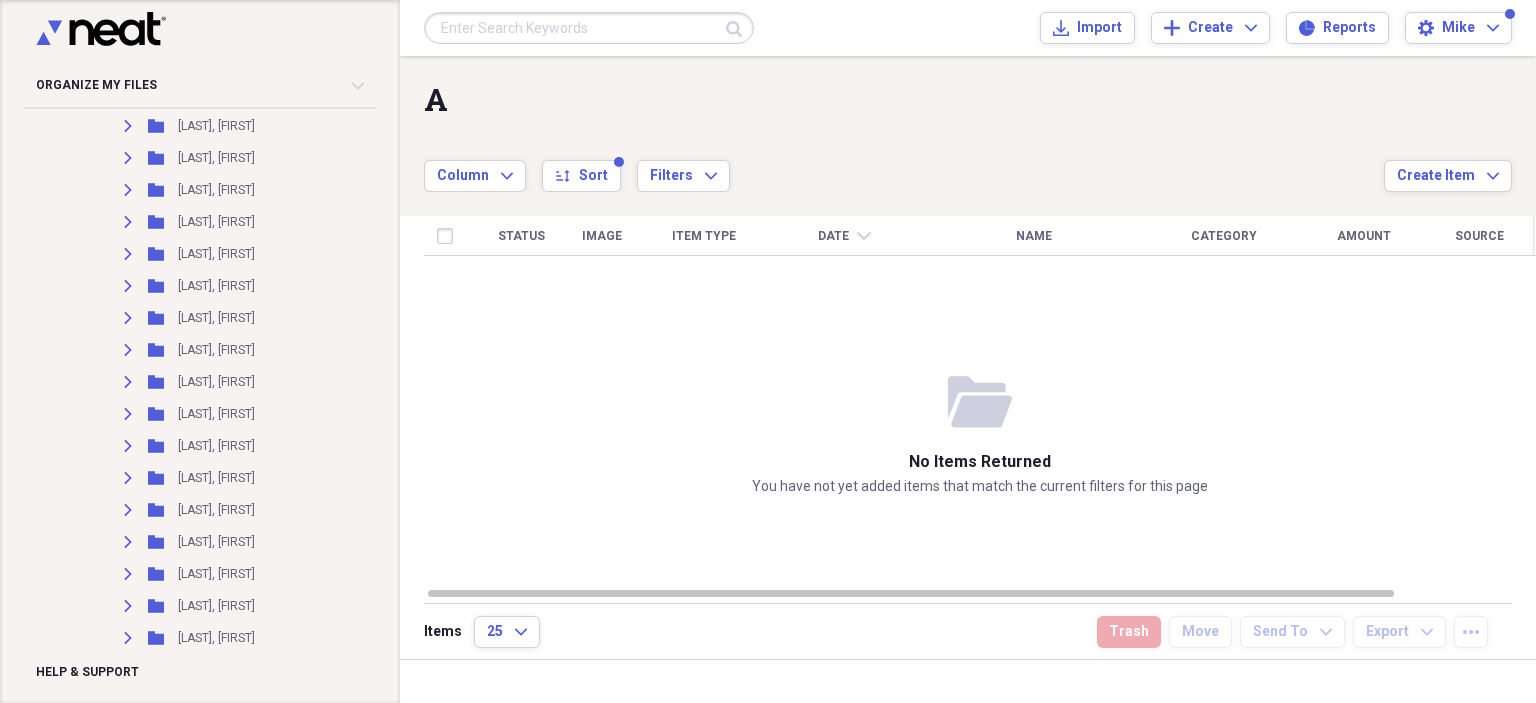 scroll, scrollTop: 11831, scrollLeft: 0, axis: vertical 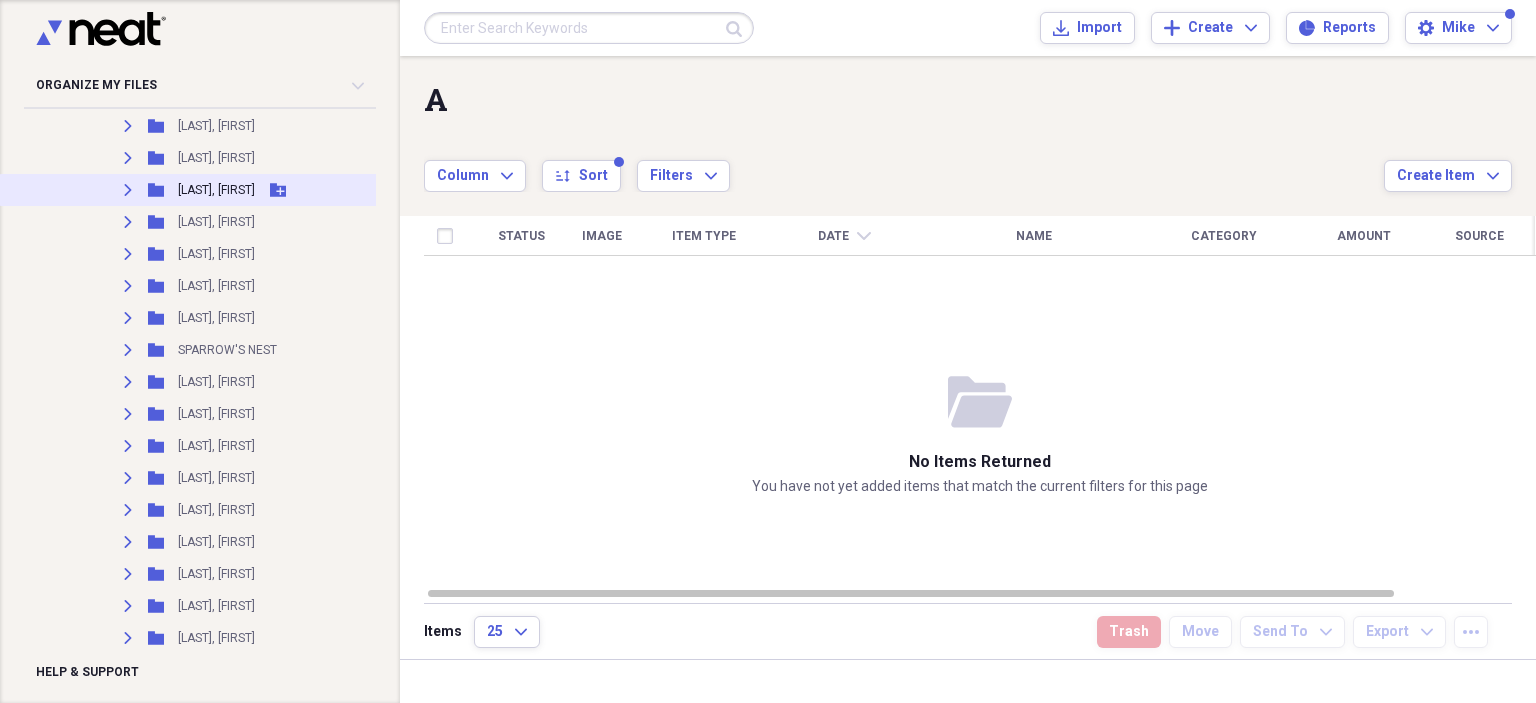 click 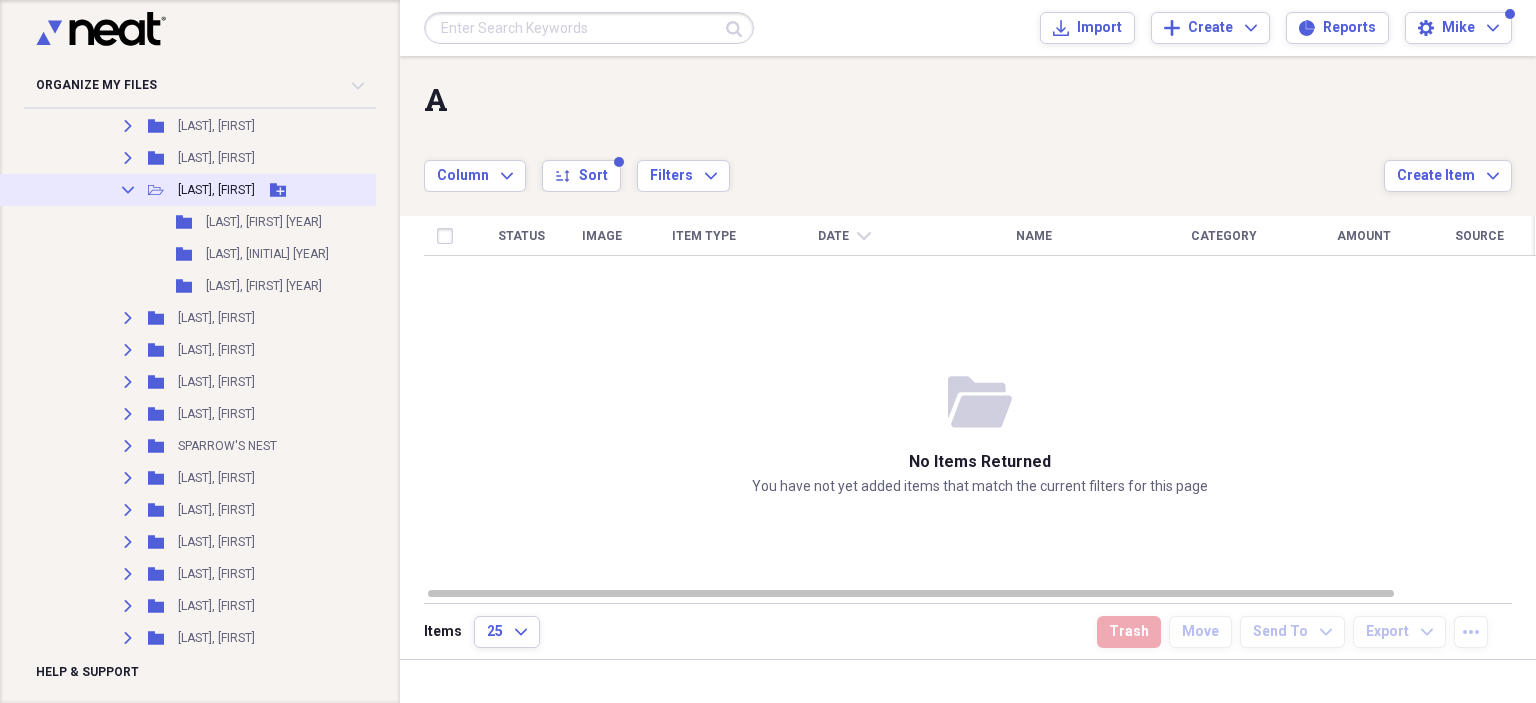 click on "Collapse" 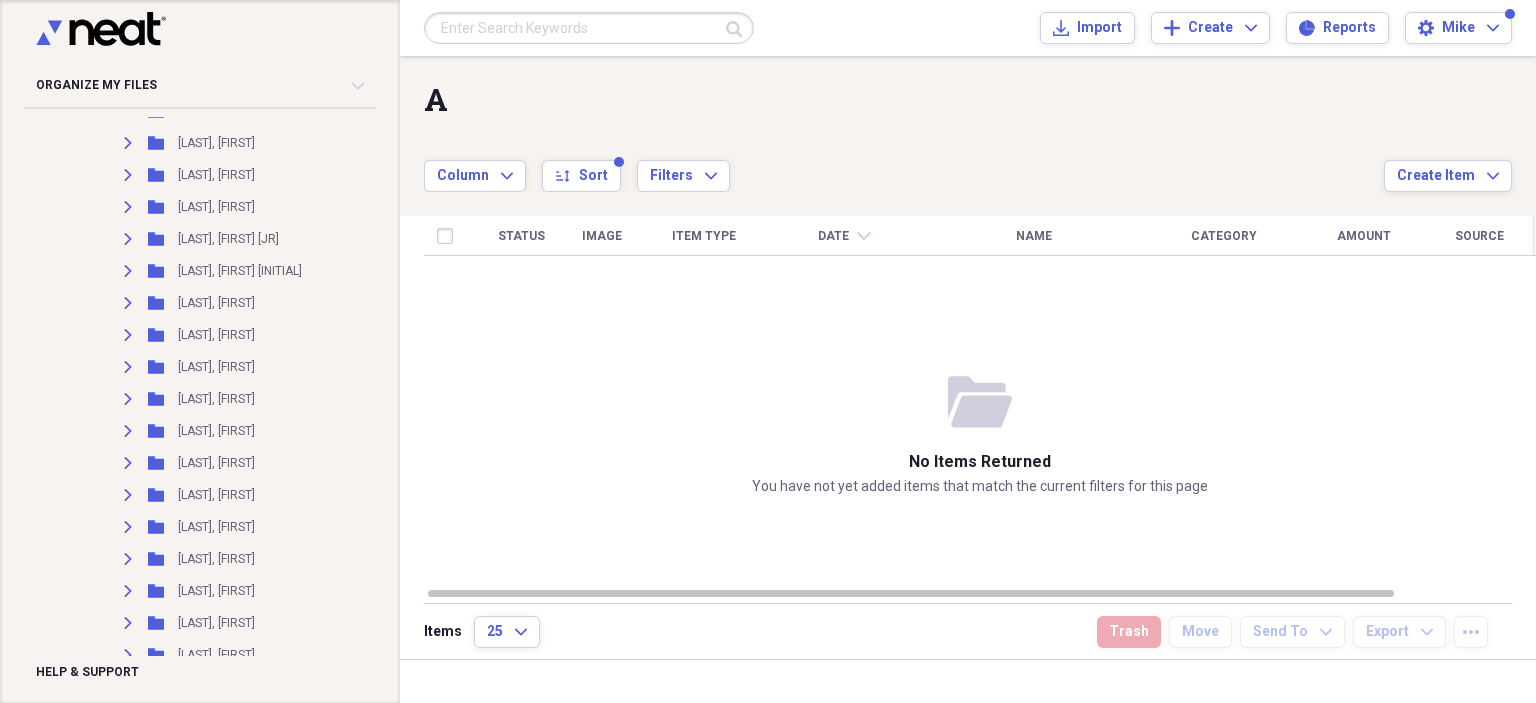 scroll, scrollTop: 1958, scrollLeft: 0, axis: vertical 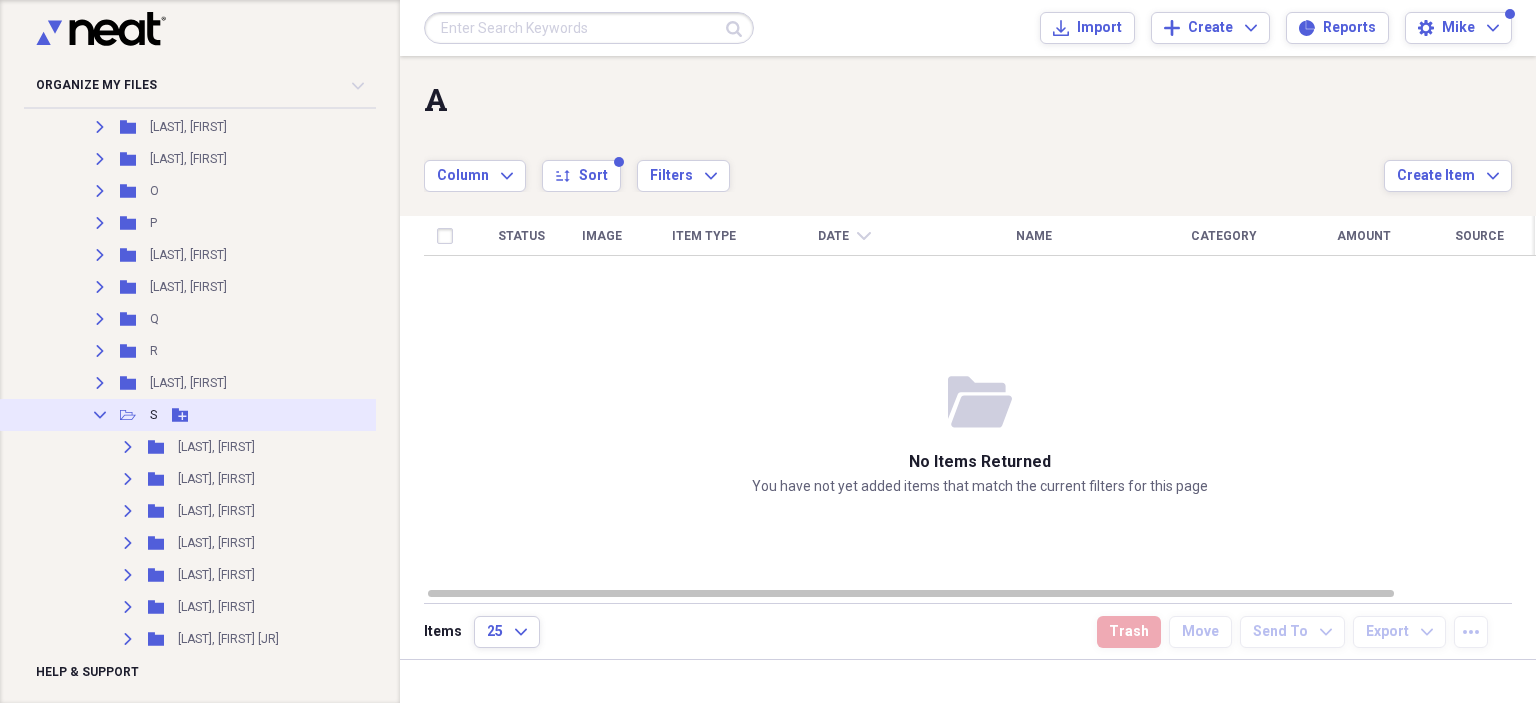 click 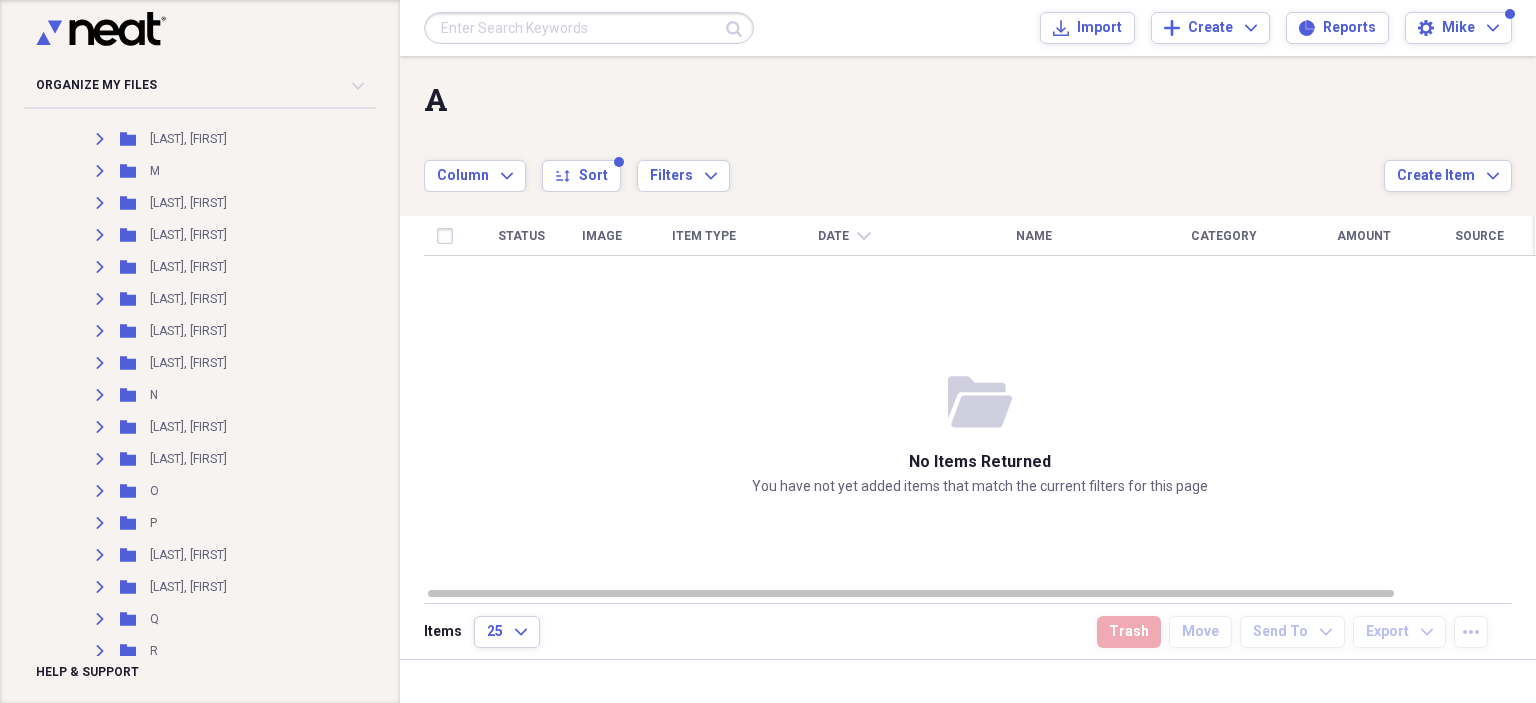 scroll, scrollTop: 1258, scrollLeft: 0, axis: vertical 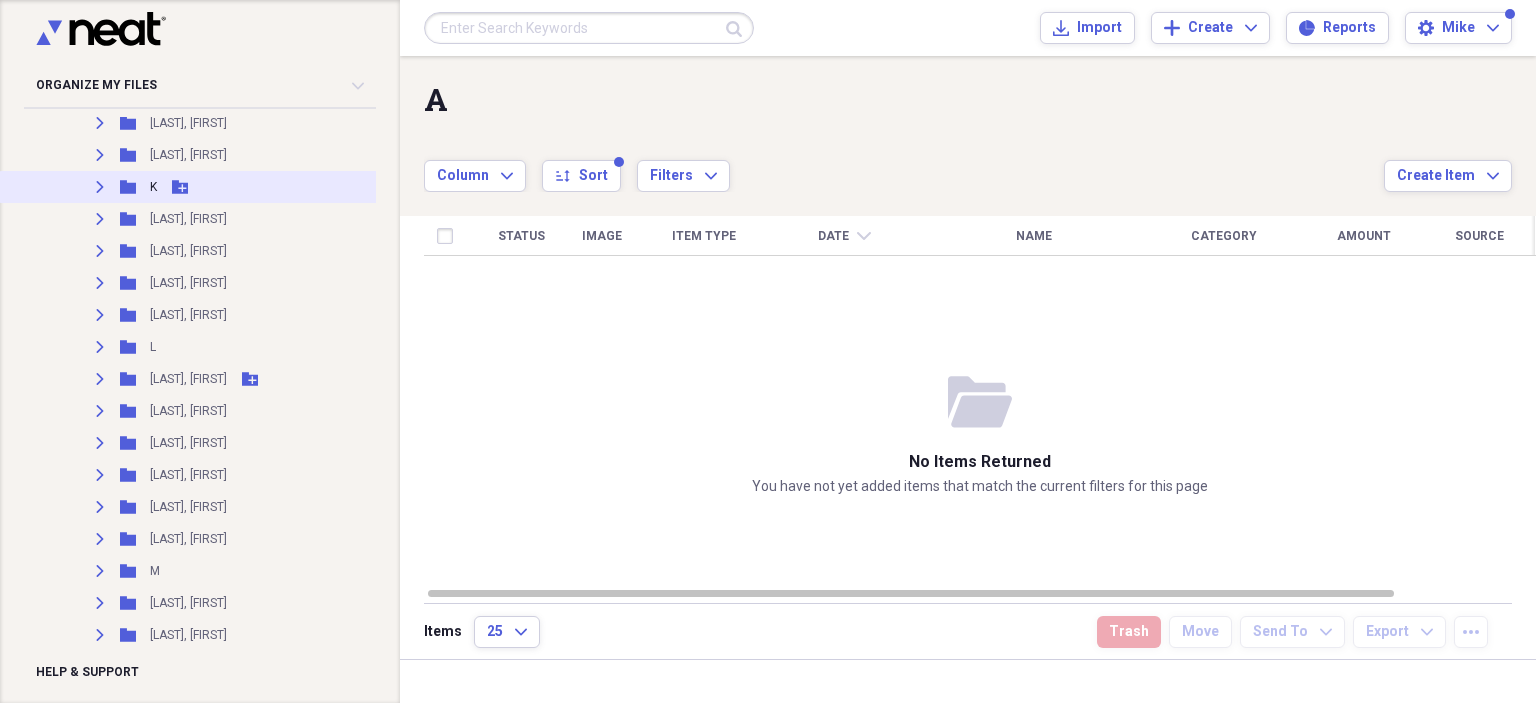 click on "Expand" 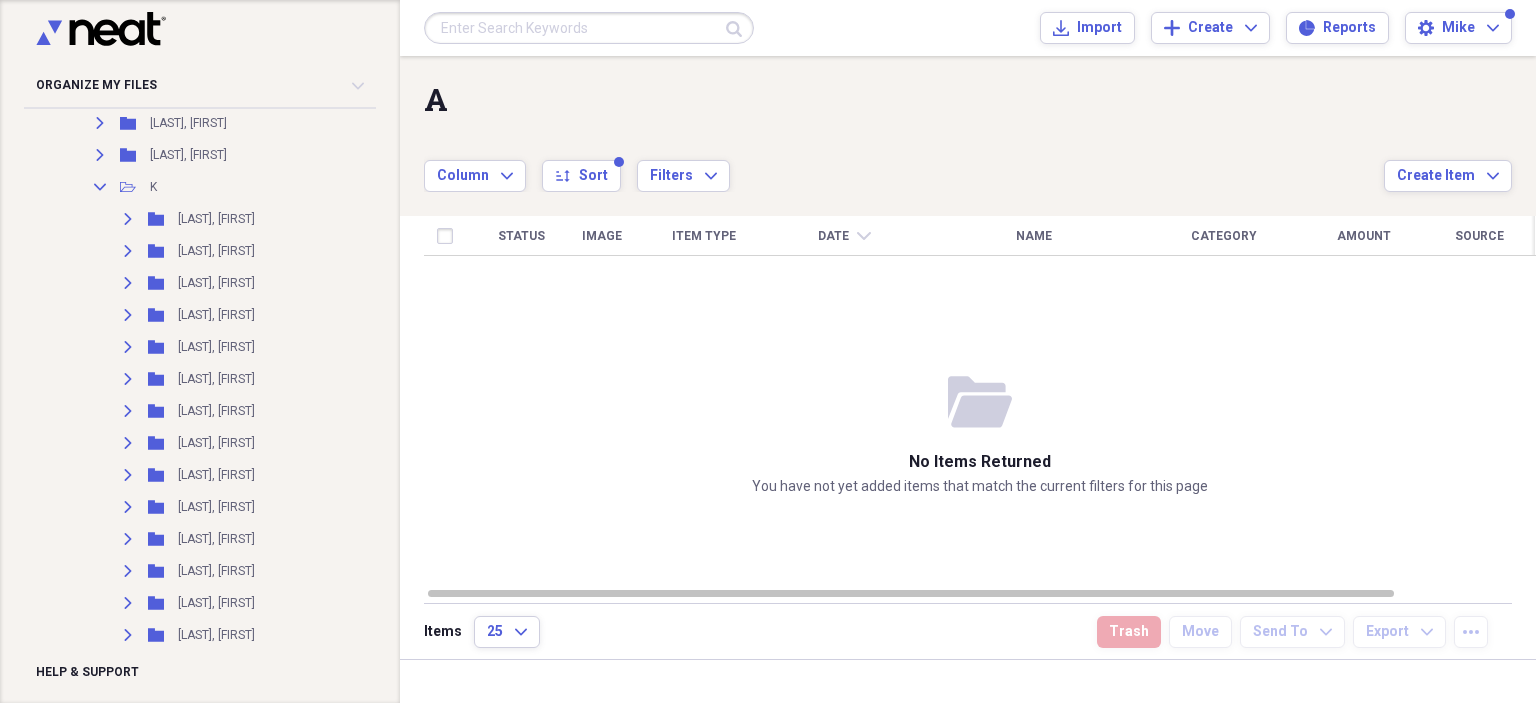 scroll, scrollTop: 1758, scrollLeft: 0, axis: vertical 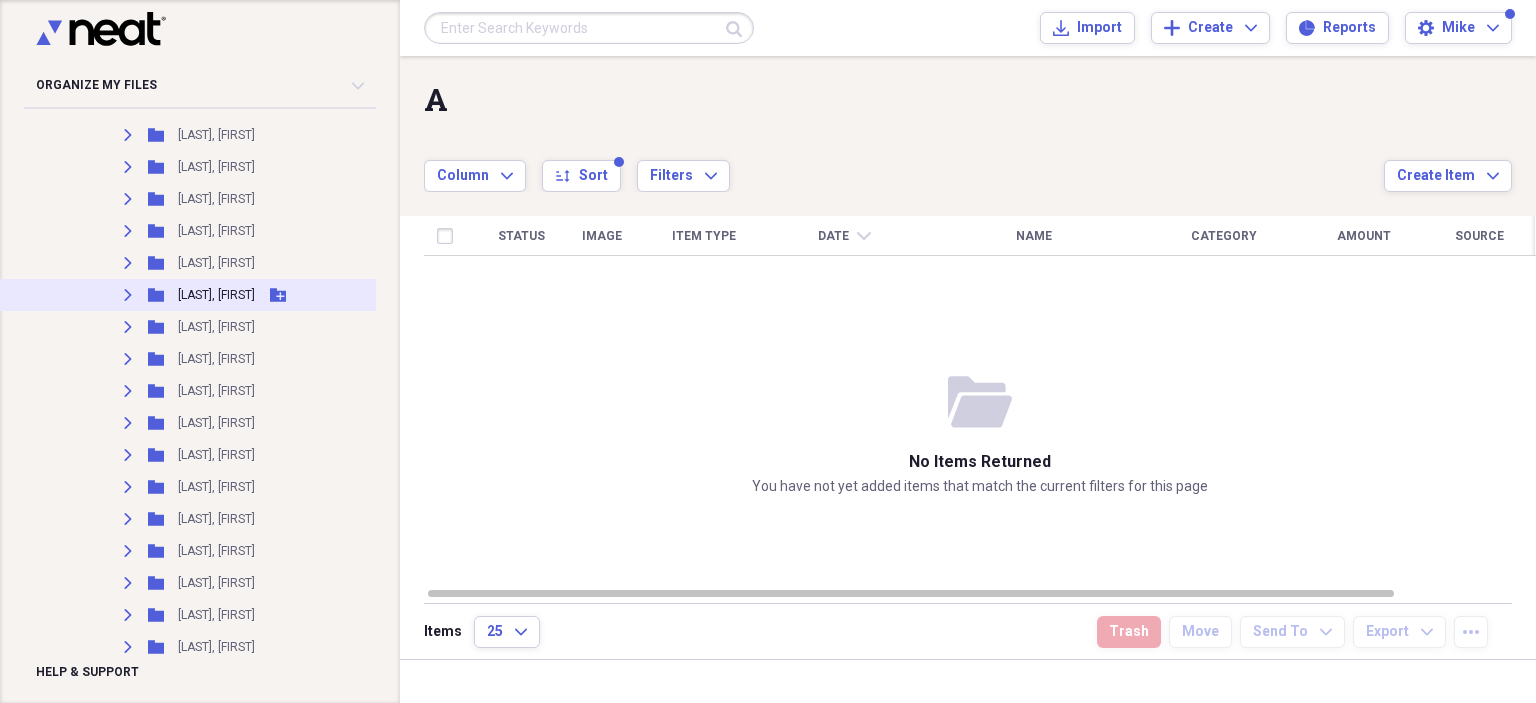click 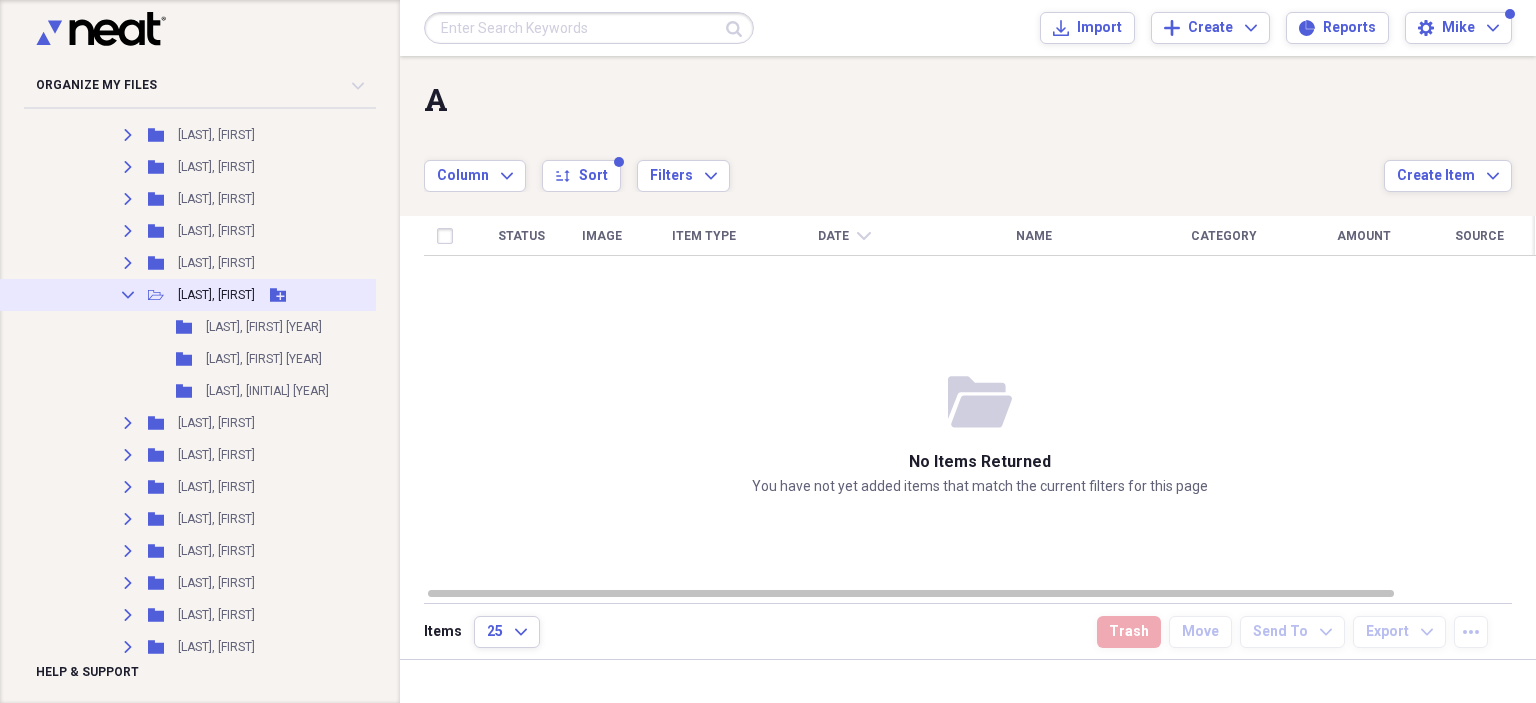 click on "Collapse" 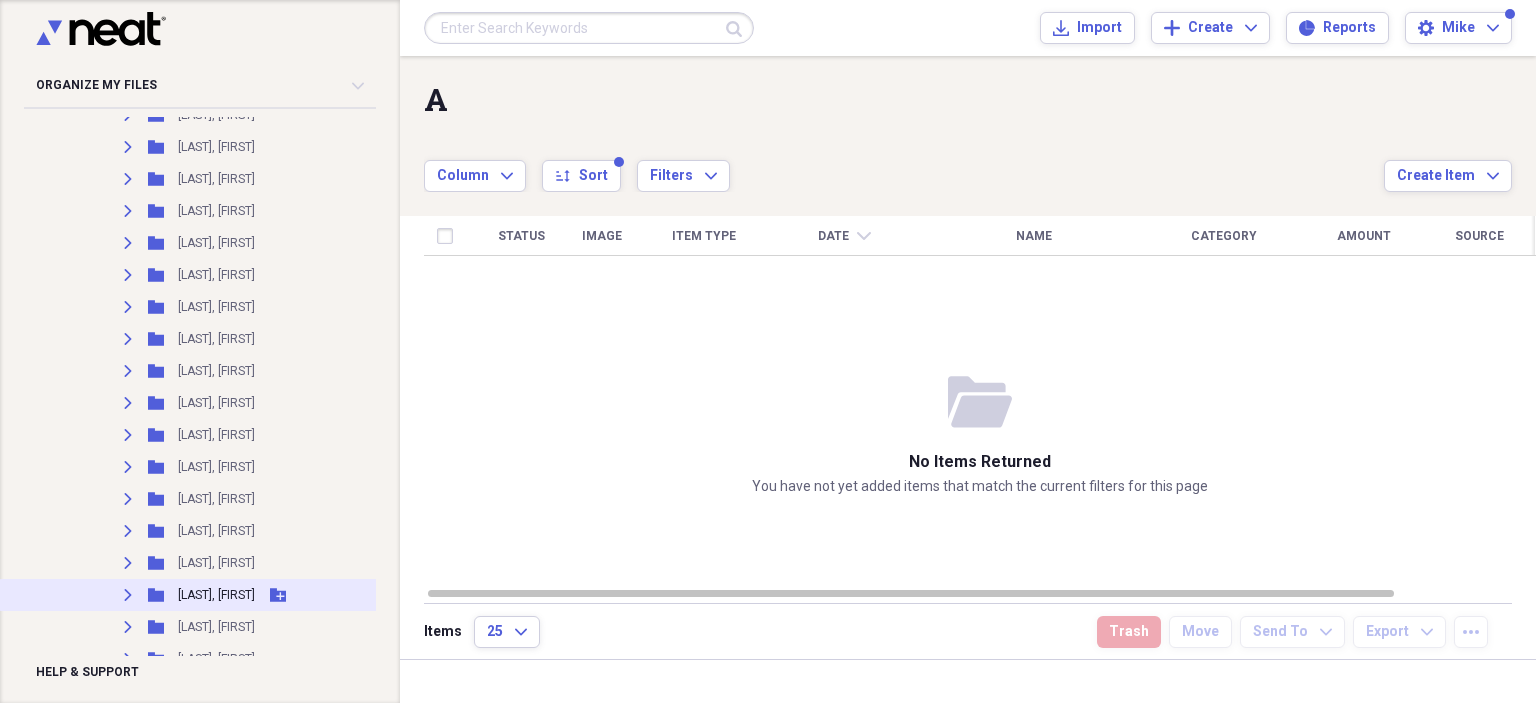 scroll, scrollTop: 1158, scrollLeft: 0, axis: vertical 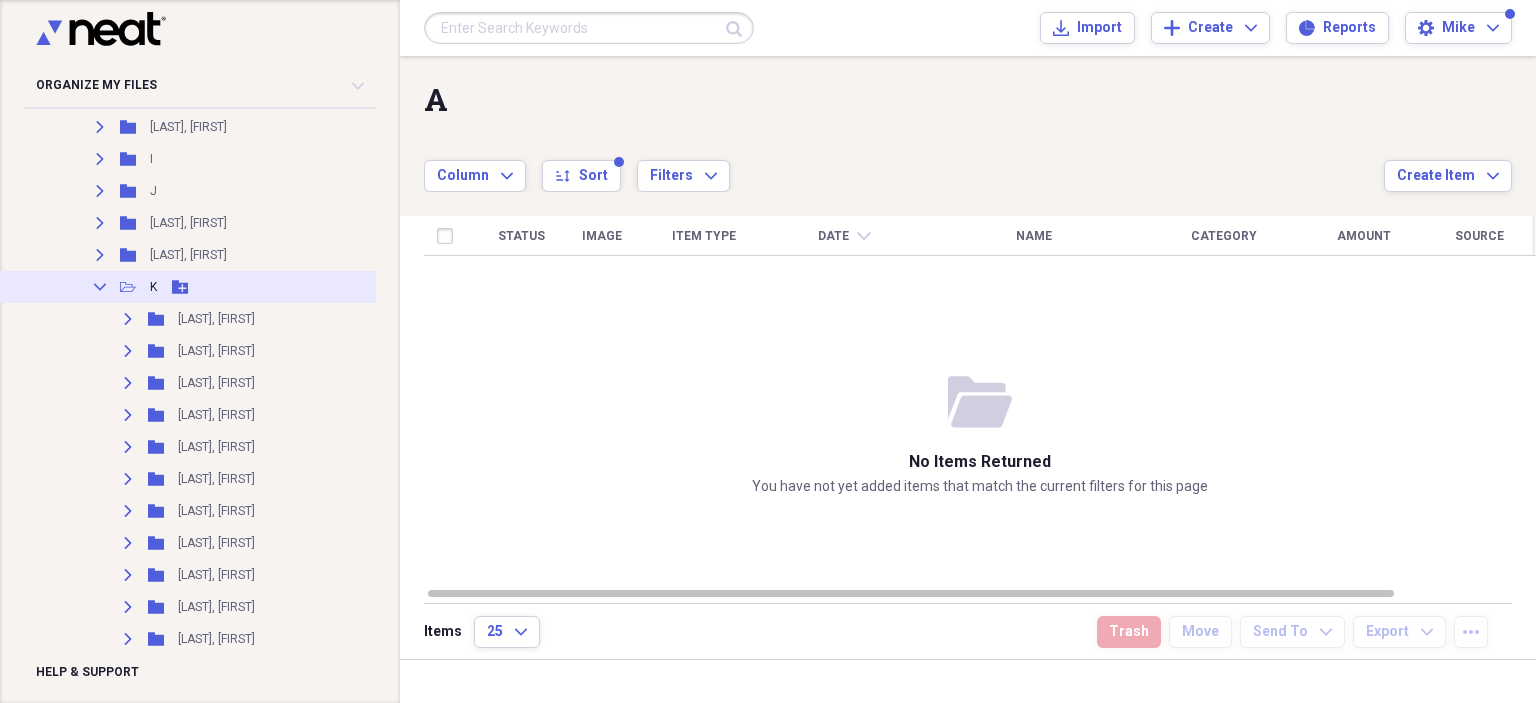 click on "Collapse" 